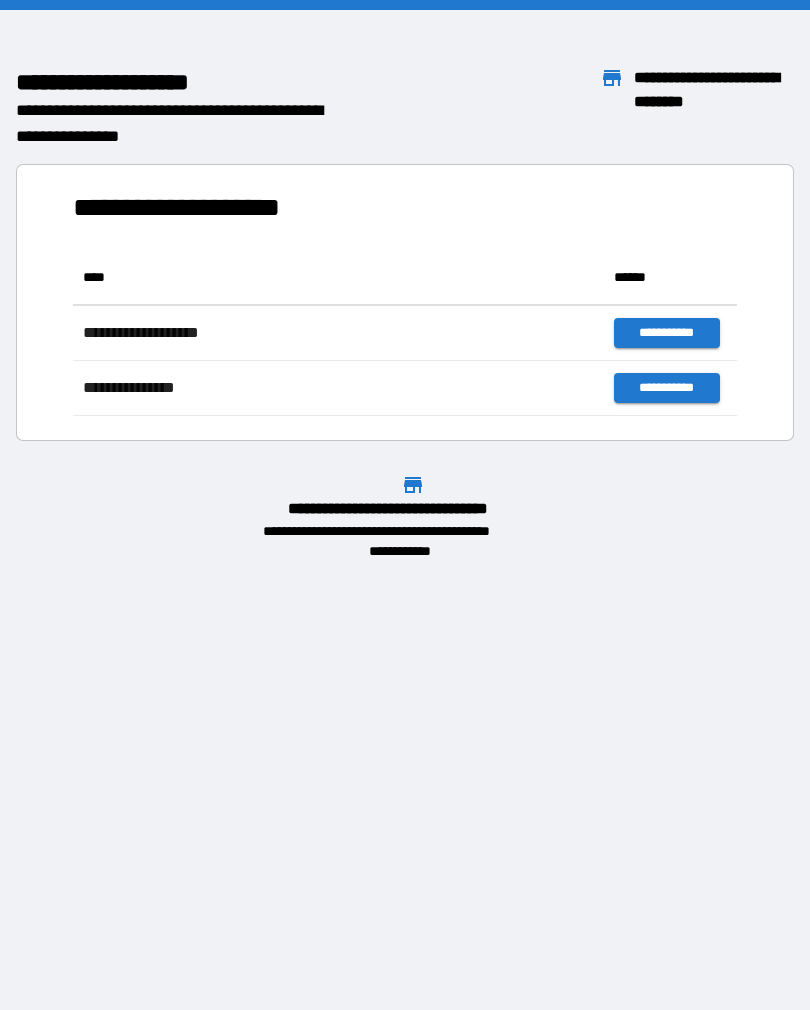 scroll, scrollTop: 0, scrollLeft: 0, axis: both 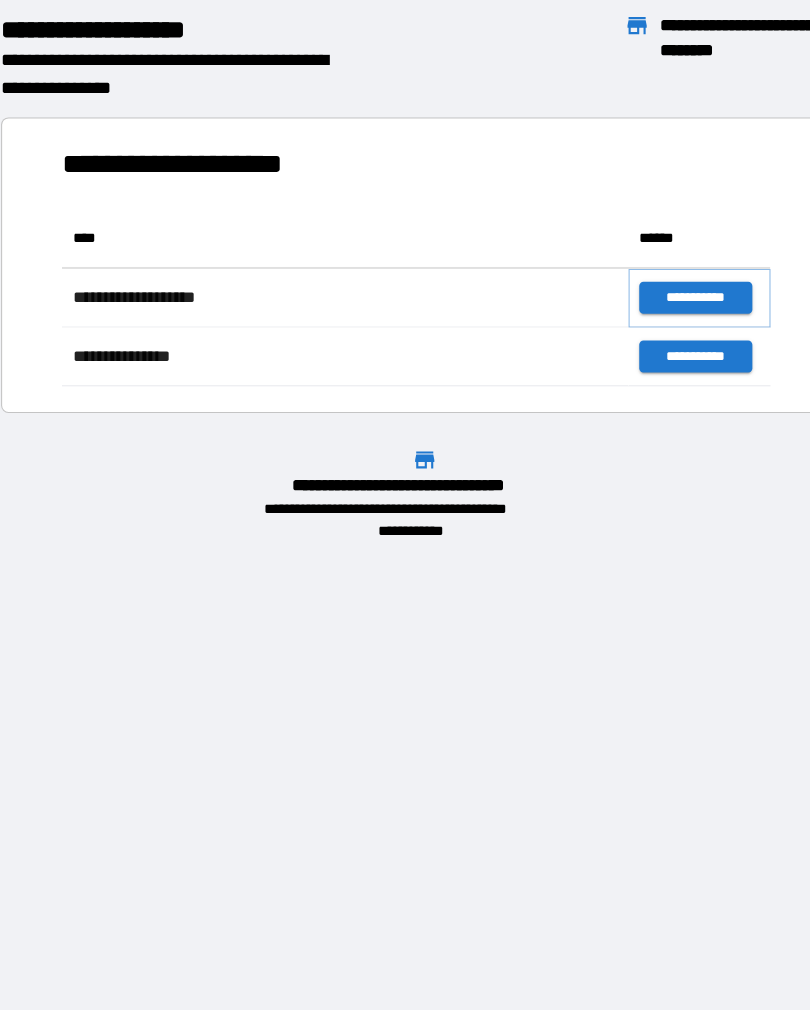 click on "**********" at bounding box center (666, 333) 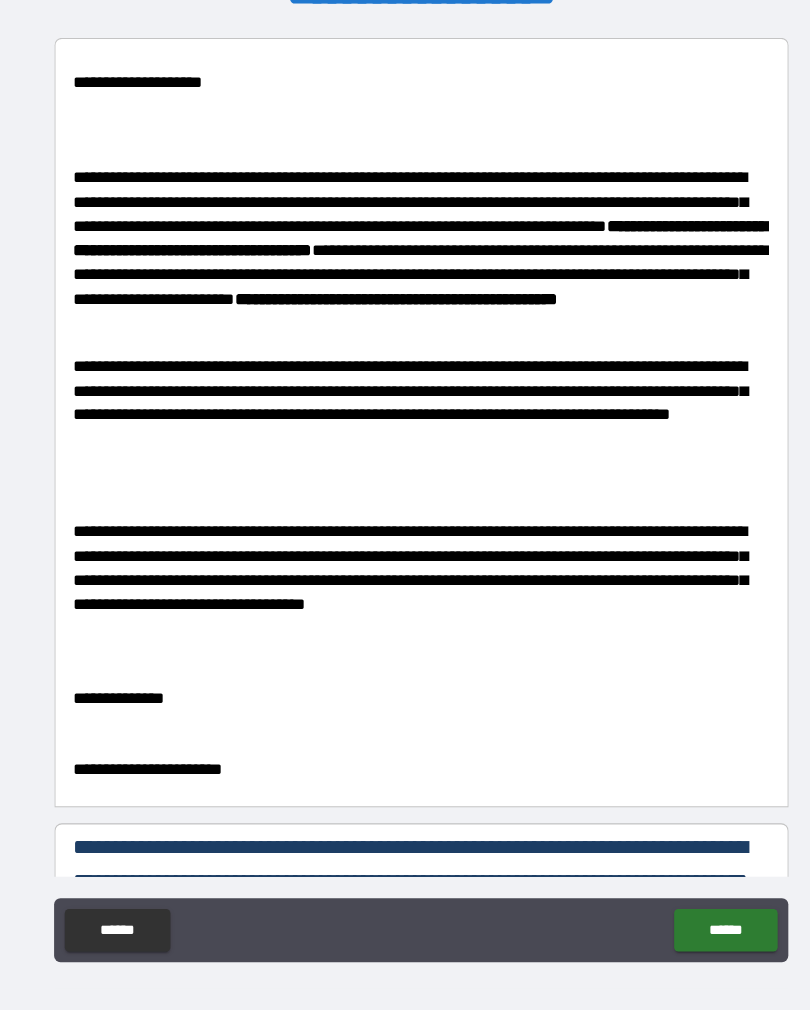 scroll, scrollTop: 31, scrollLeft: 0, axis: vertical 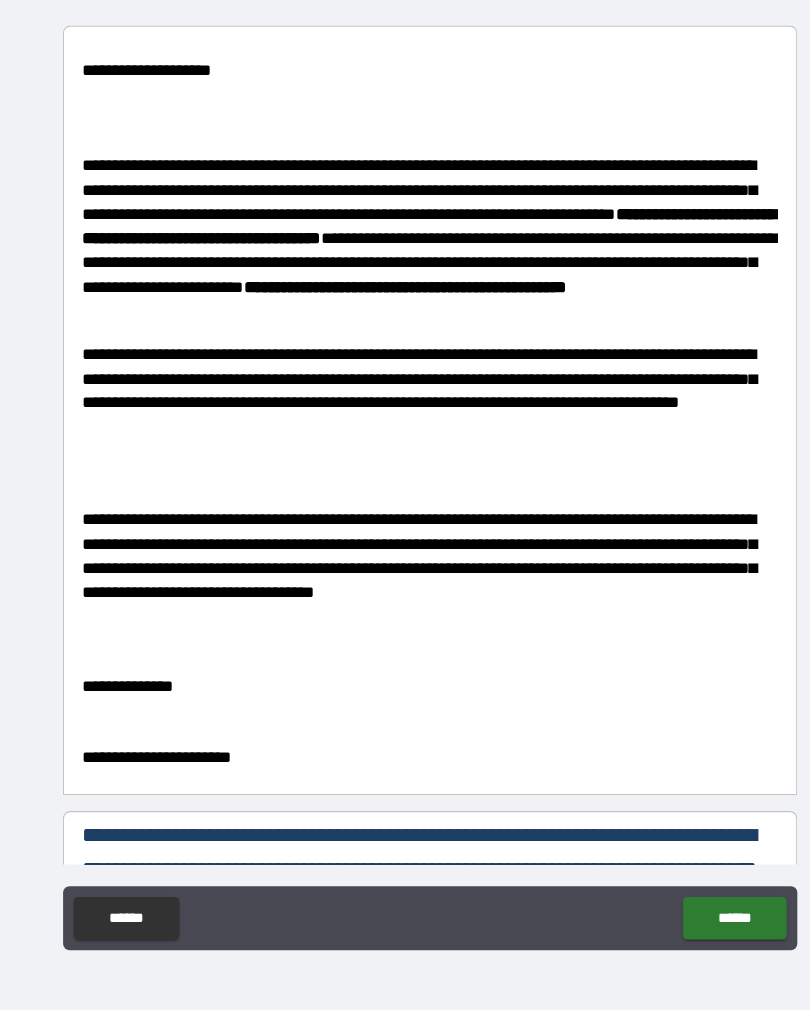 click on "******" at bounding box center (690, 895) 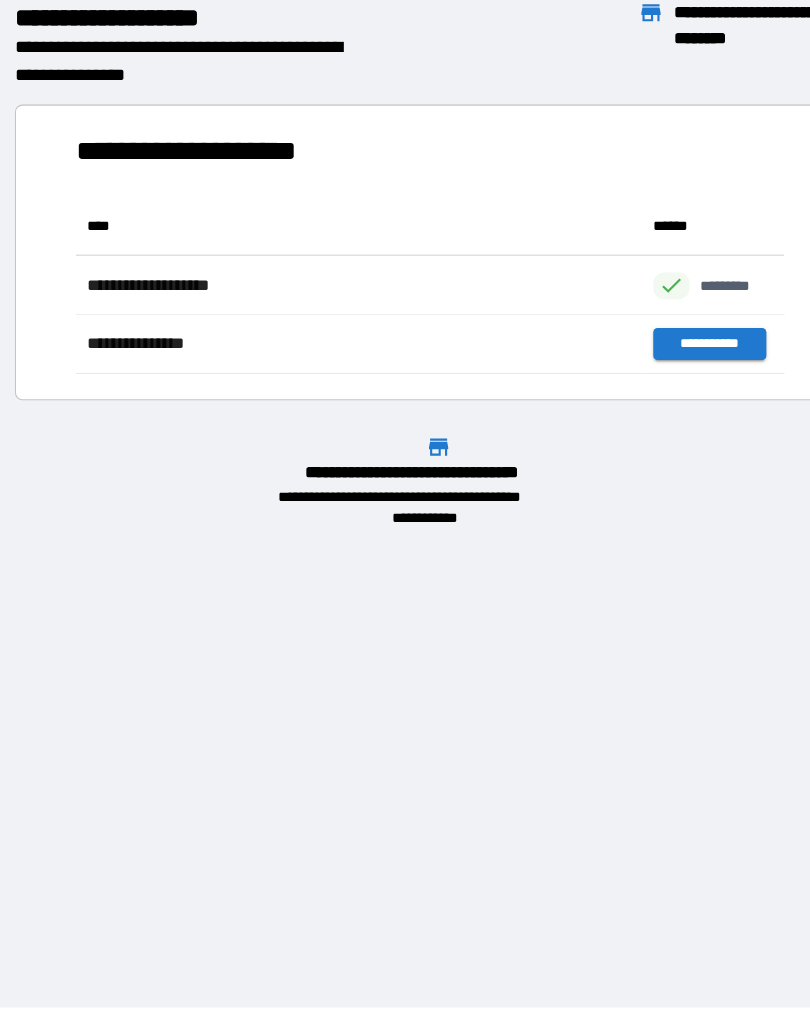 scroll, scrollTop: 1, scrollLeft: 1, axis: both 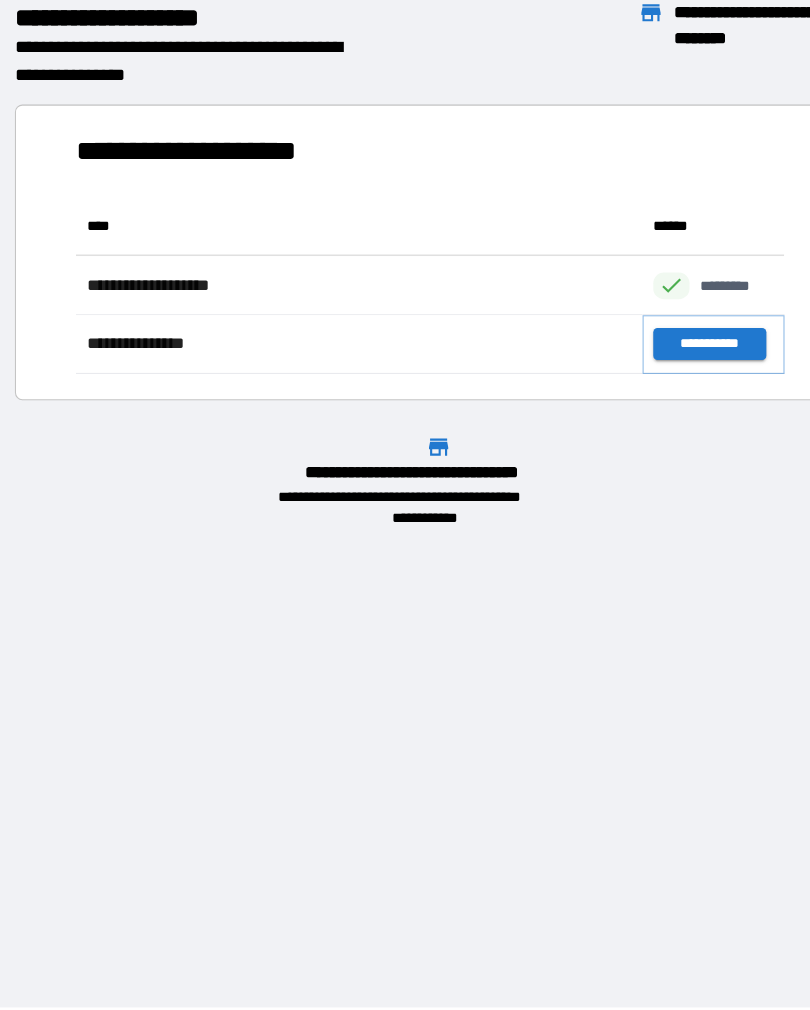 click on "**********" at bounding box center (666, 357) 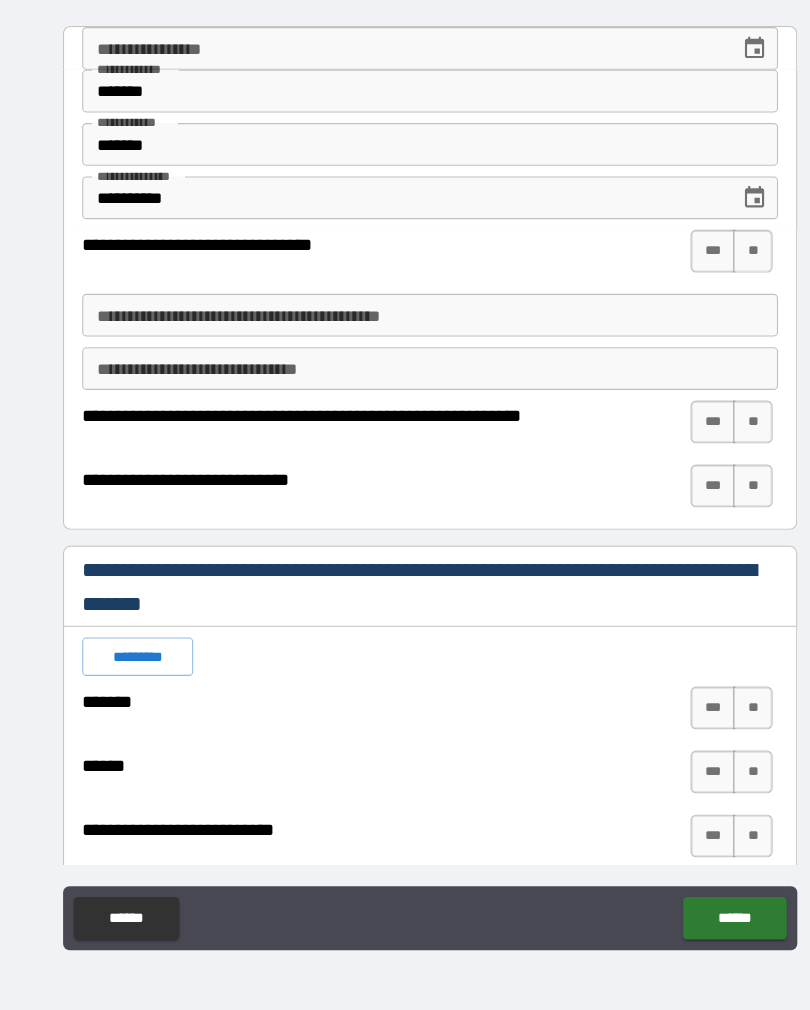 click on "***" at bounding box center [670, 270] 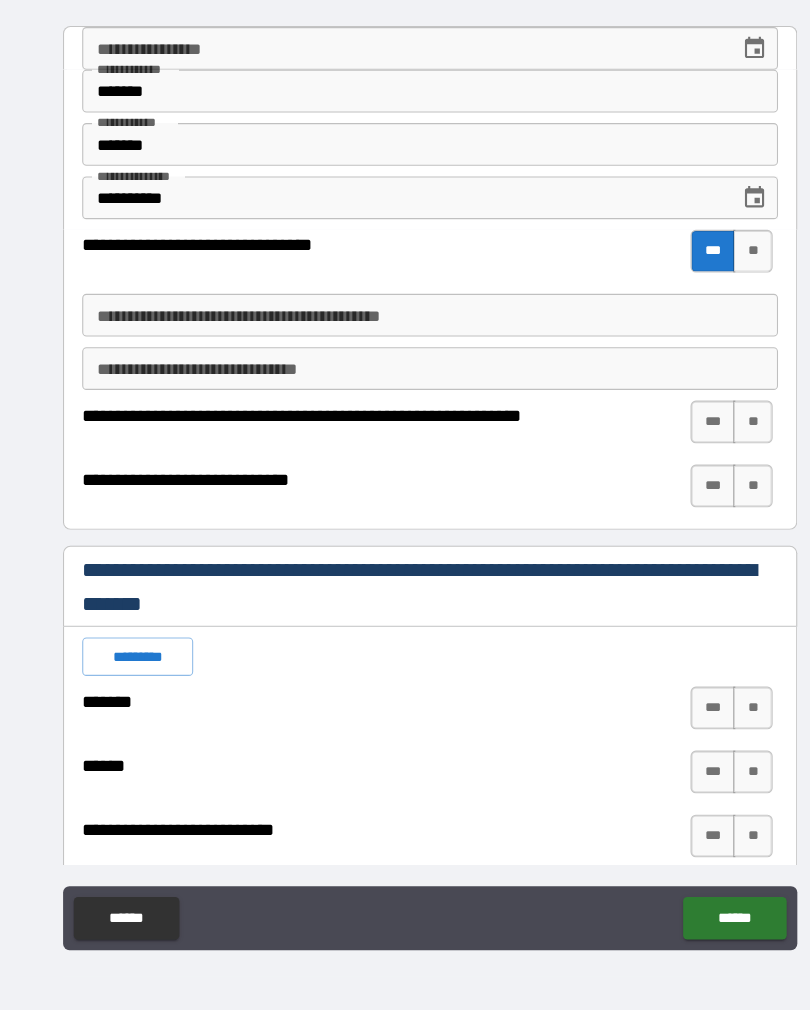 click on "***" at bounding box center [670, 430] 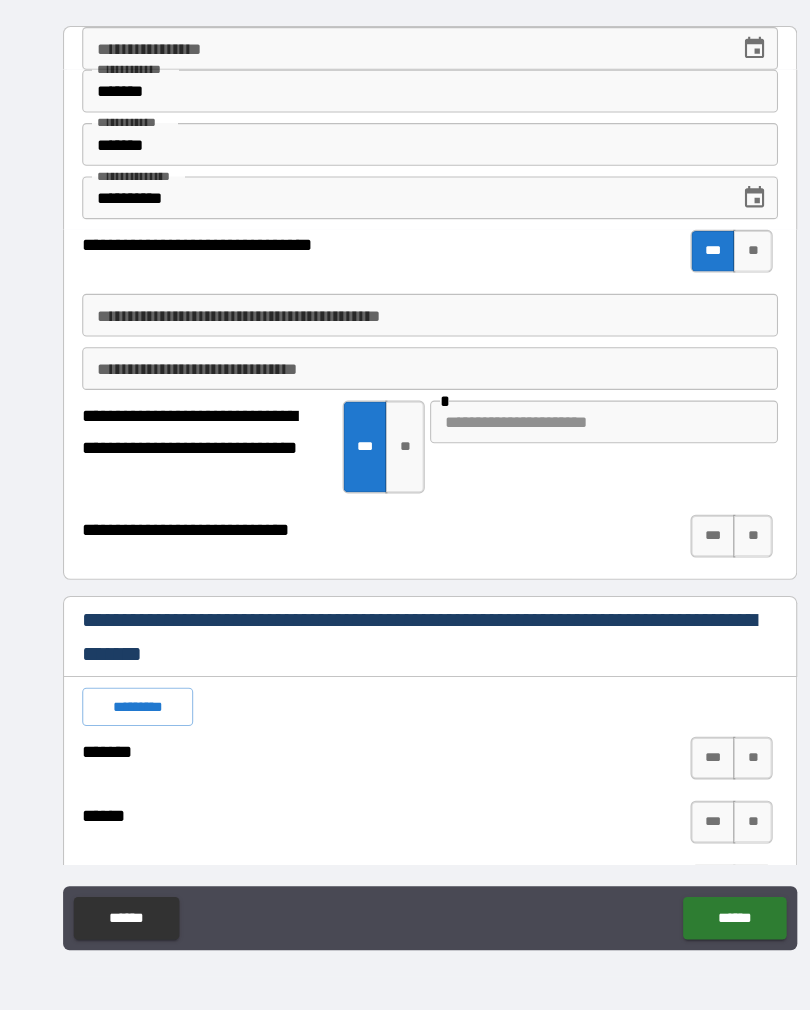 click on "**" at bounding box center (707, 537) 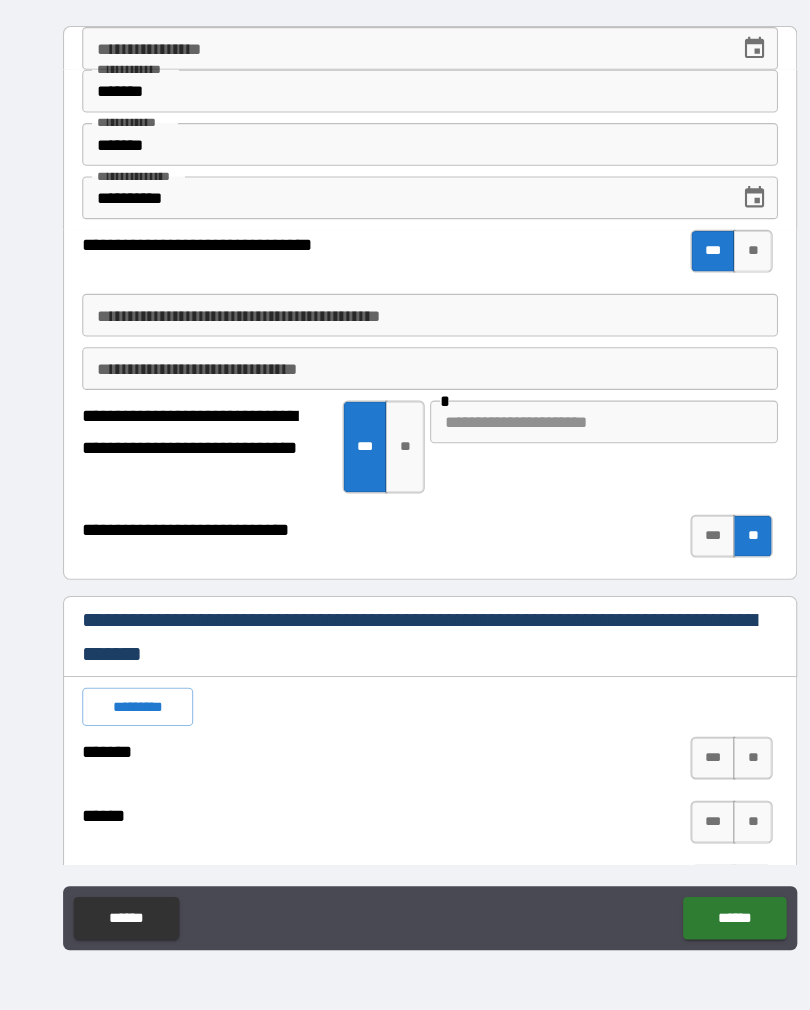 click on "*********" at bounding box center [131, 697] 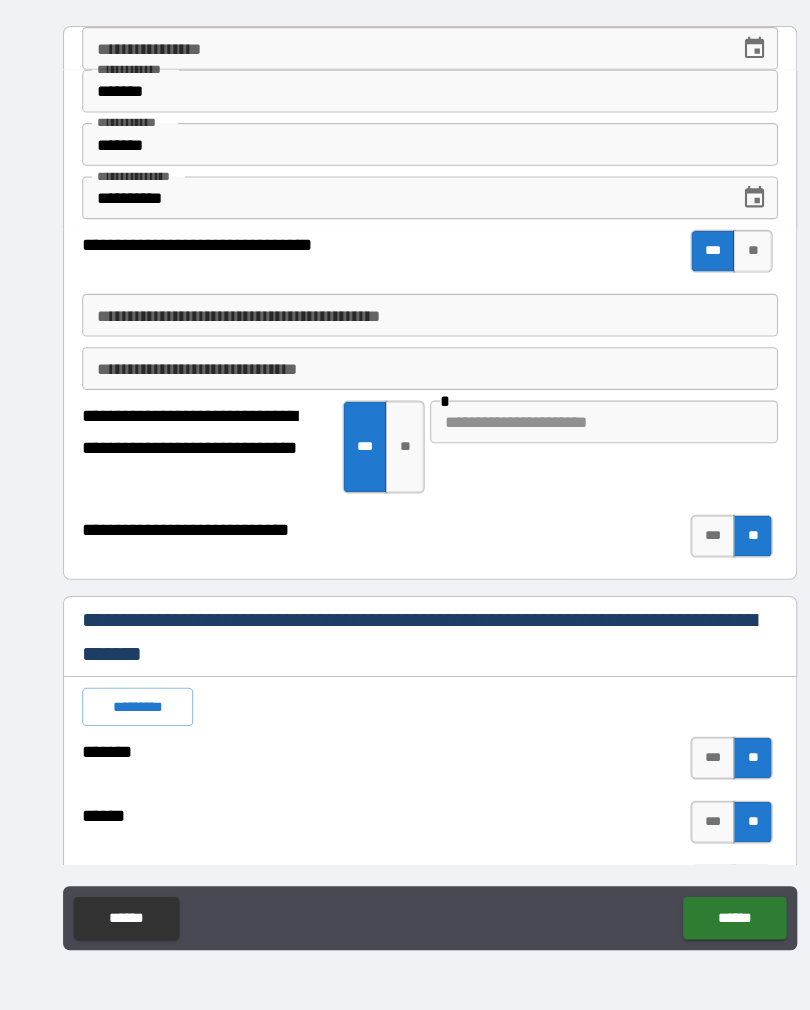 click on "******" at bounding box center (690, 895) 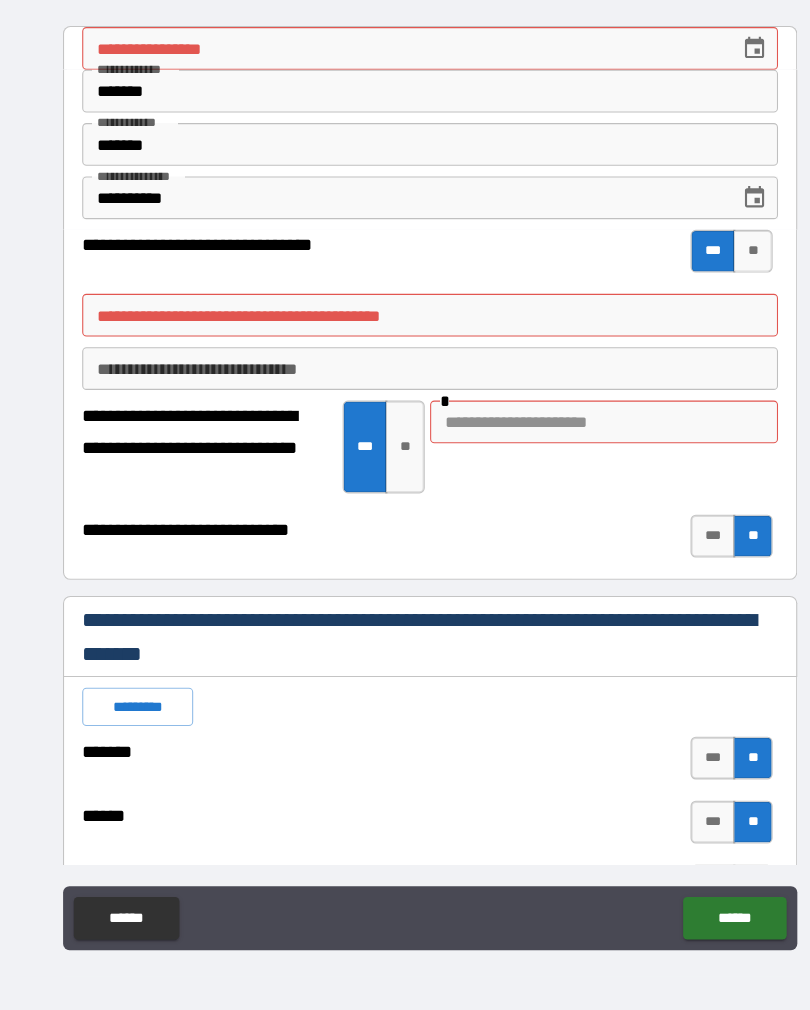 click on "***" at bounding box center [670, 270] 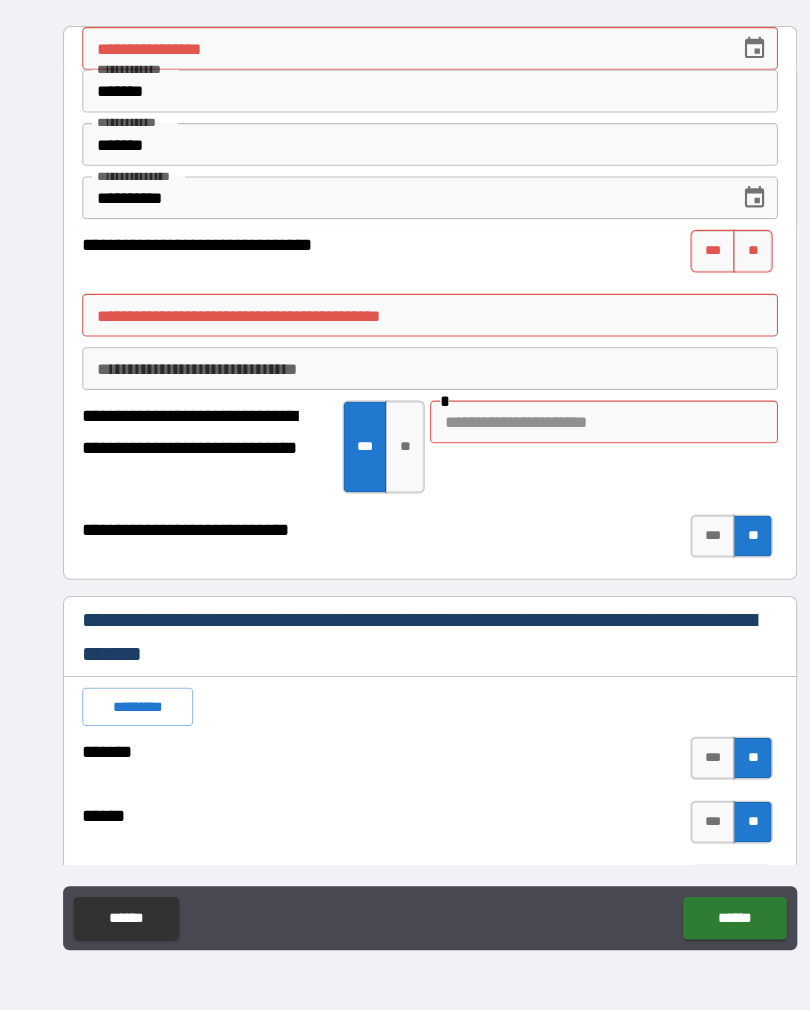 click on "**" at bounding box center [707, 537] 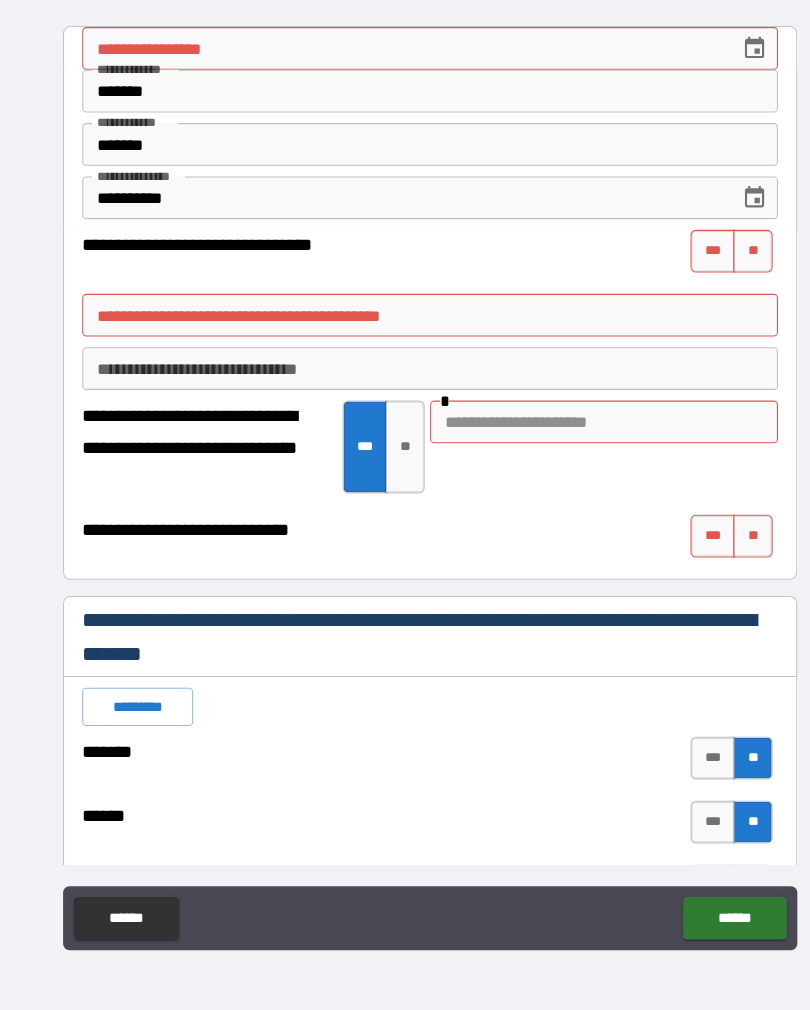 click on "*********" at bounding box center [131, 697] 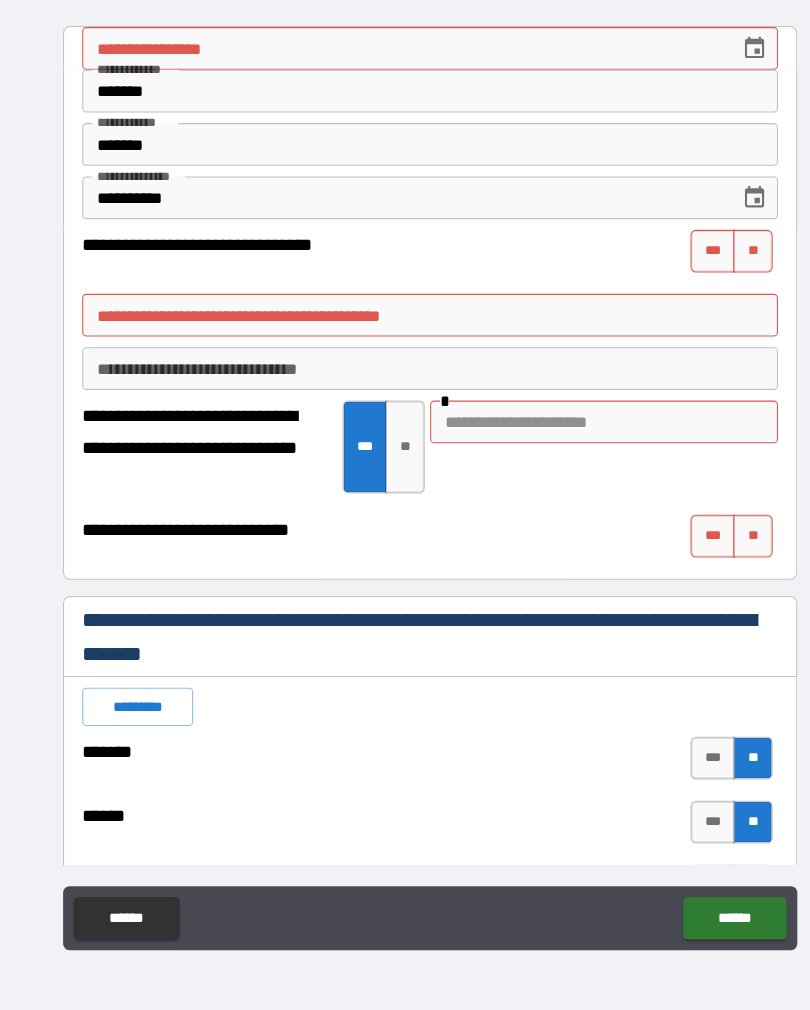 click on "*********" at bounding box center (131, 697) 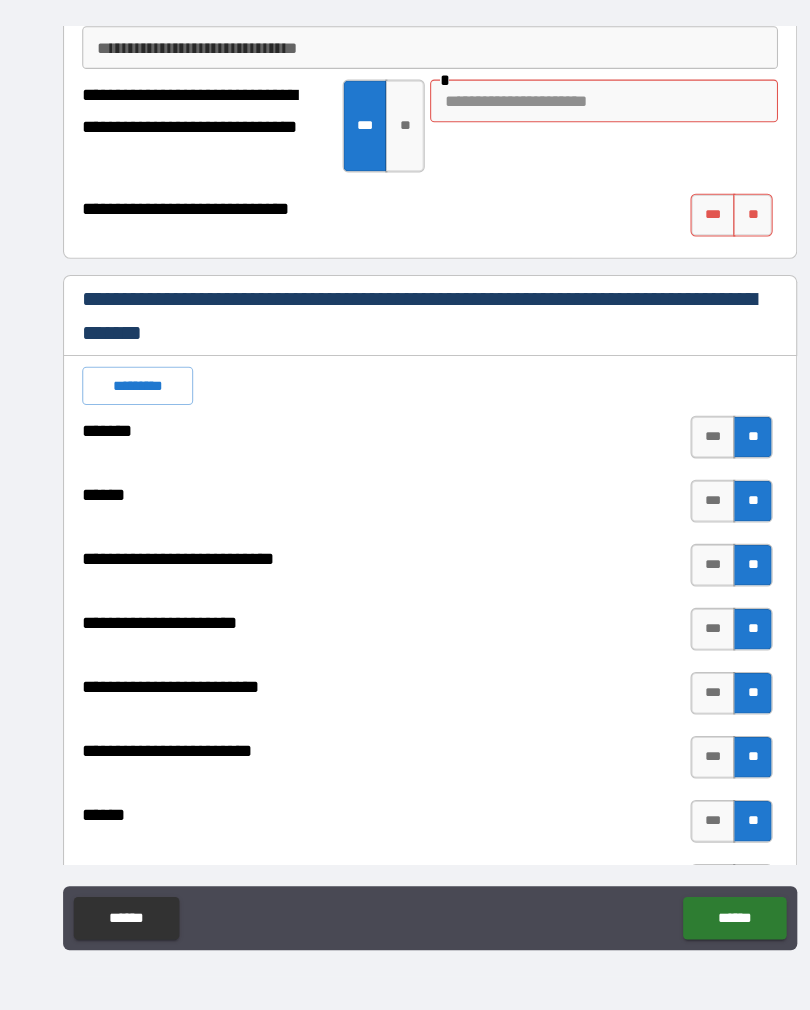 scroll, scrollTop: 302, scrollLeft: 0, axis: vertical 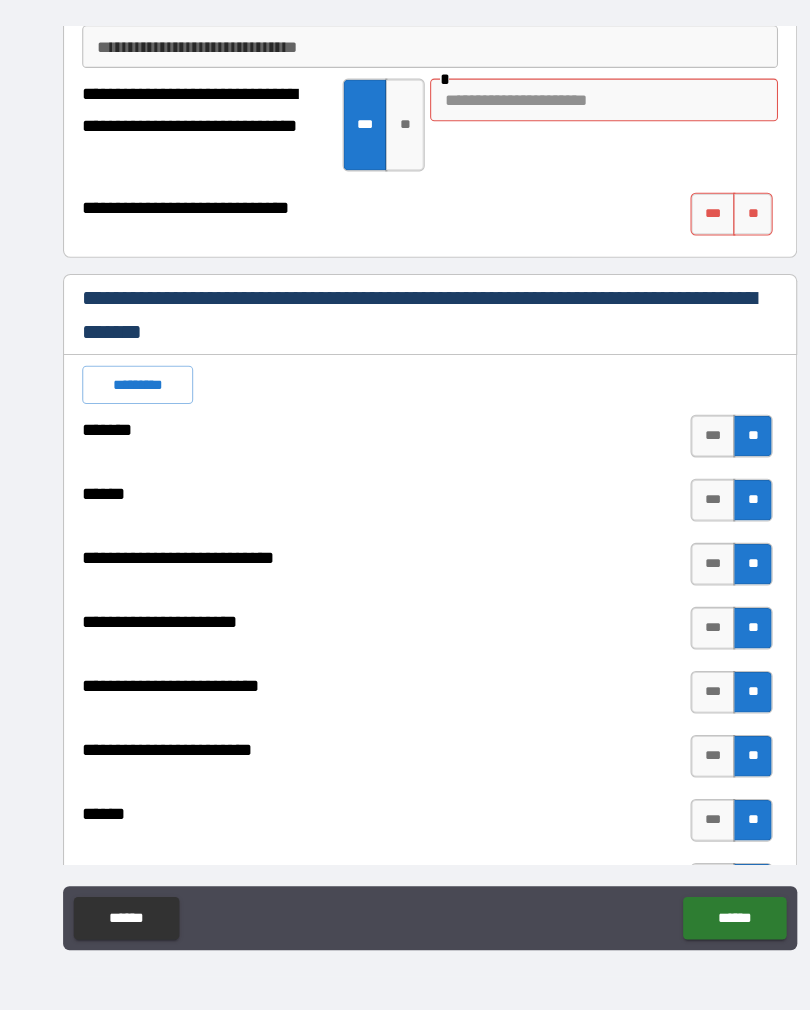 click on "**" at bounding box center [707, 623] 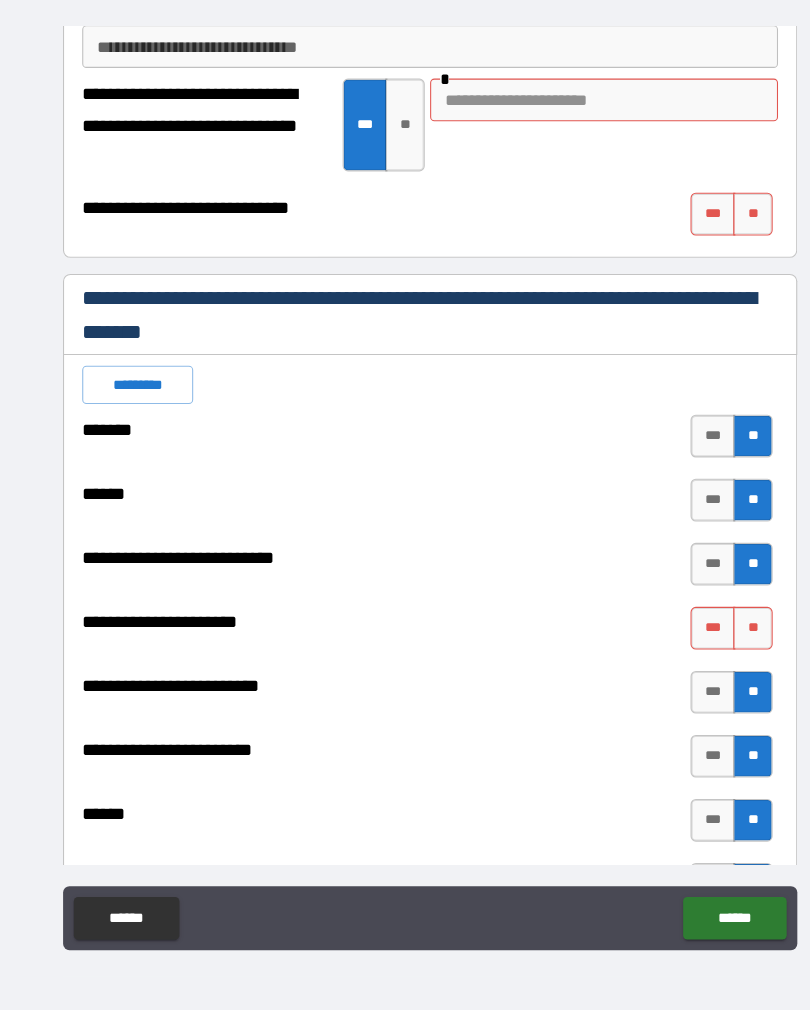 click on "**" at bounding box center (707, 563) 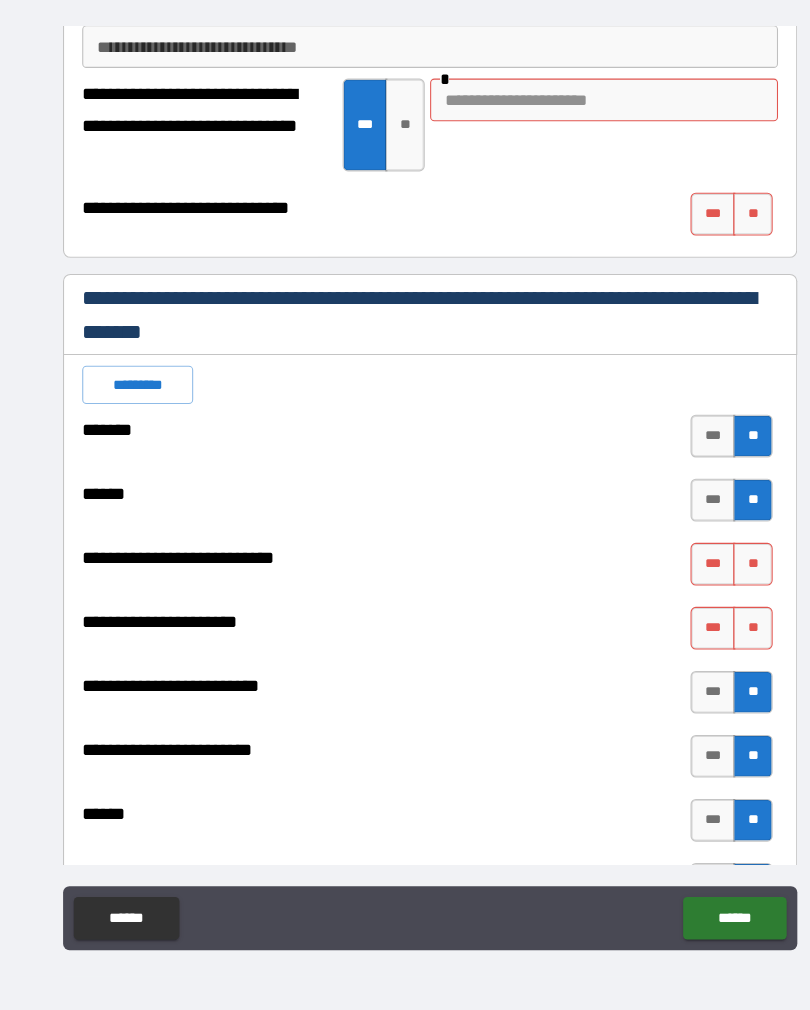 click on "**" at bounding box center (707, 623) 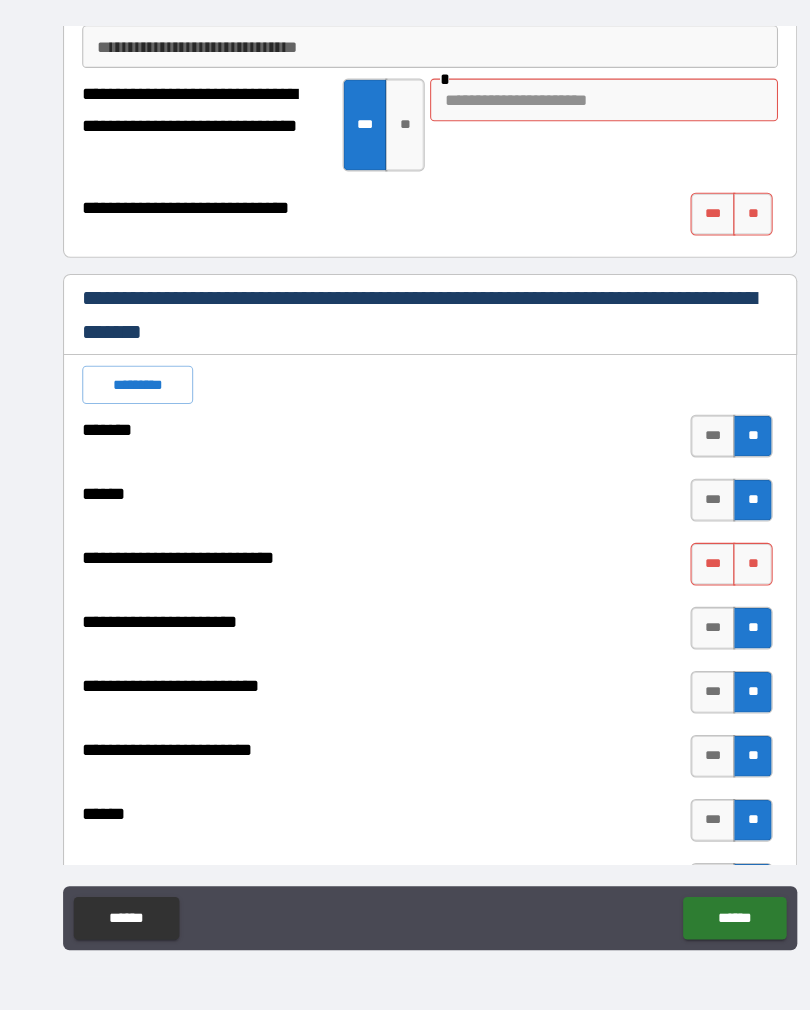 click on "**" at bounding box center [707, 683] 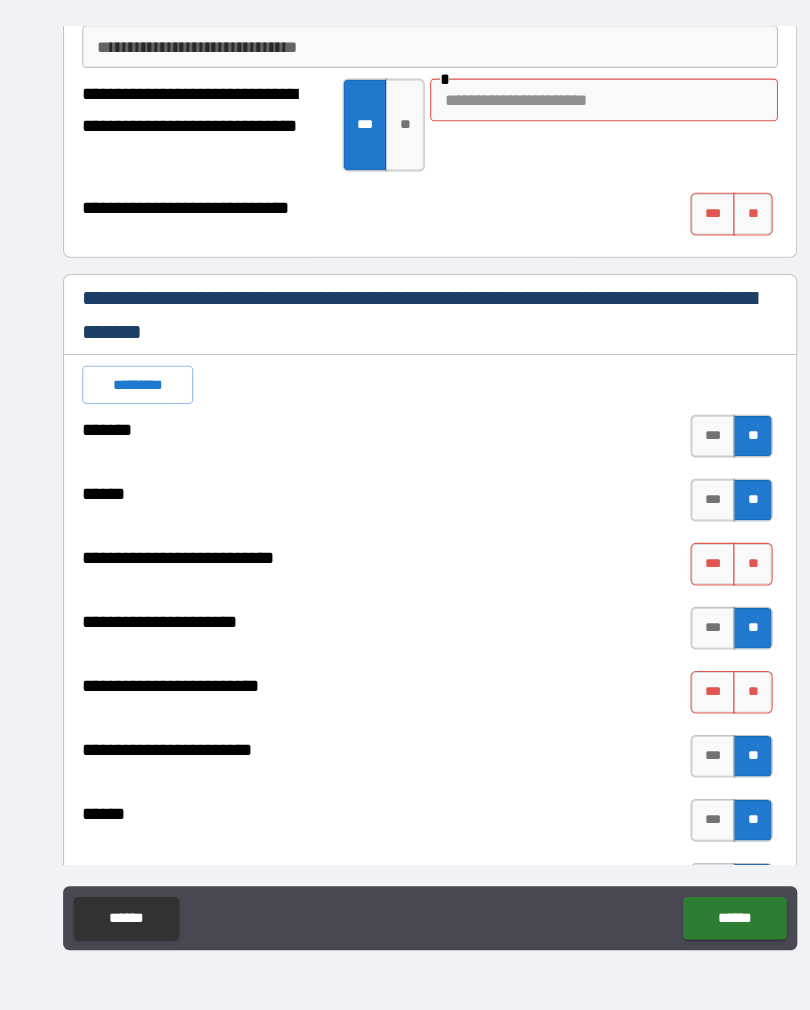 click on "***" at bounding box center (670, 743) 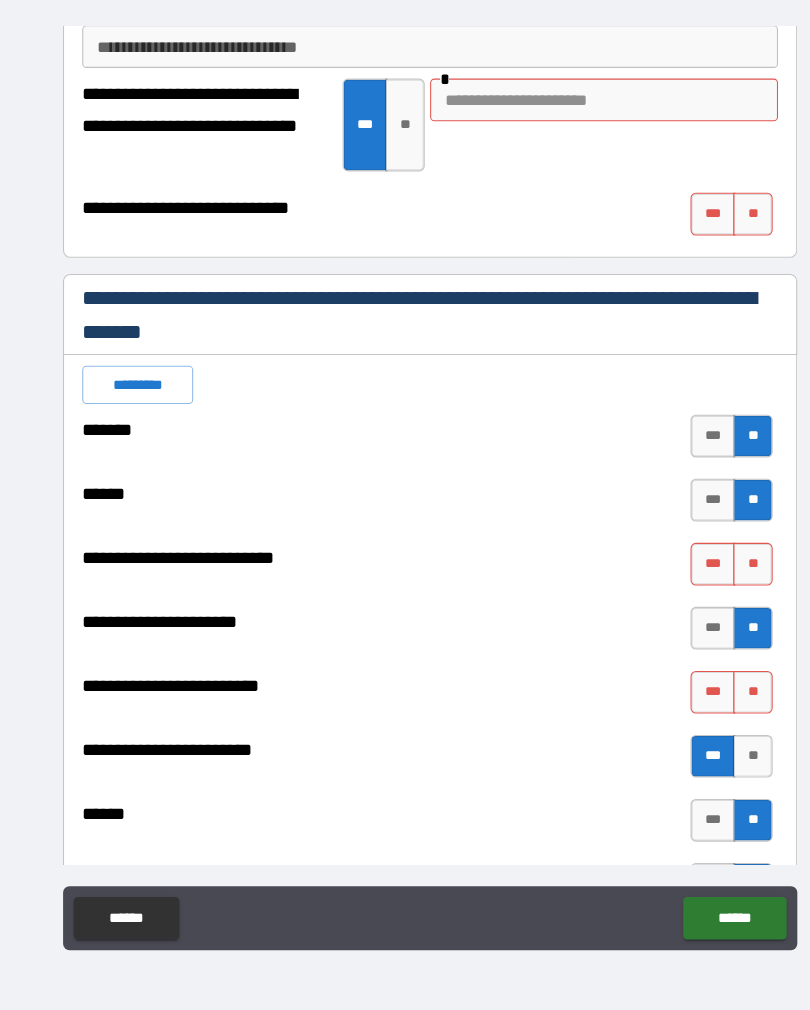 click on "**" at bounding box center (707, 803) 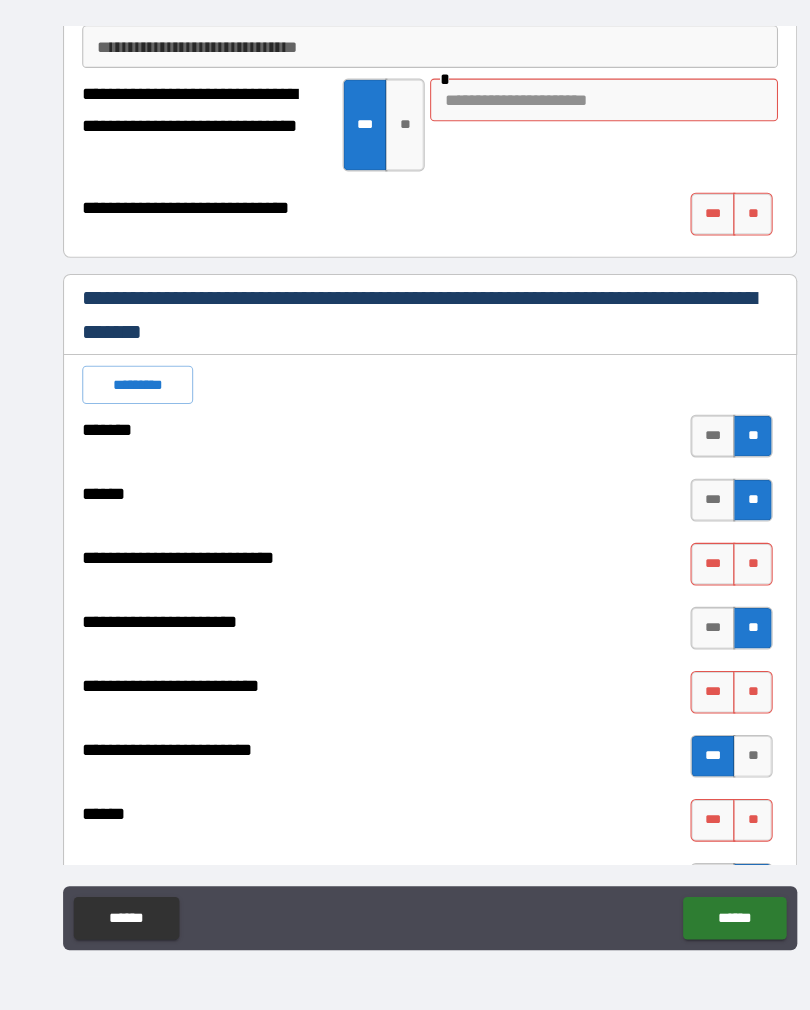 click on "**" at bounding box center [707, 803] 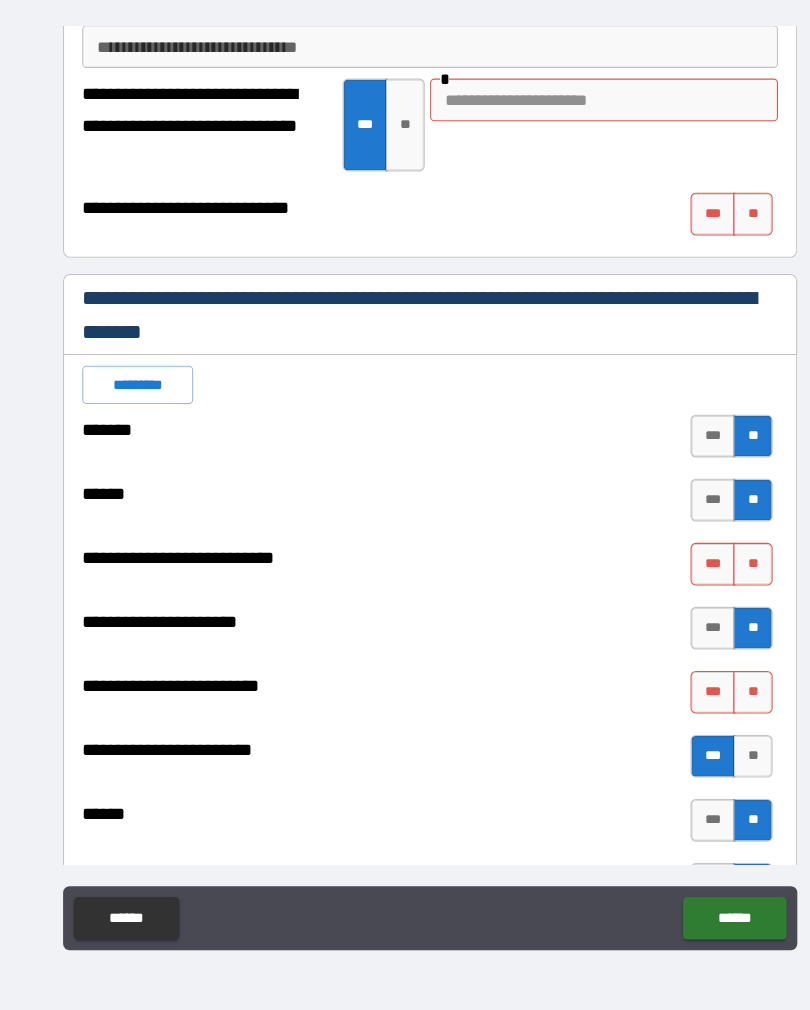 click on "******" at bounding box center [690, 895] 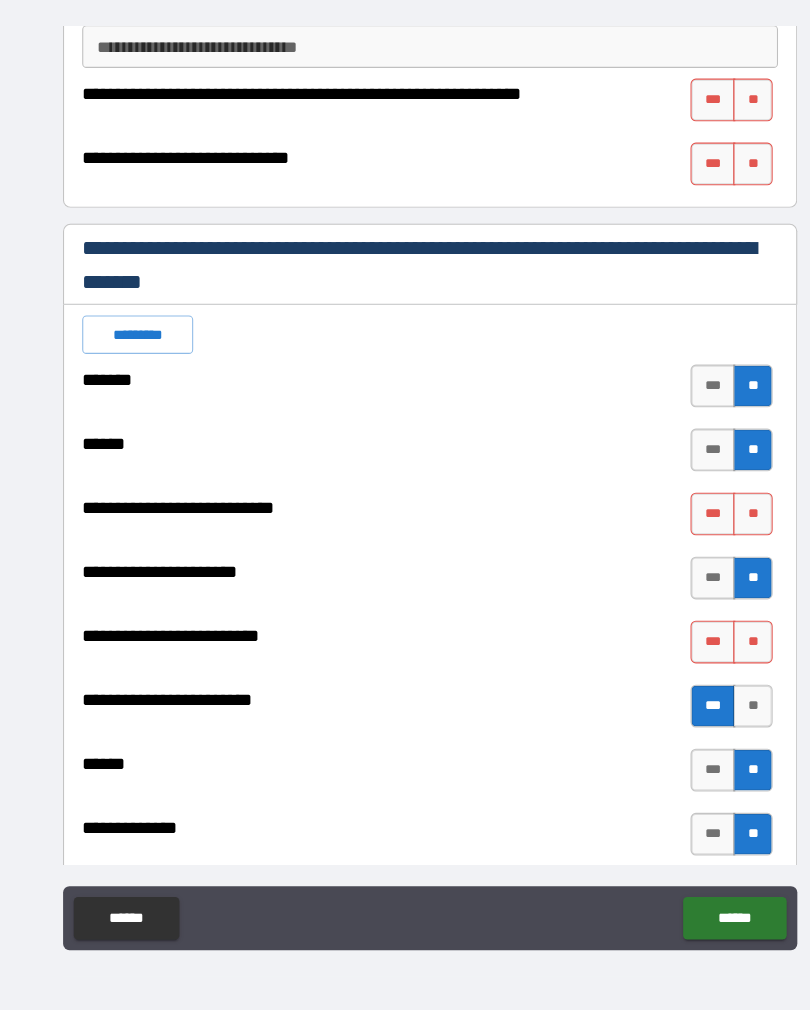 click on "**" at bounding box center [707, 128] 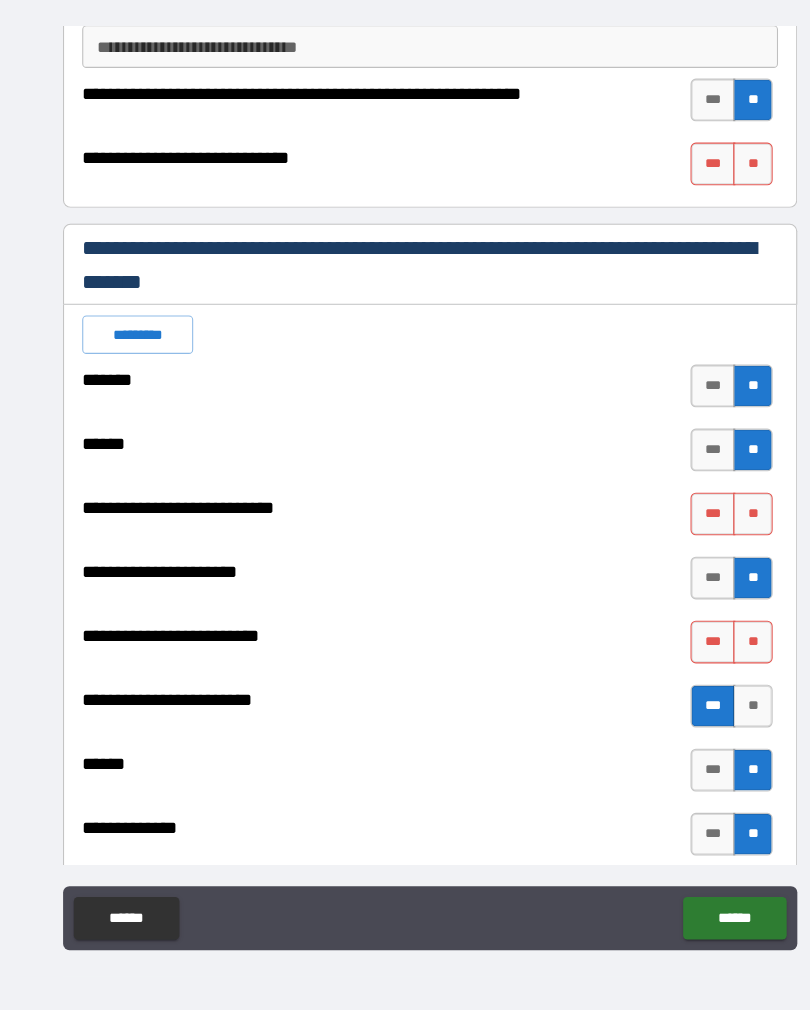 click on "**" at bounding box center (707, 188) 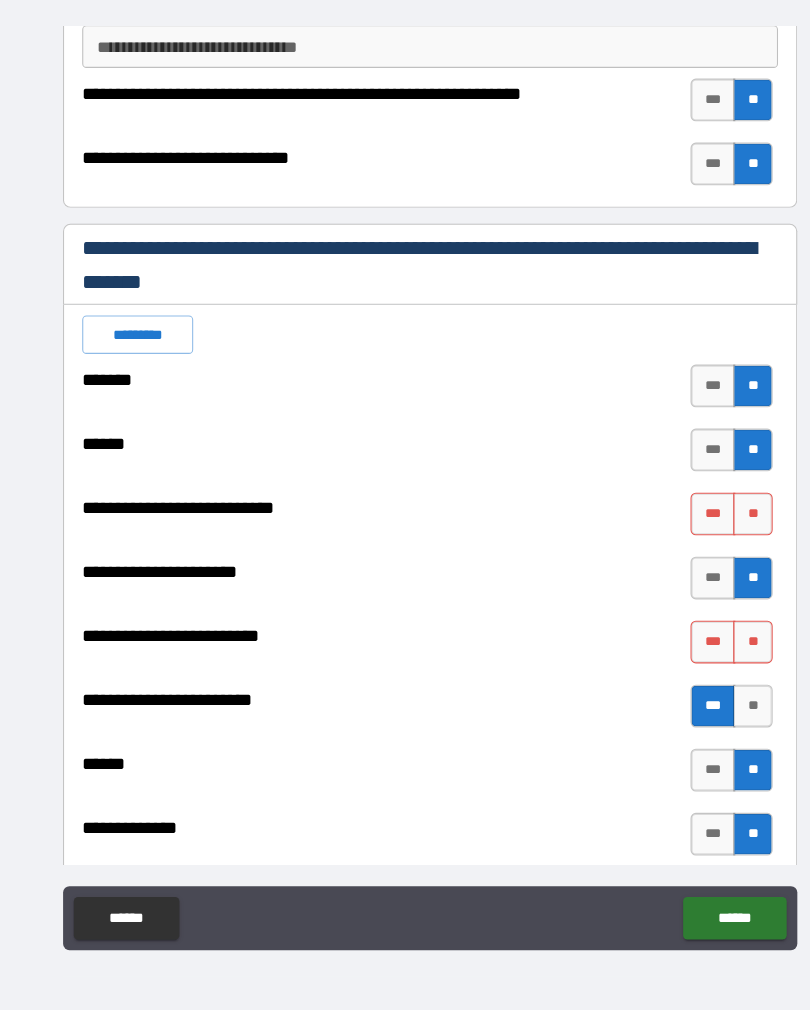 click on "**" at bounding box center [707, 516] 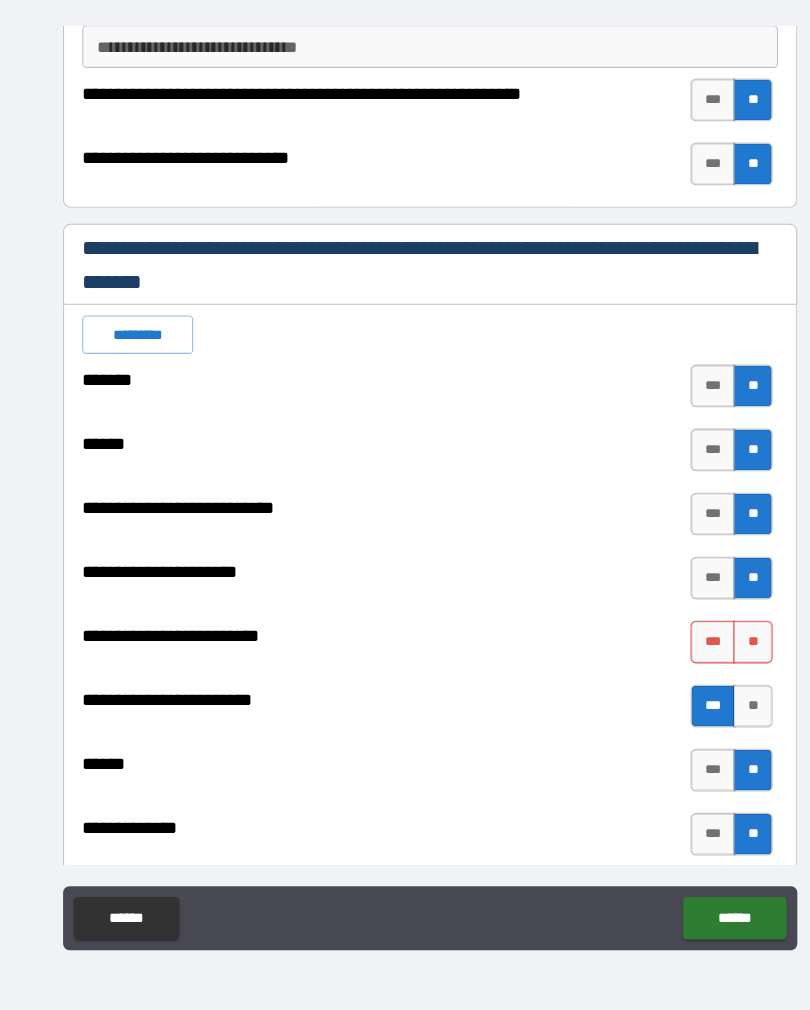 click on "**" at bounding box center (707, 576) 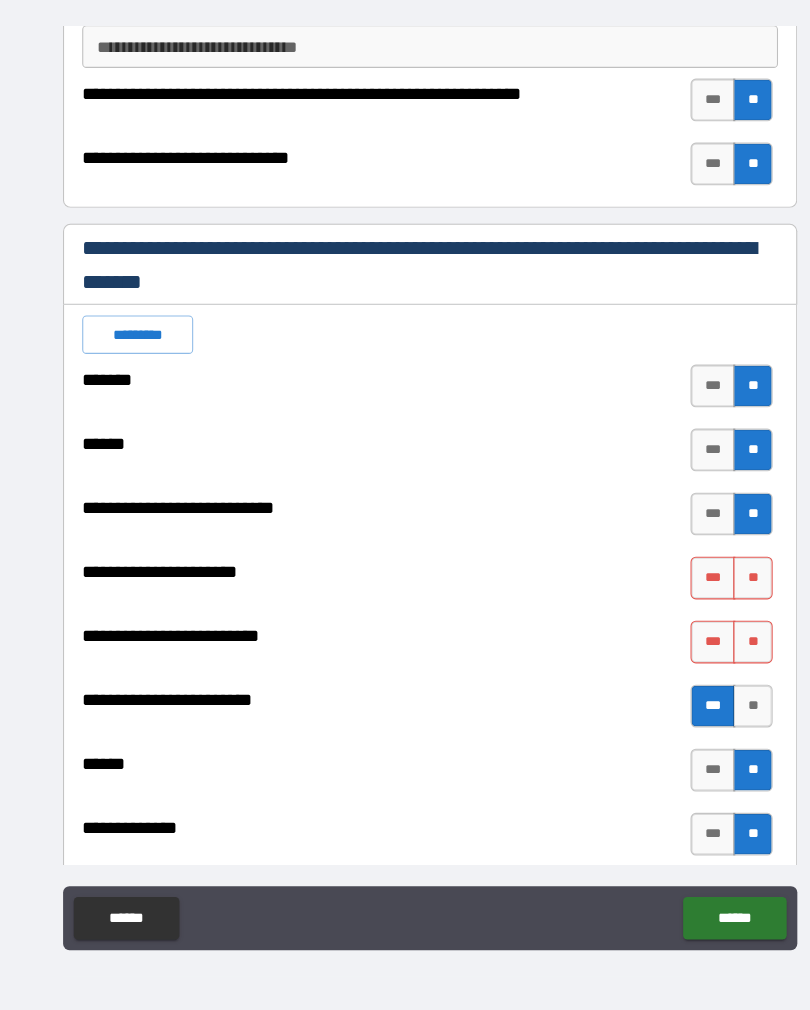 click on "**" at bounding box center [707, 636] 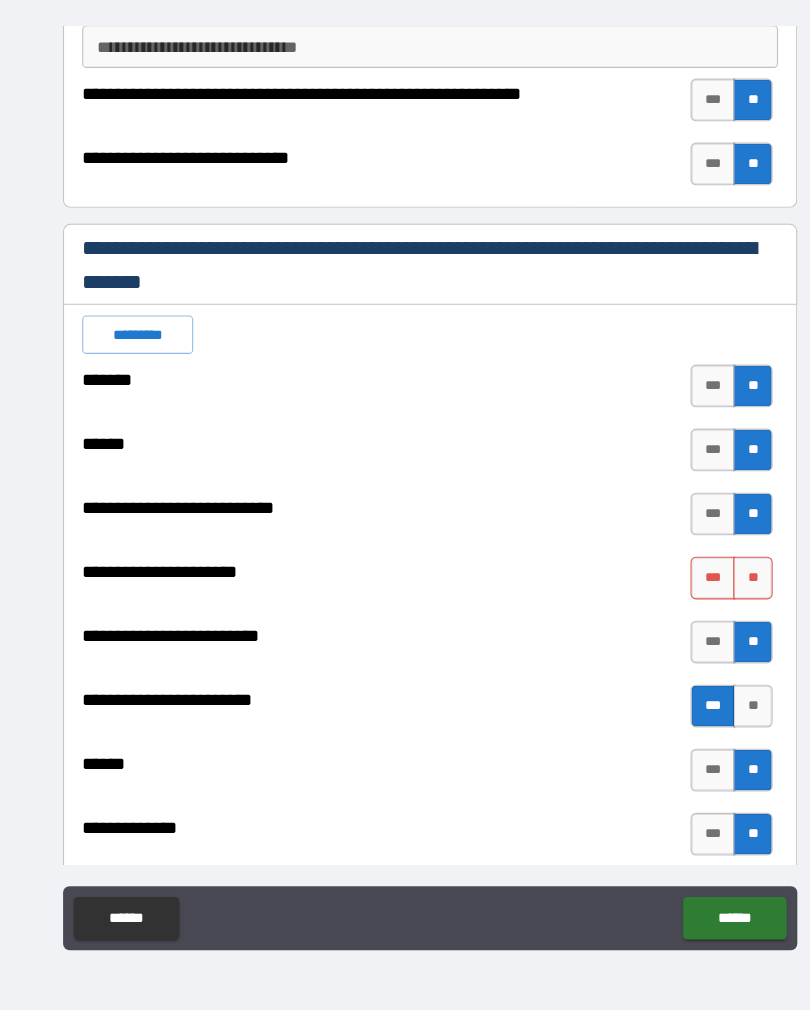click on "**" at bounding box center (707, 756) 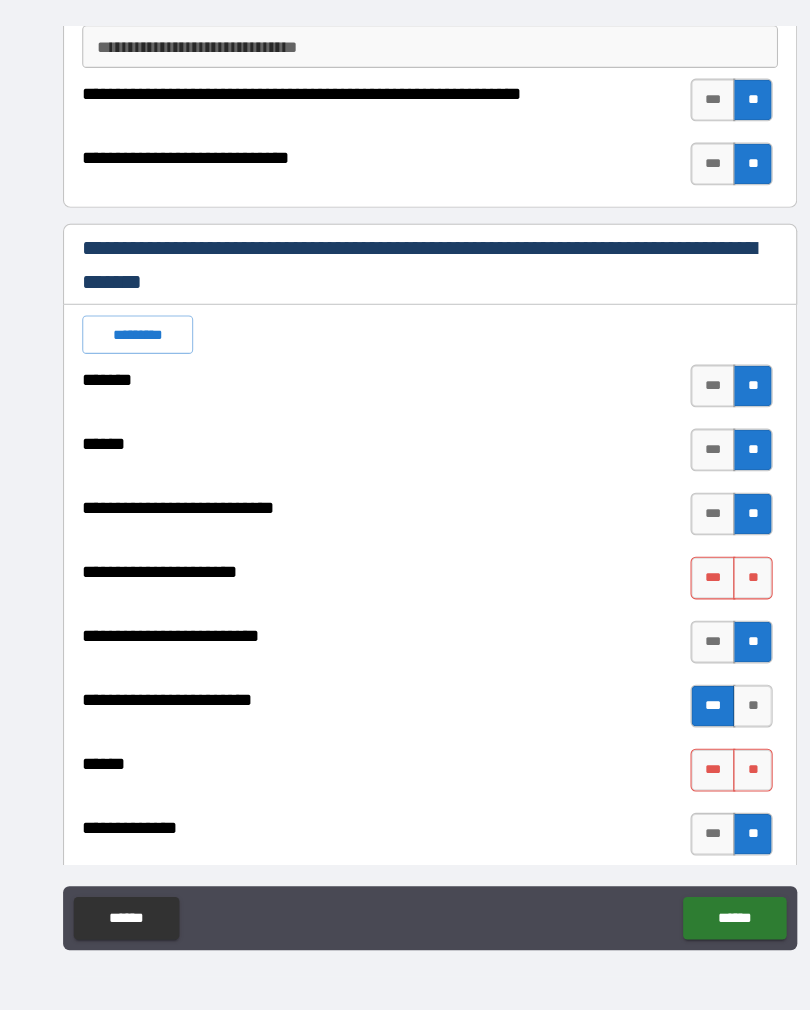 click on "**" at bounding box center [707, 816] 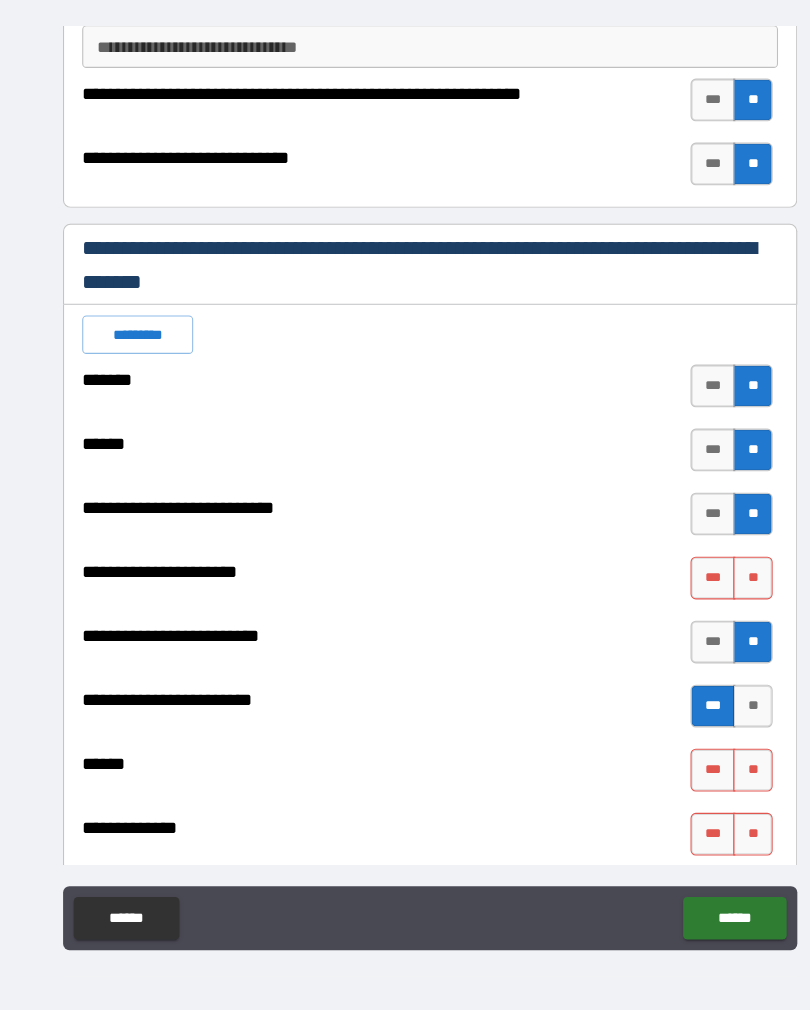 click on "**" at bounding box center [707, 756] 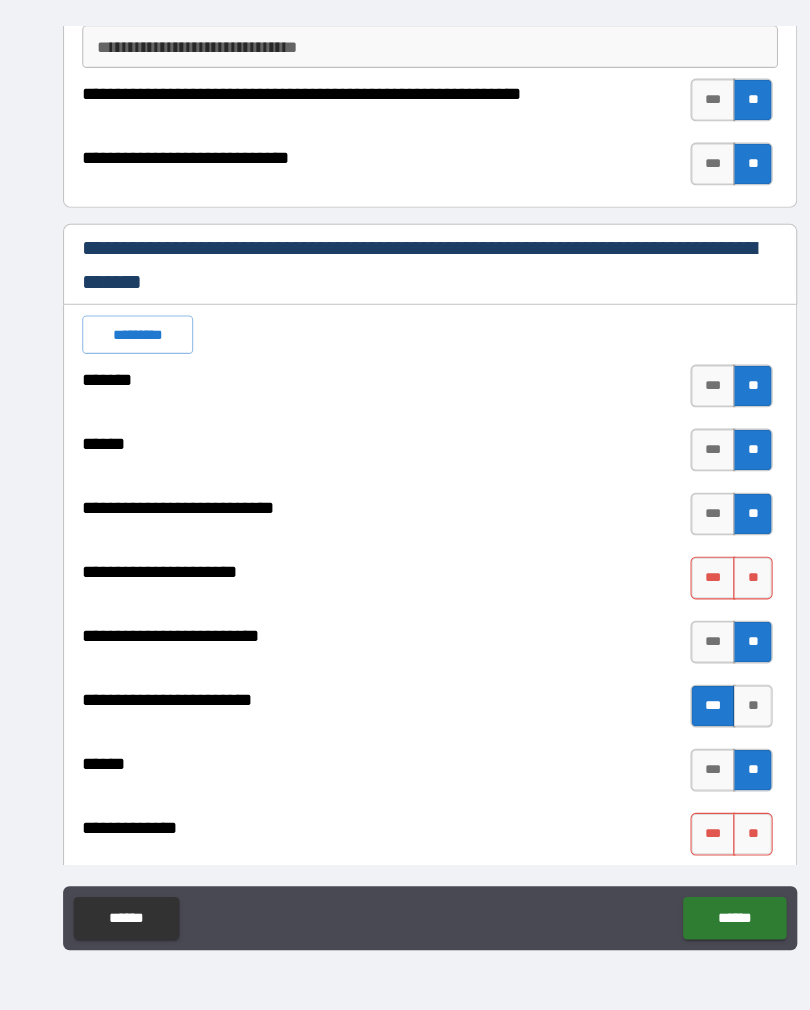 click on "******" at bounding box center (690, 895) 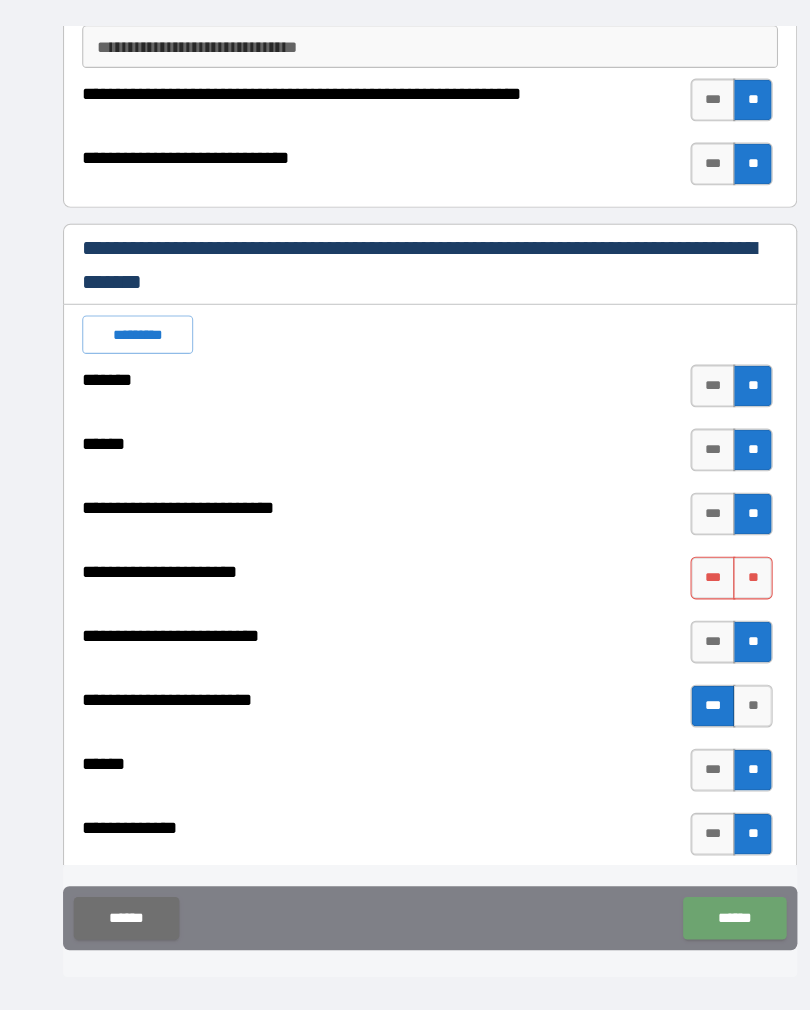 click on "******" at bounding box center (690, 895) 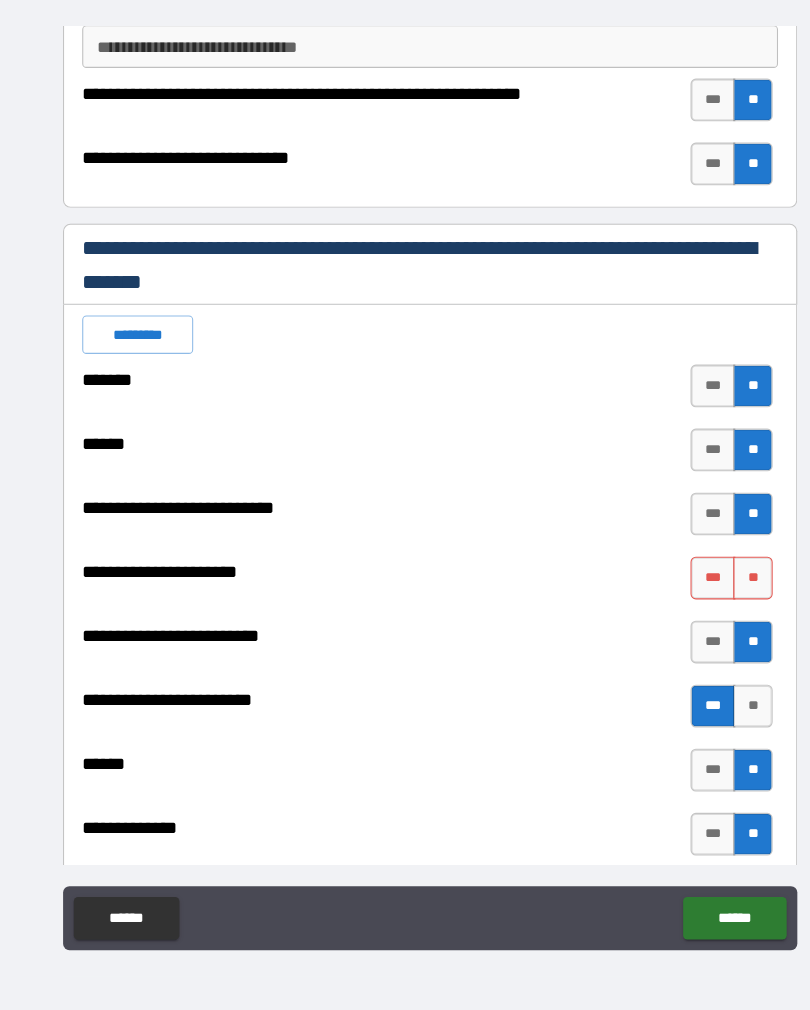 click on "**" at bounding box center [707, 576] 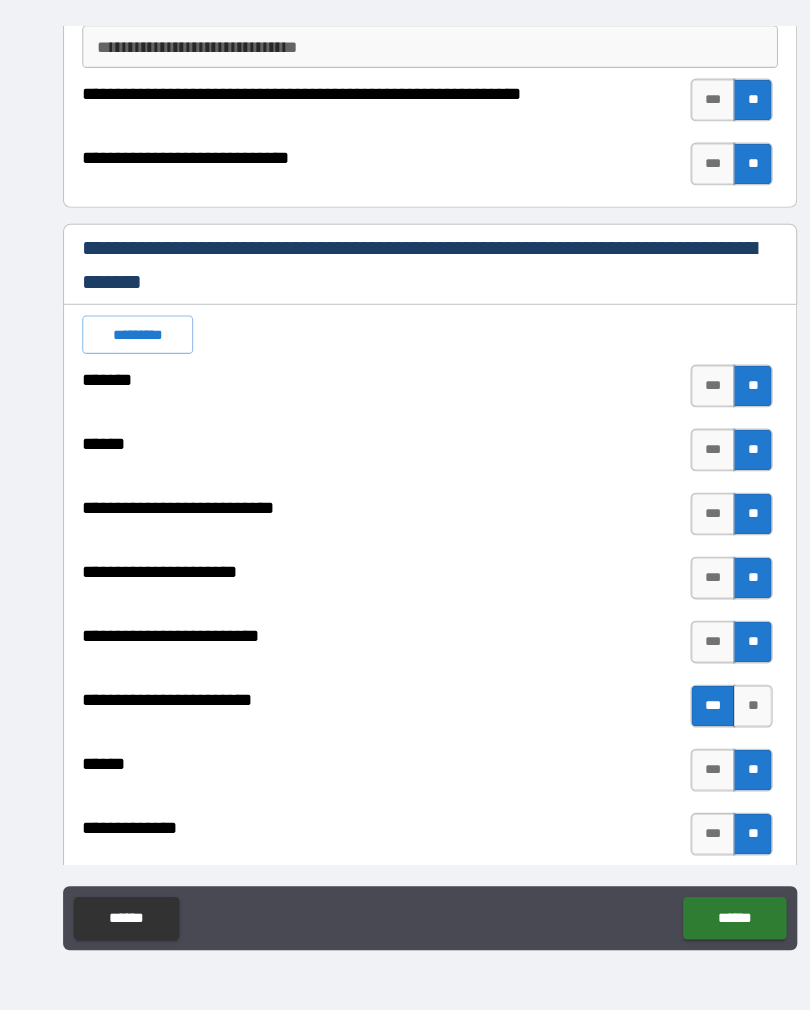 click on "******" at bounding box center (690, 895) 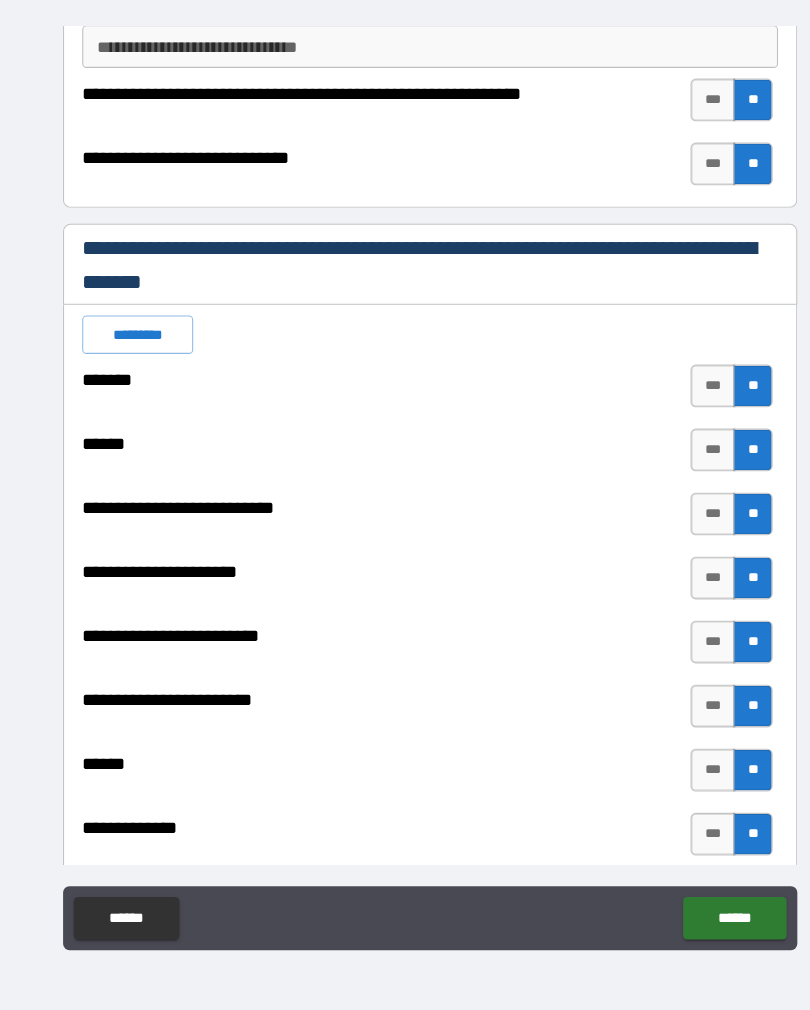 click on "***" at bounding box center (670, 696) 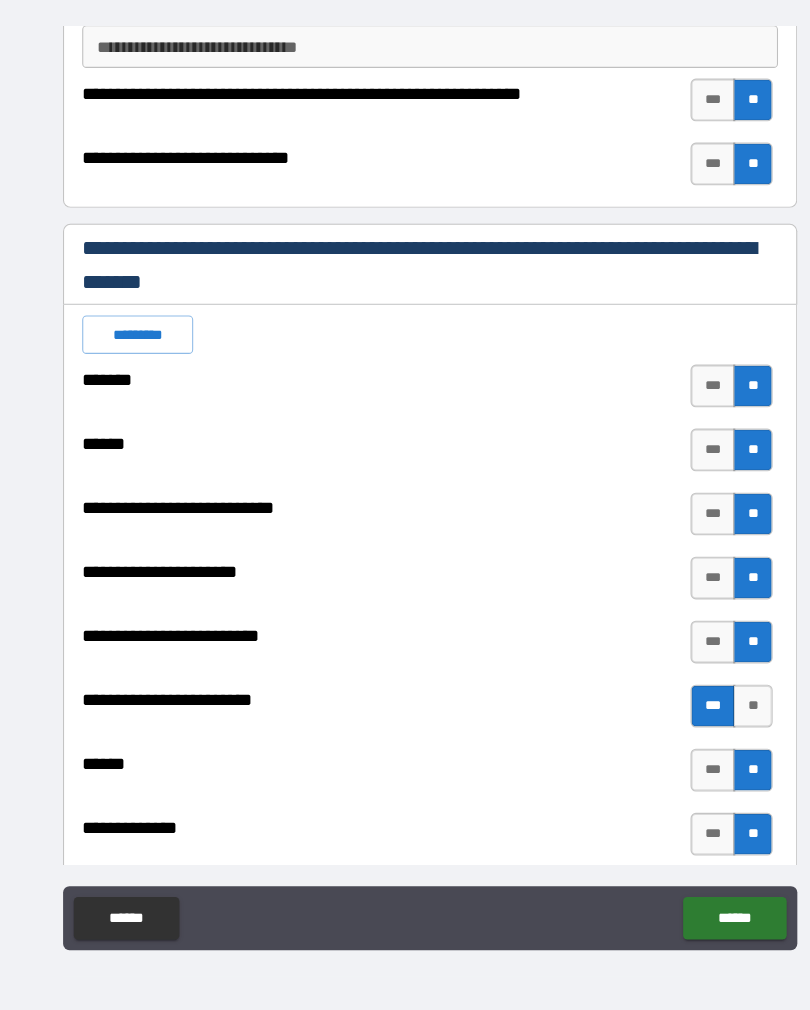 click on "**" at bounding box center (707, 756) 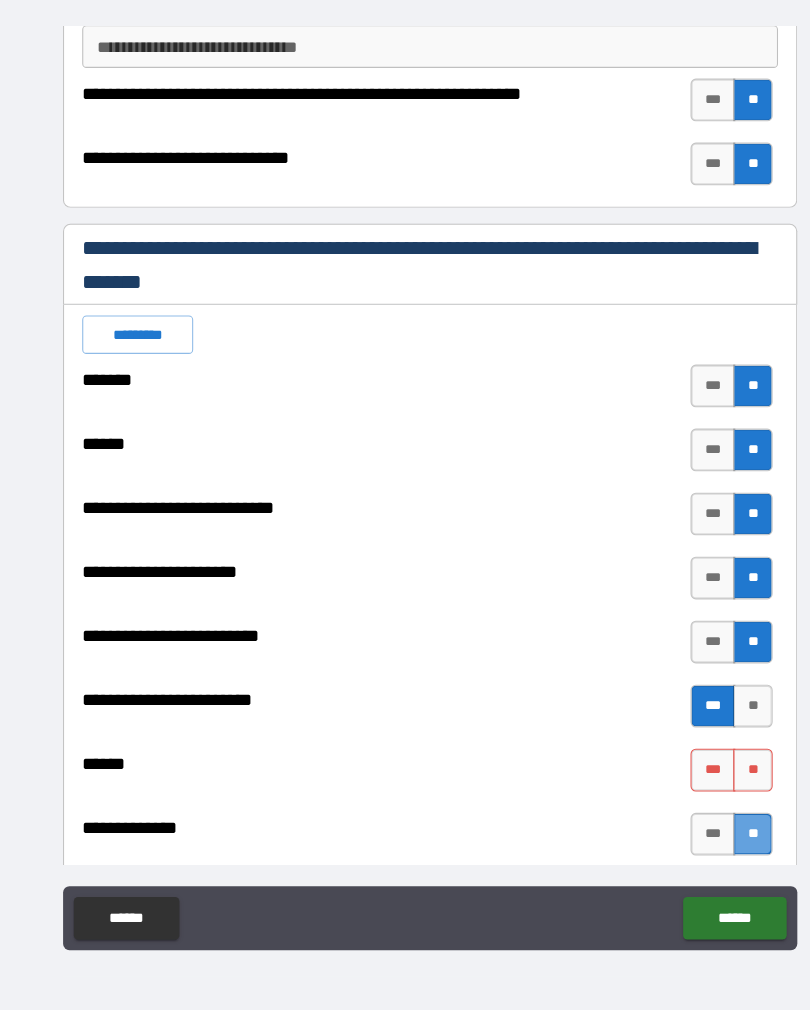 click on "**" at bounding box center (707, 816) 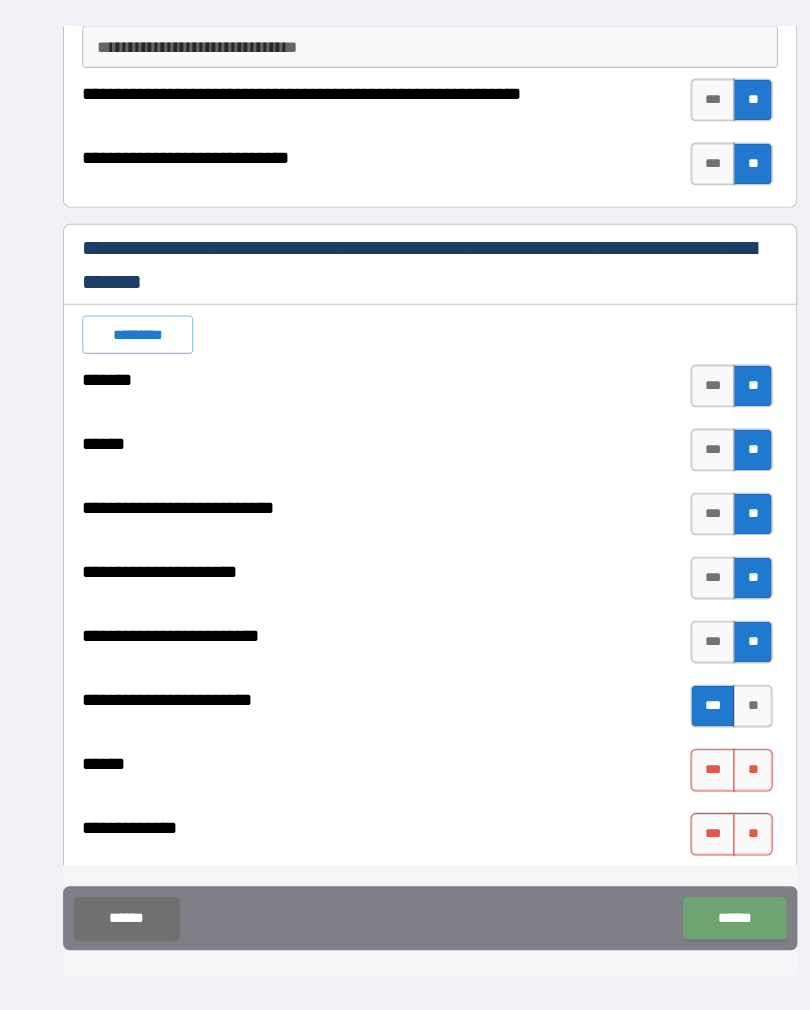click on "******" at bounding box center (690, 895) 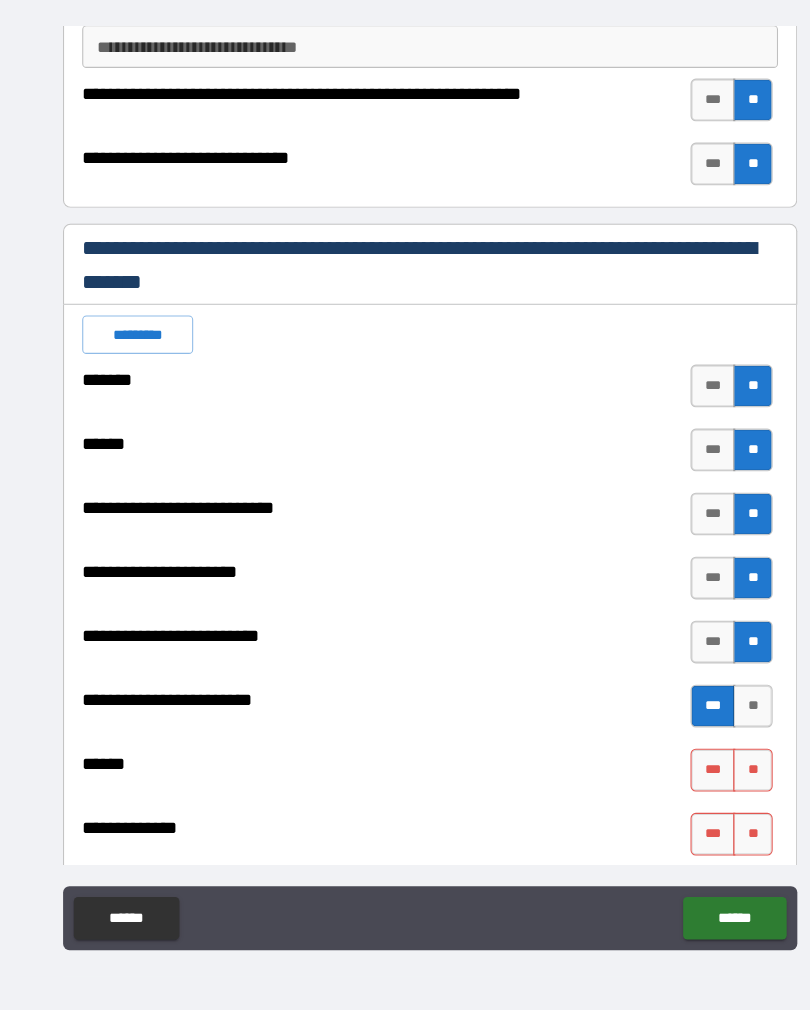 click on "**" at bounding box center (707, 756) 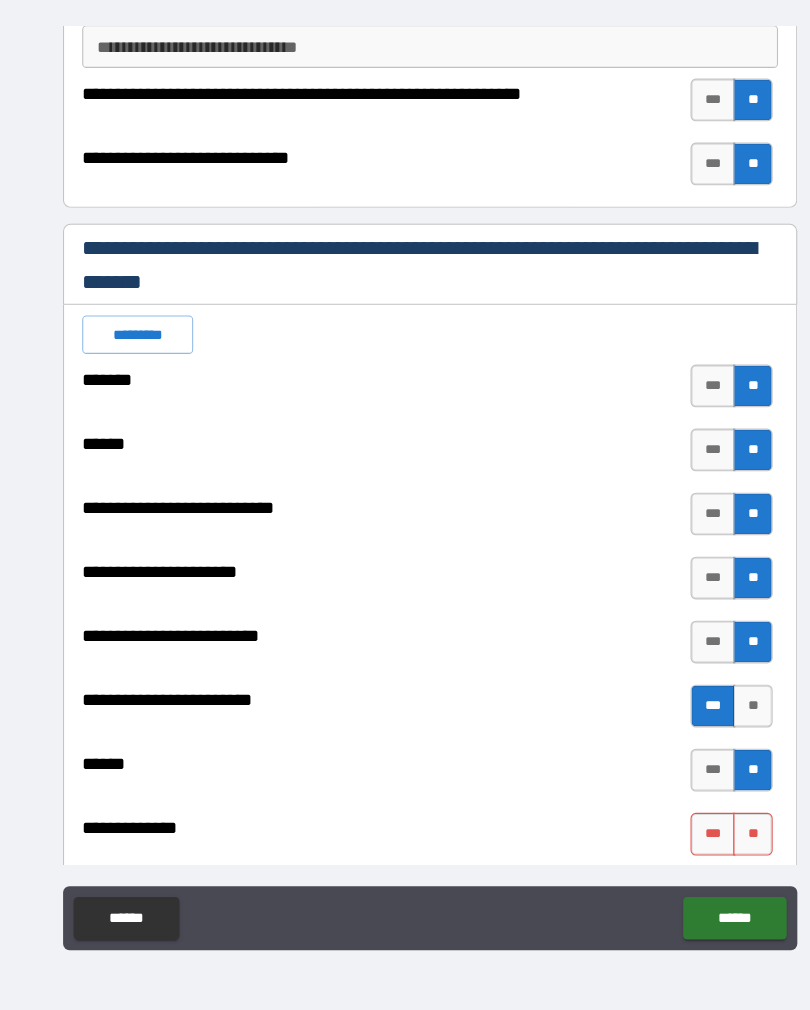 click on "**" at bounding box center [707, 816] 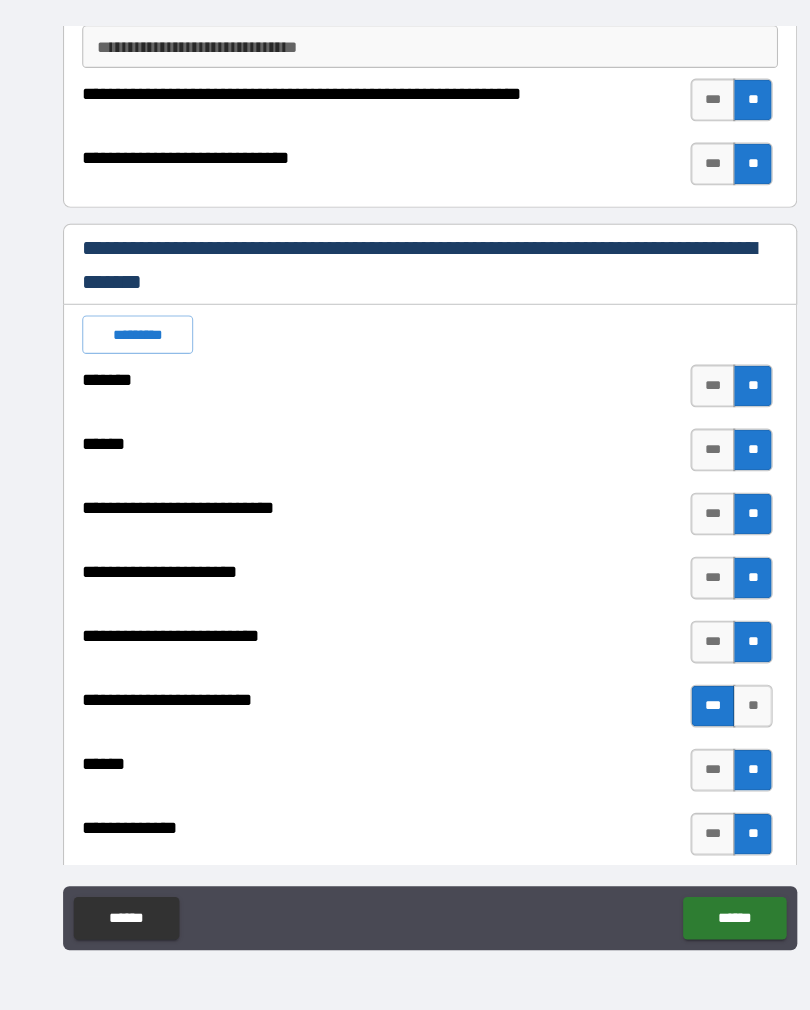 click on "******" at bounding box center [690, 895] 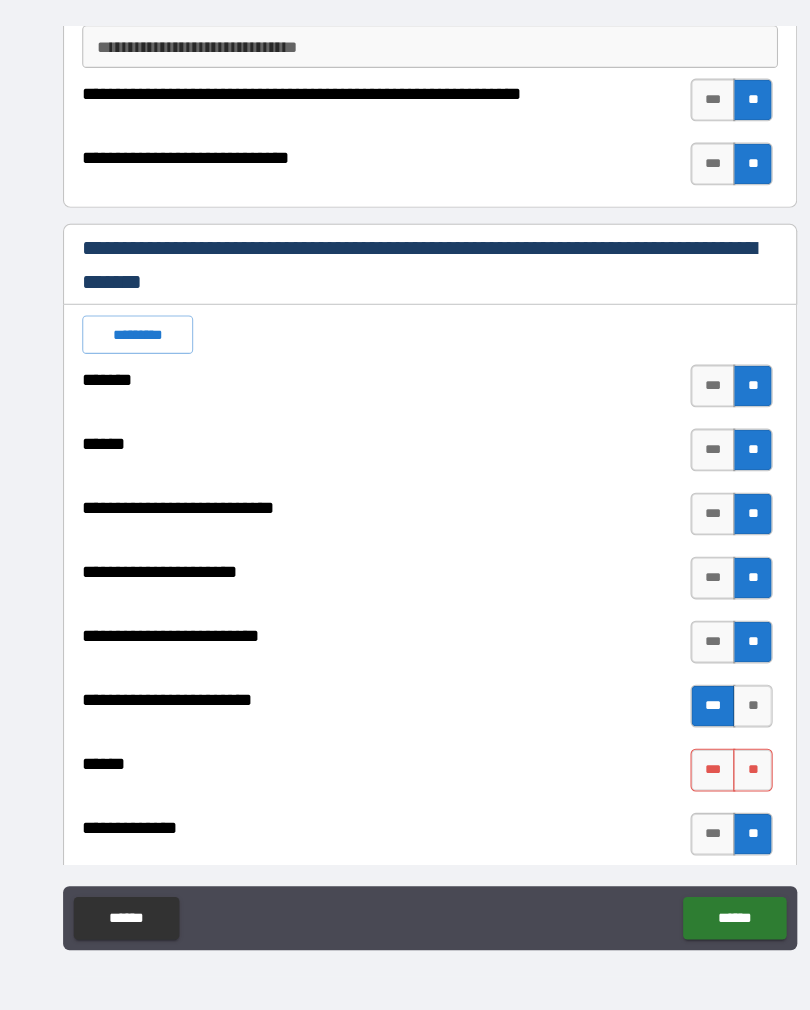 click on "**" at bounding box center [707, 816] 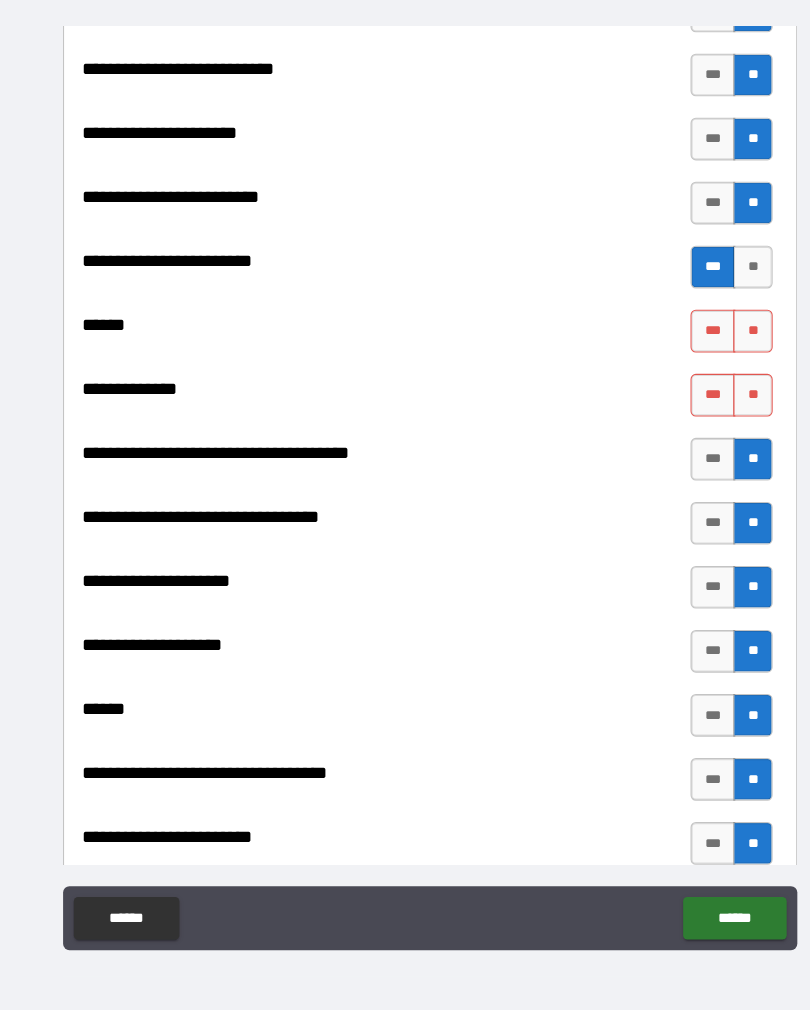 scroll, scrollTop: 715, scrollLeft: 0, axis: vertical 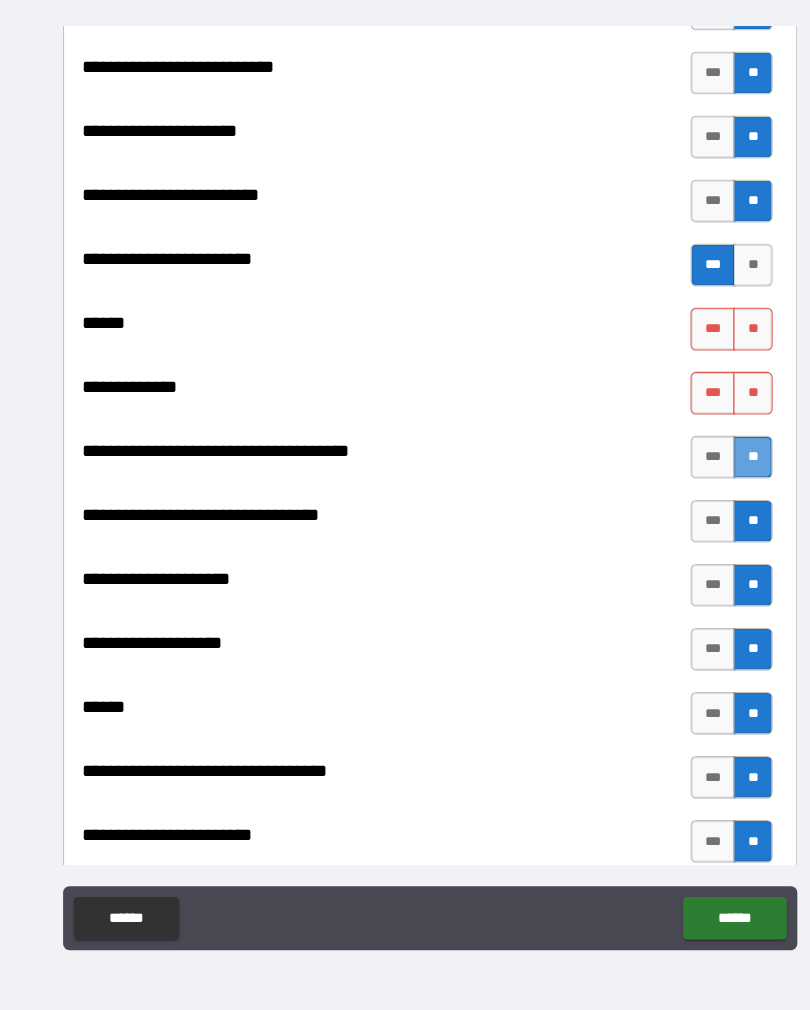click on "**" at bounding box center (707, 463) 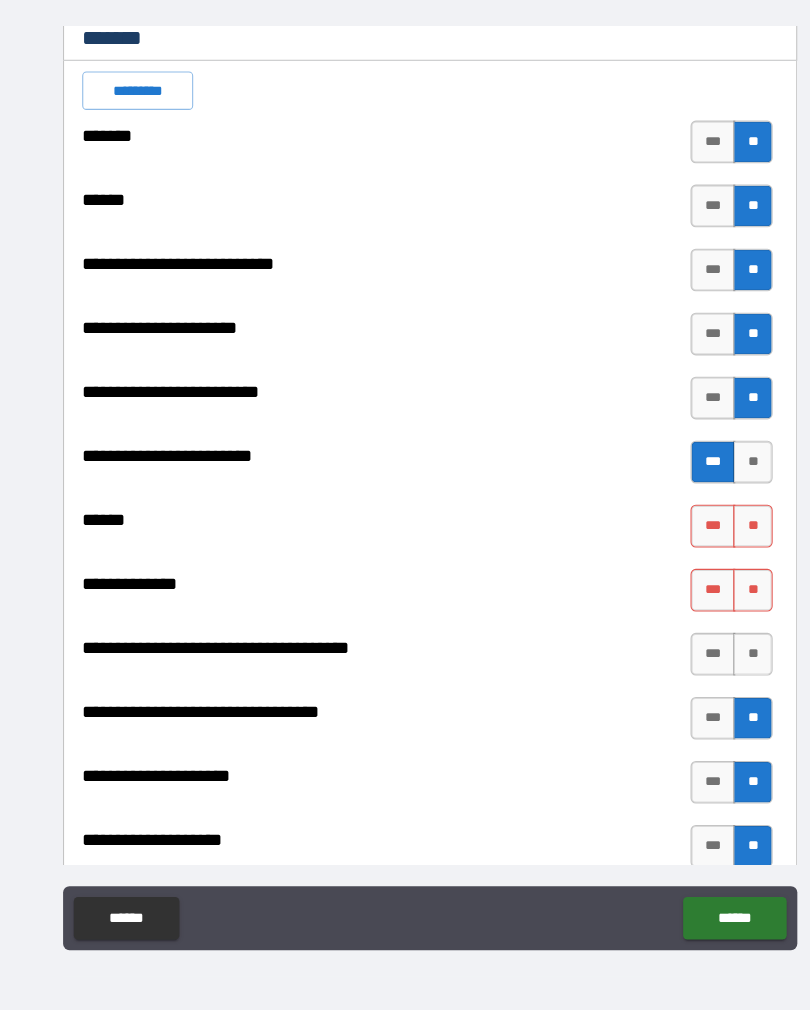 scroll, scrollTop: 545, scrollLeft: 0, axis: vertical 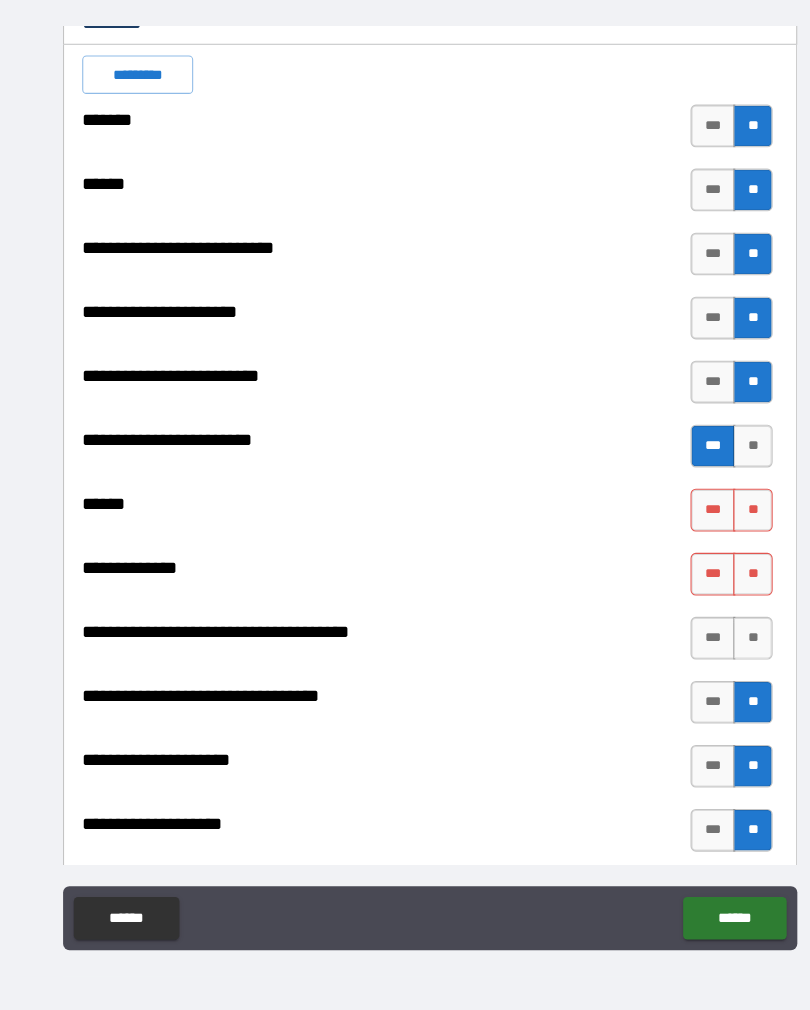 click on "**" at bounding box center [707, 513] 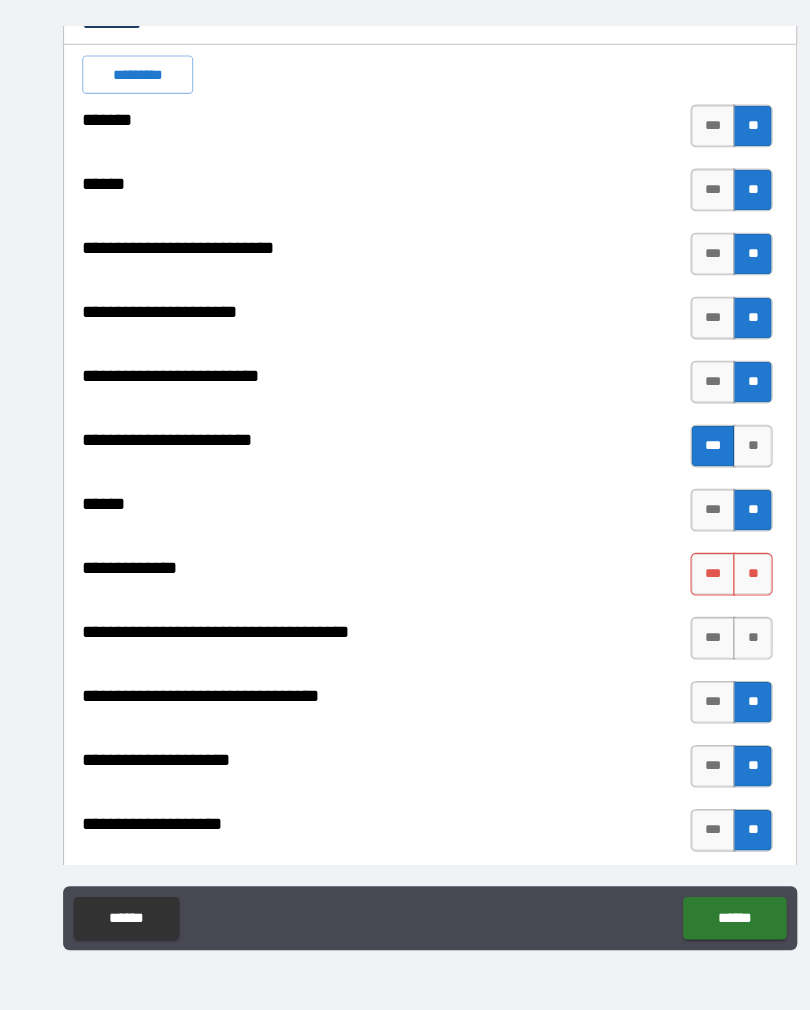 click on "**" at bounding box center (707, 573) 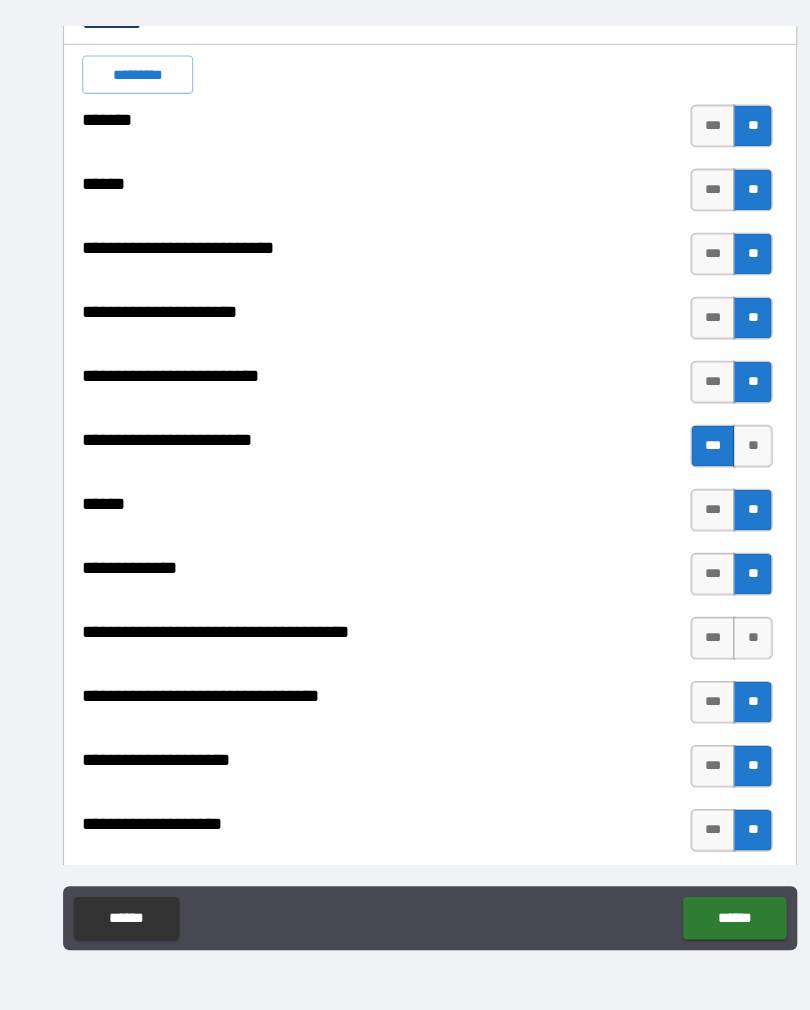 click on "**" at bounding box center [707, 633] 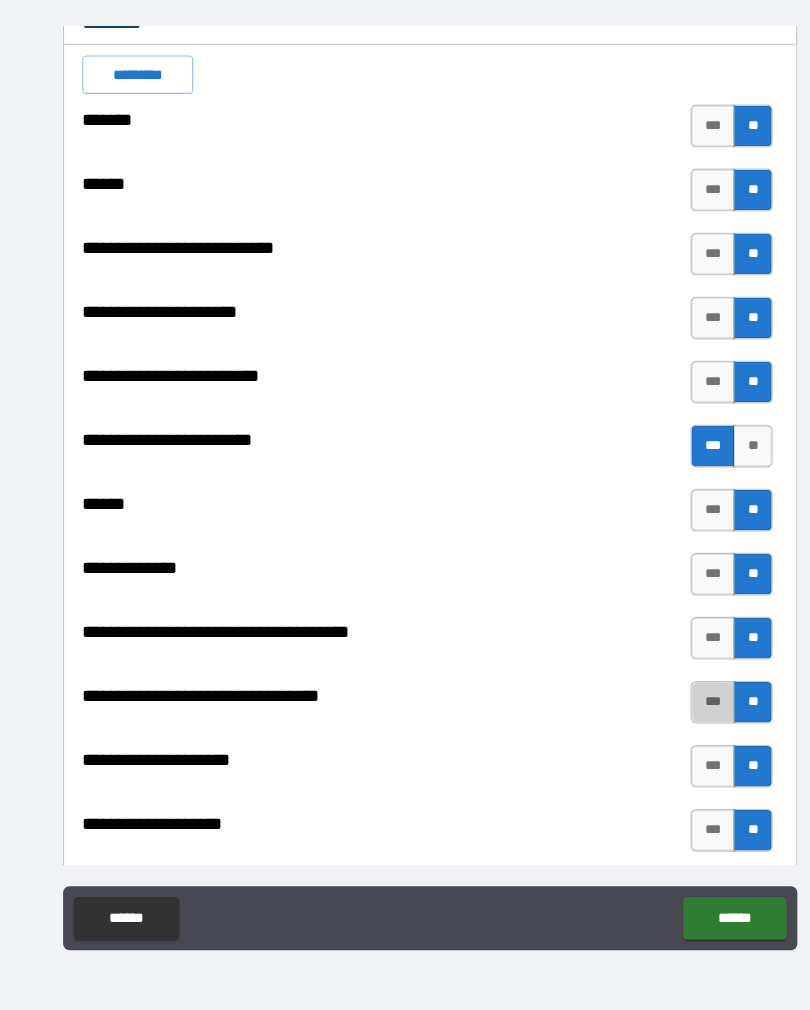 click on "***" at bounding box center [670, 693] 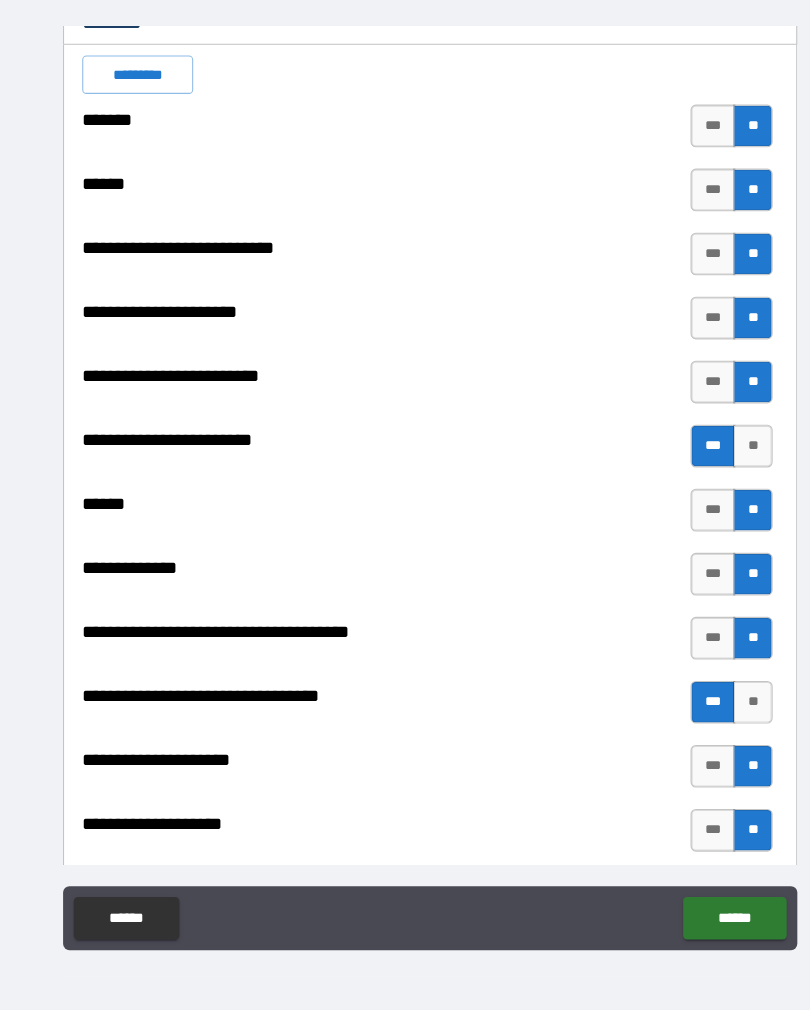 click on "***" at bounding box center (670, 753) 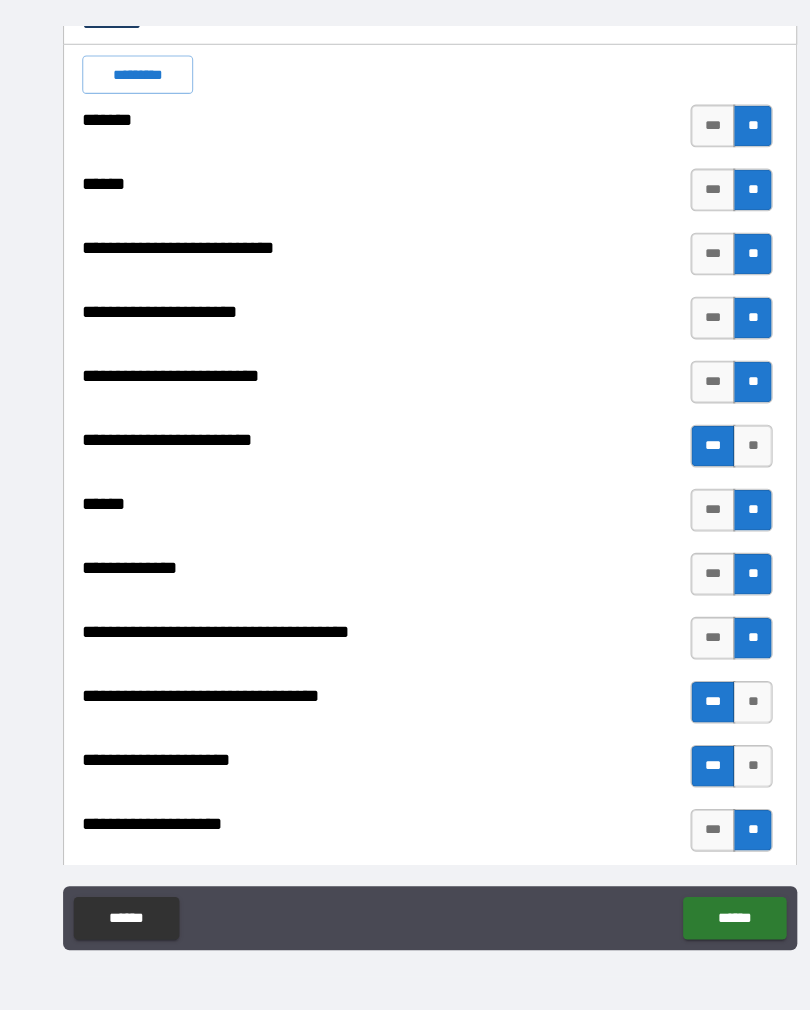 click on "**" at bounding box center [707, 813] 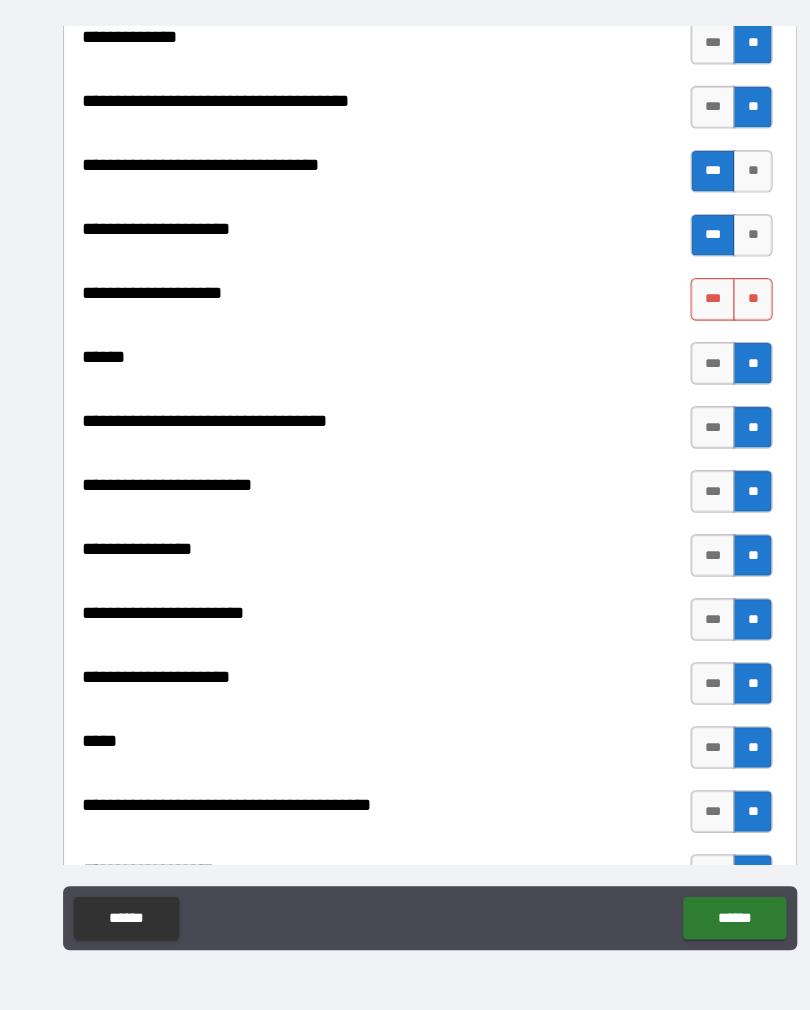 scroll, scrollTop: 1045, scrollLeft: 0, axis: vertical 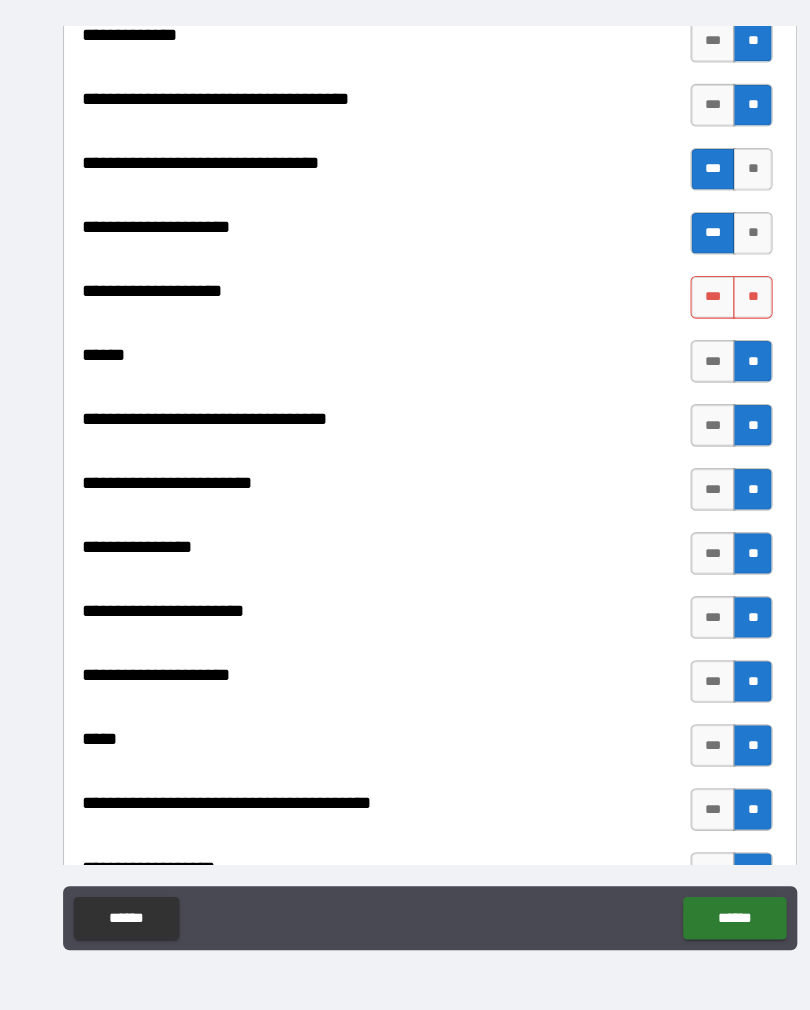 click on "**" at bounding box center (707, 313) 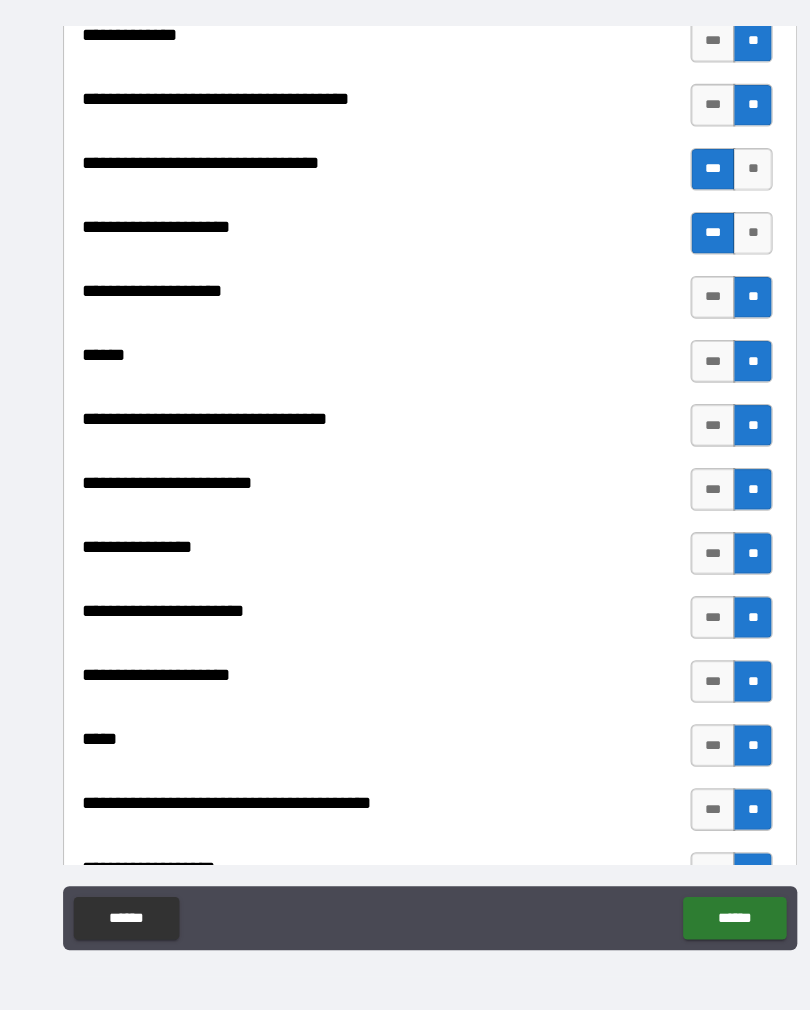 click on "**" at bounding box center [707, 373] 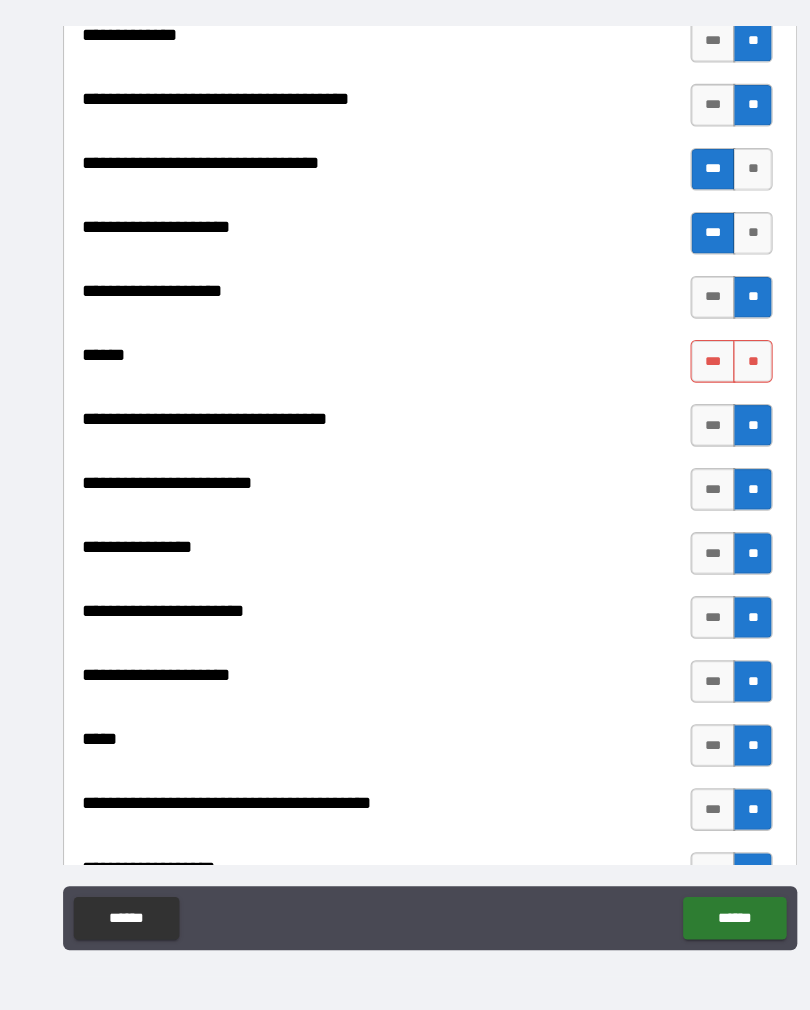 click on "**" at bounding box center (707, 433) 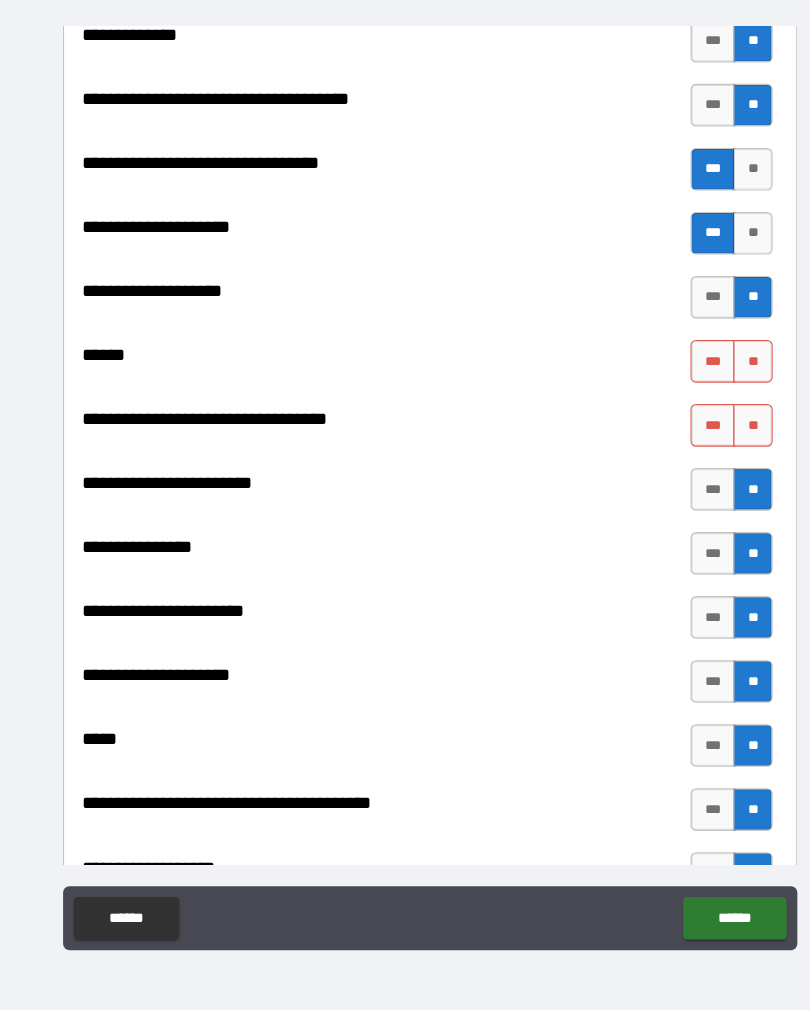 click on "***" at bounding box center (670, 493) 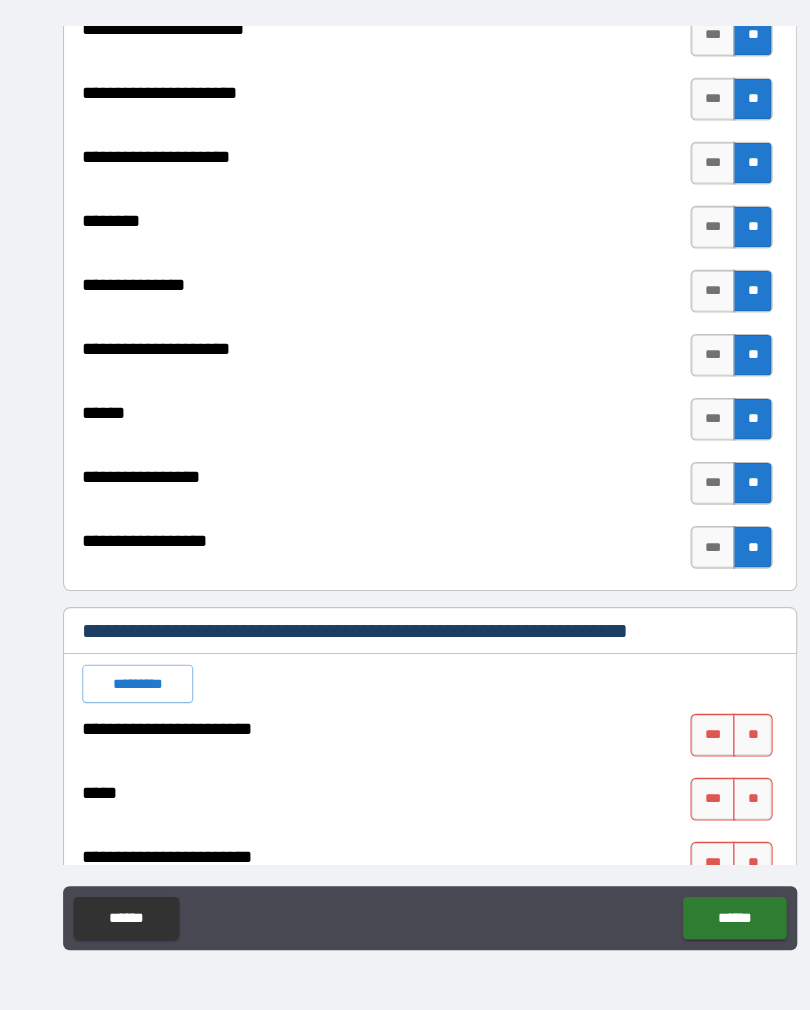 scroll, scrollTop: 2795, scrollLeft: 0, axis: vertical 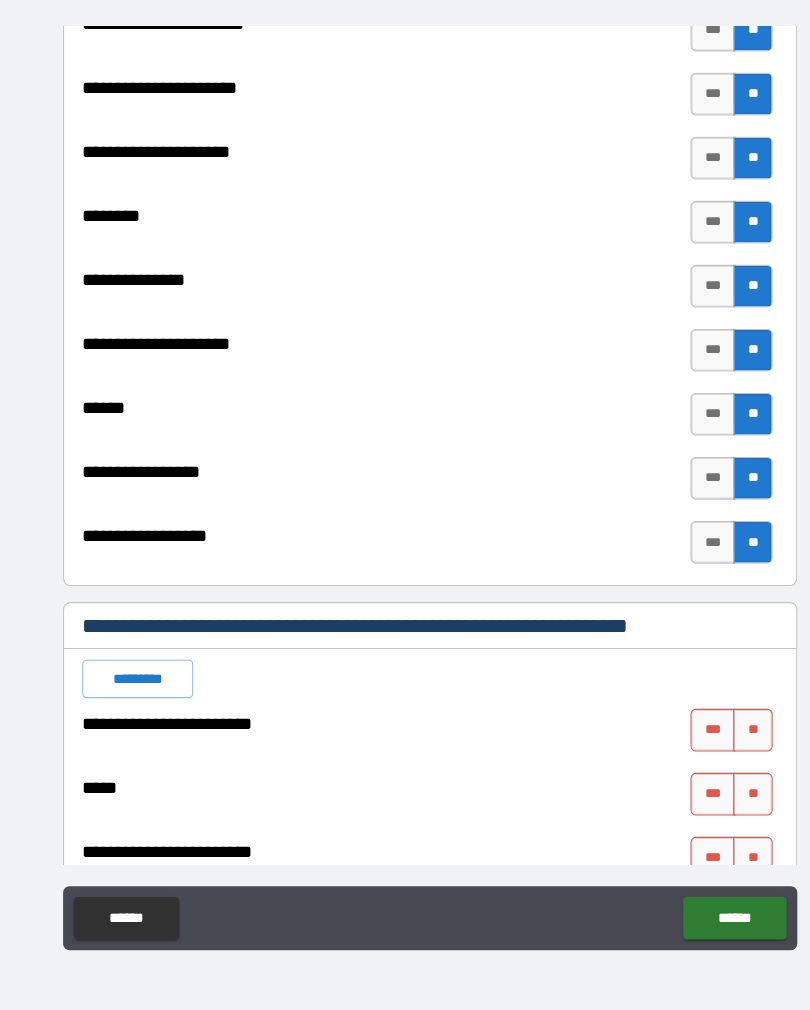 click on "*********" at bounding box center [131, 671] 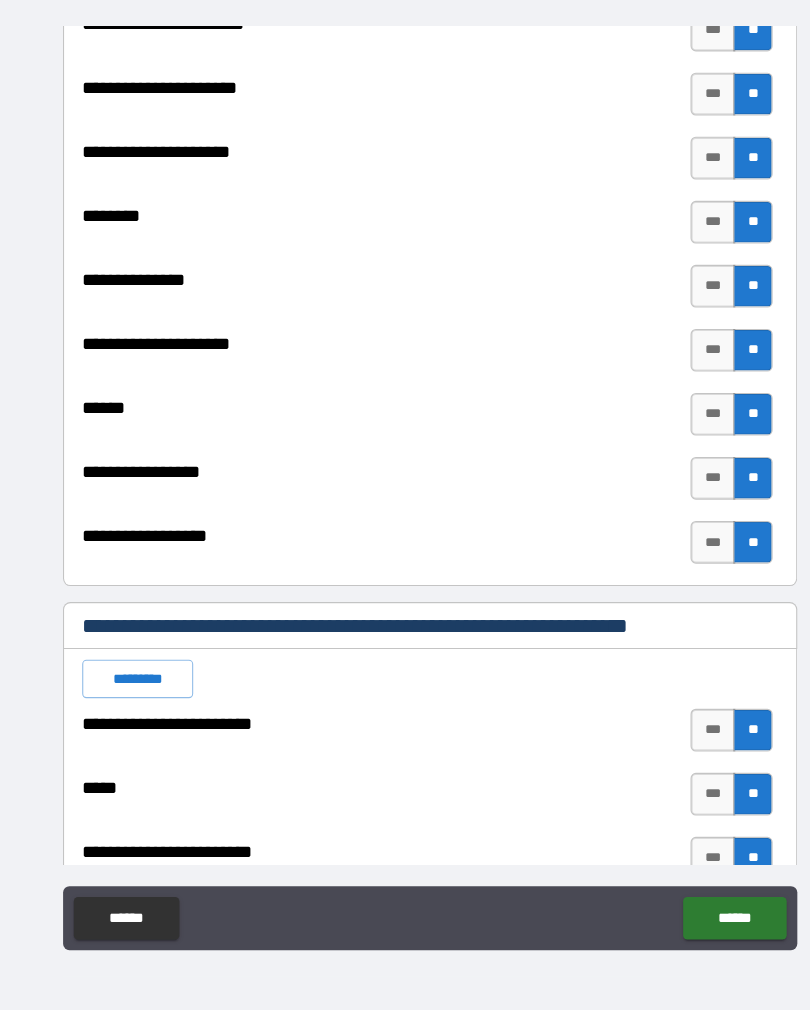 click on "**" at bounding box center (707, 779) 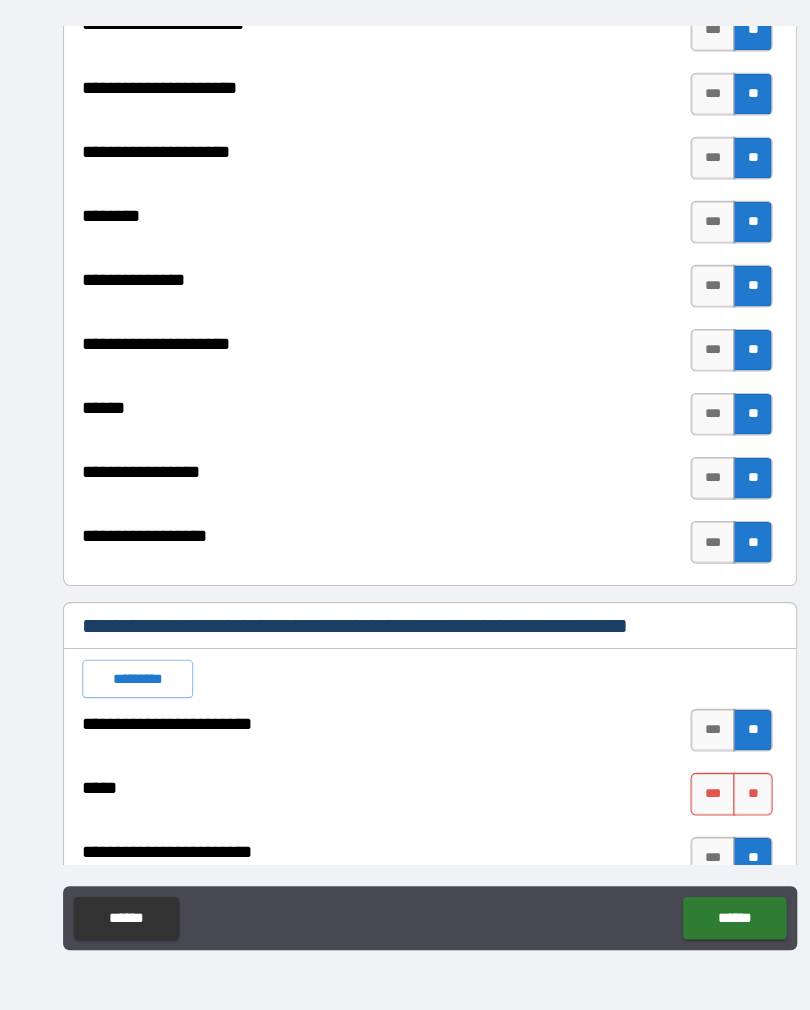 click on "**" at bounding box center [707, 839] 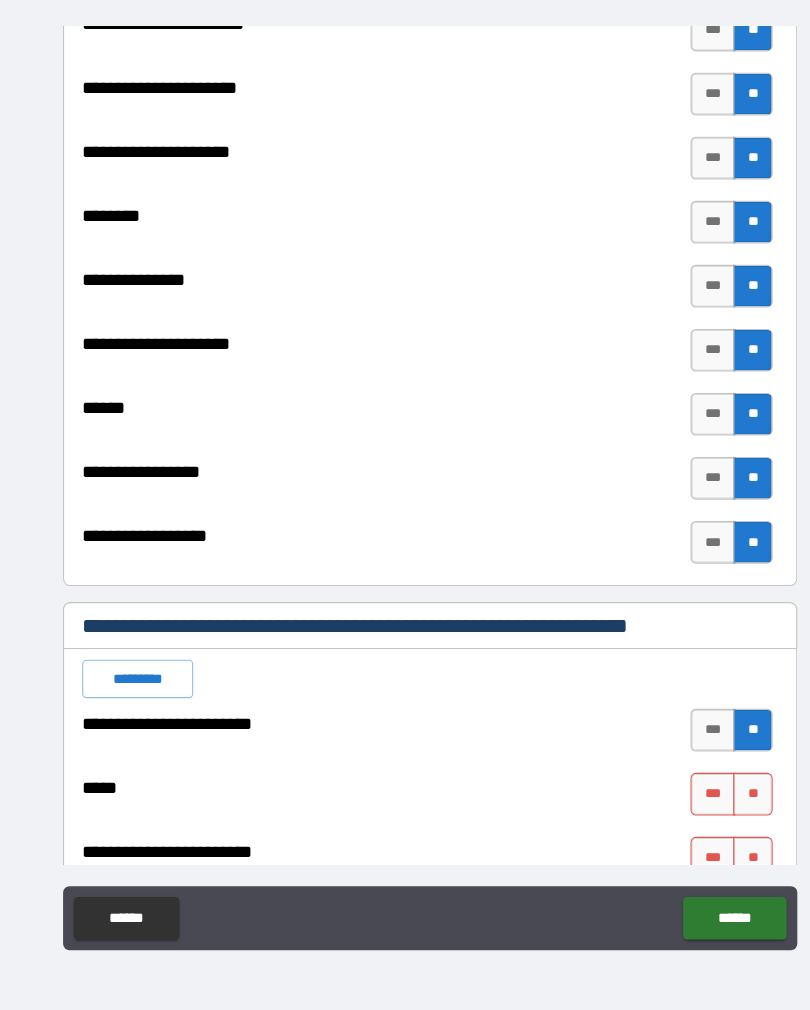 click on "**" at bounding box center [707, 839] 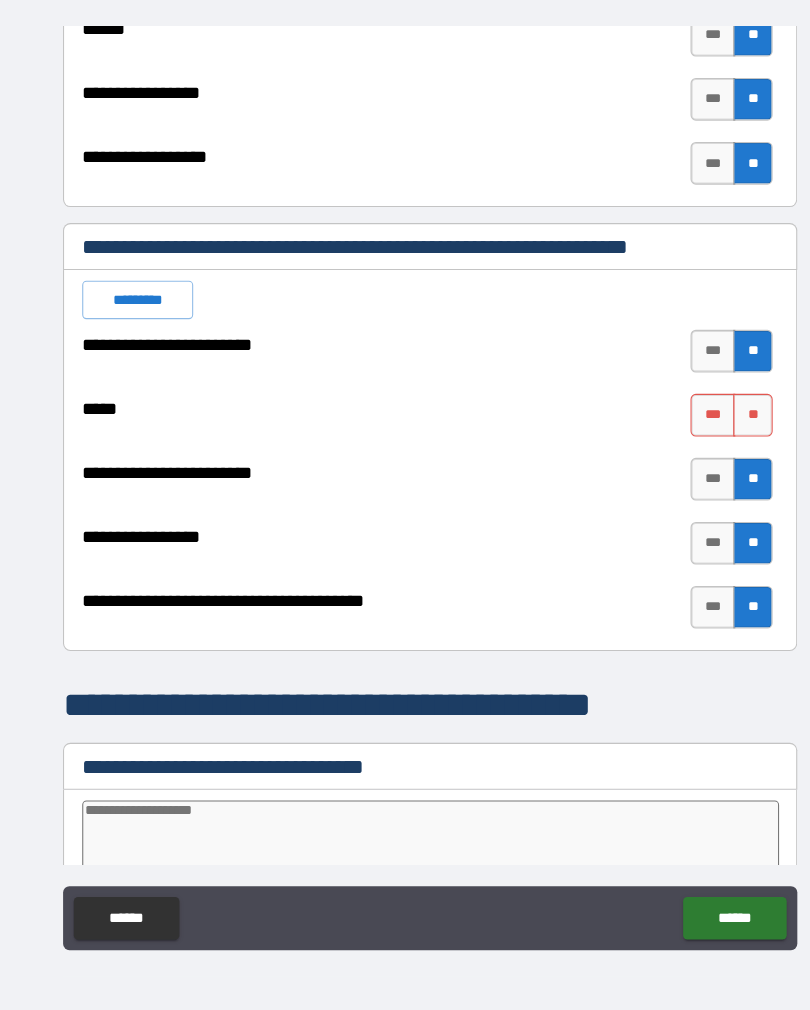 scroll, scrollTop: 3152, scrollLeft: 0, axis: vertical 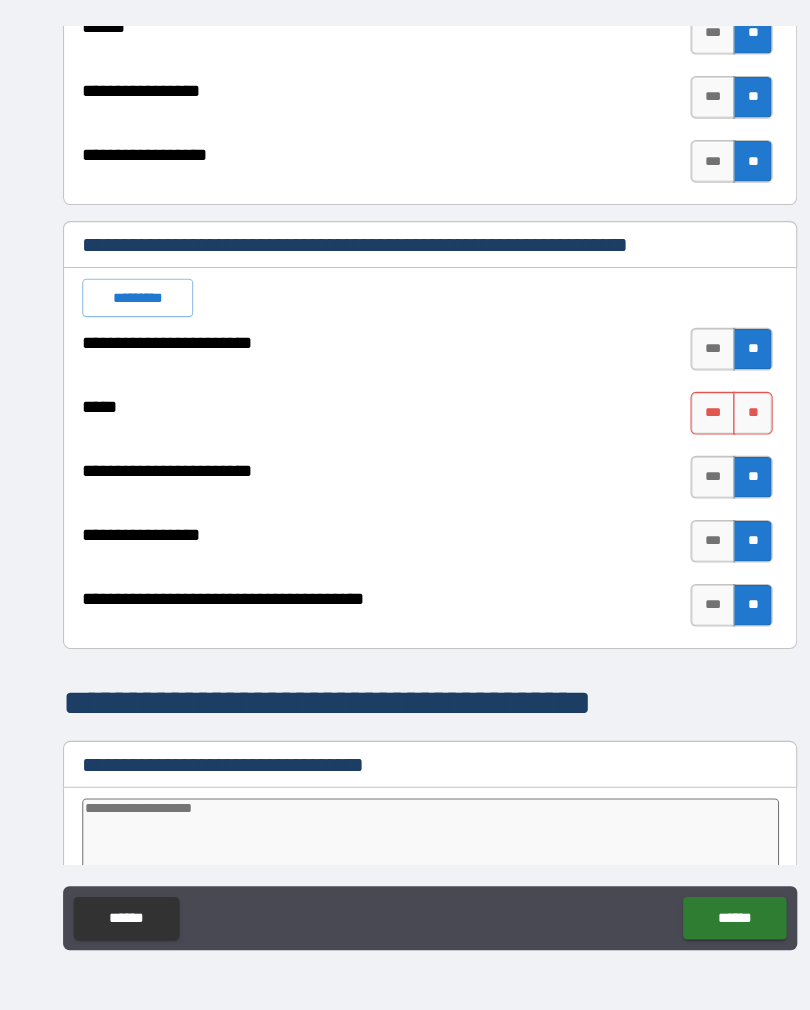 click on "**" at bounding box center (707, 542) 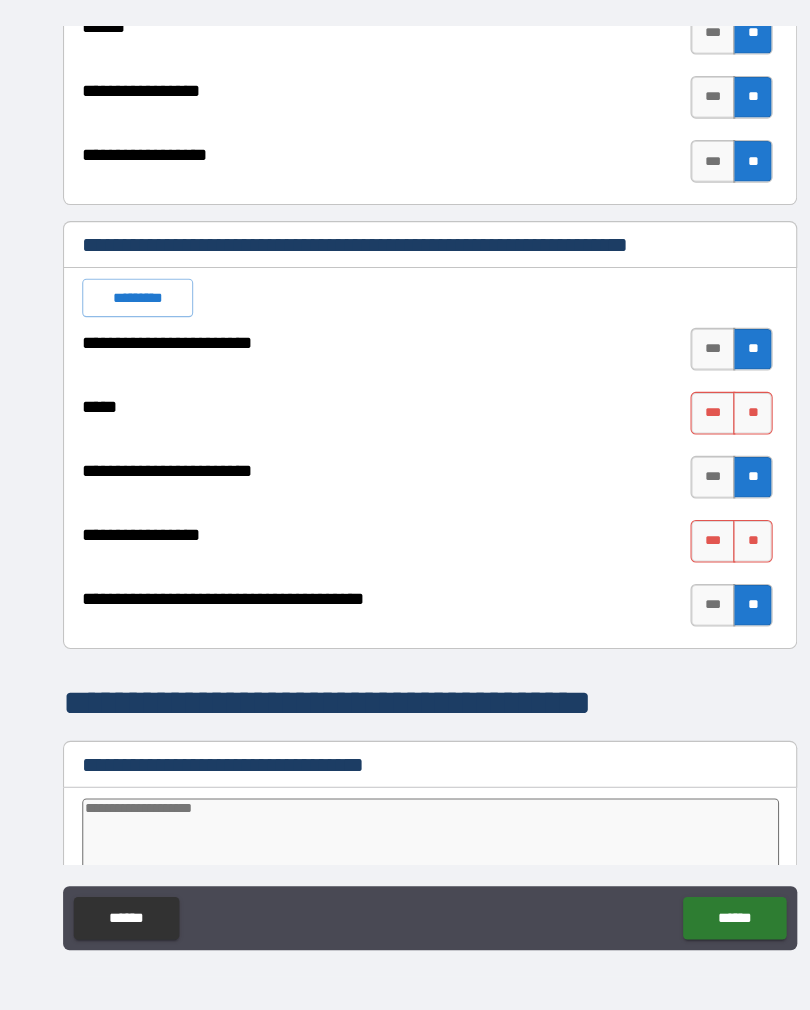 click on "**" at bounding box center [707, 542] 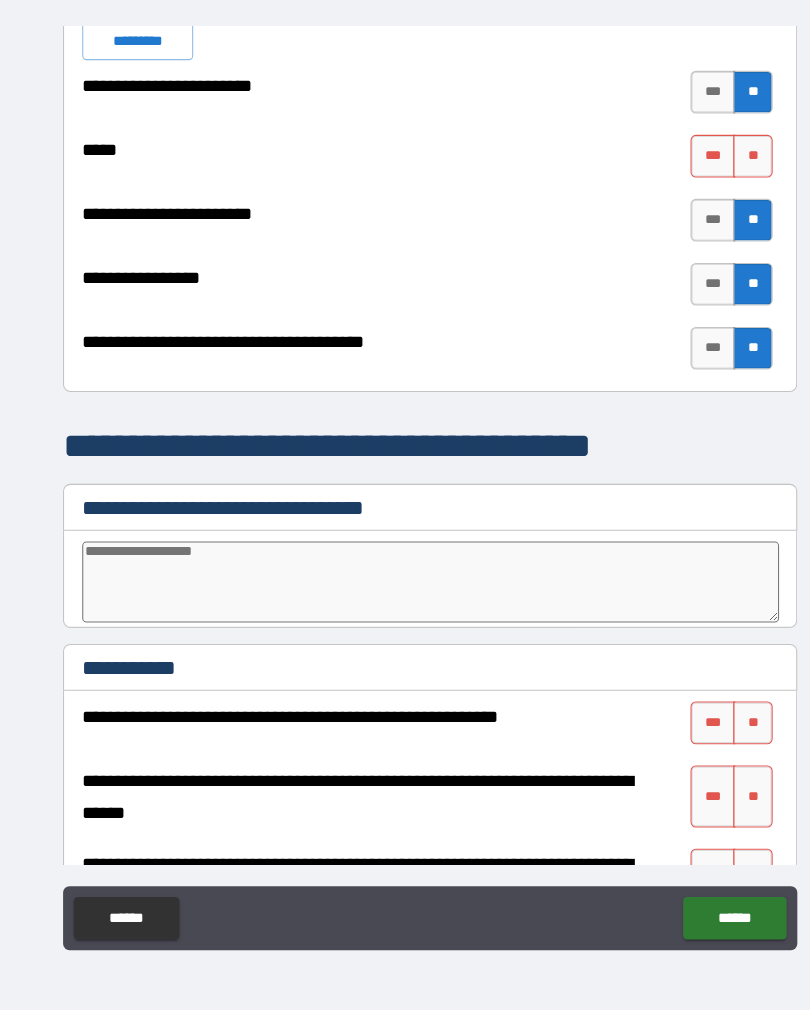 scroll, scrollTop: 3395, scrollLeft: 0, axis: vertical 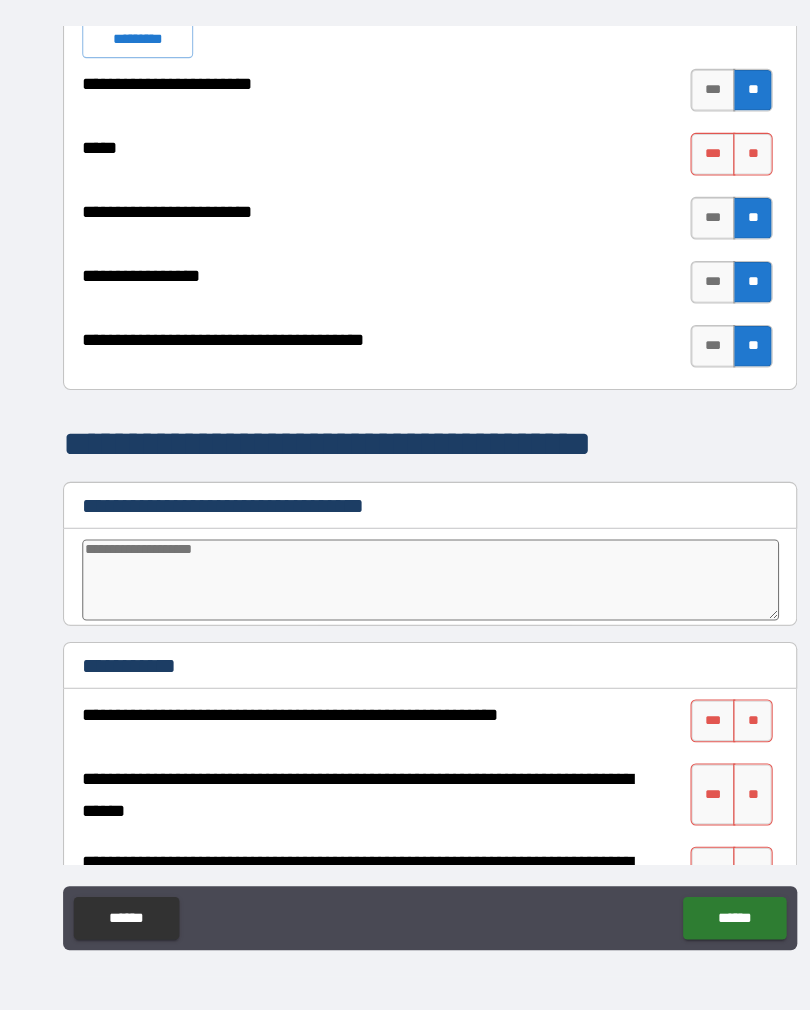 click on "**" at bounding box center (707, 710) 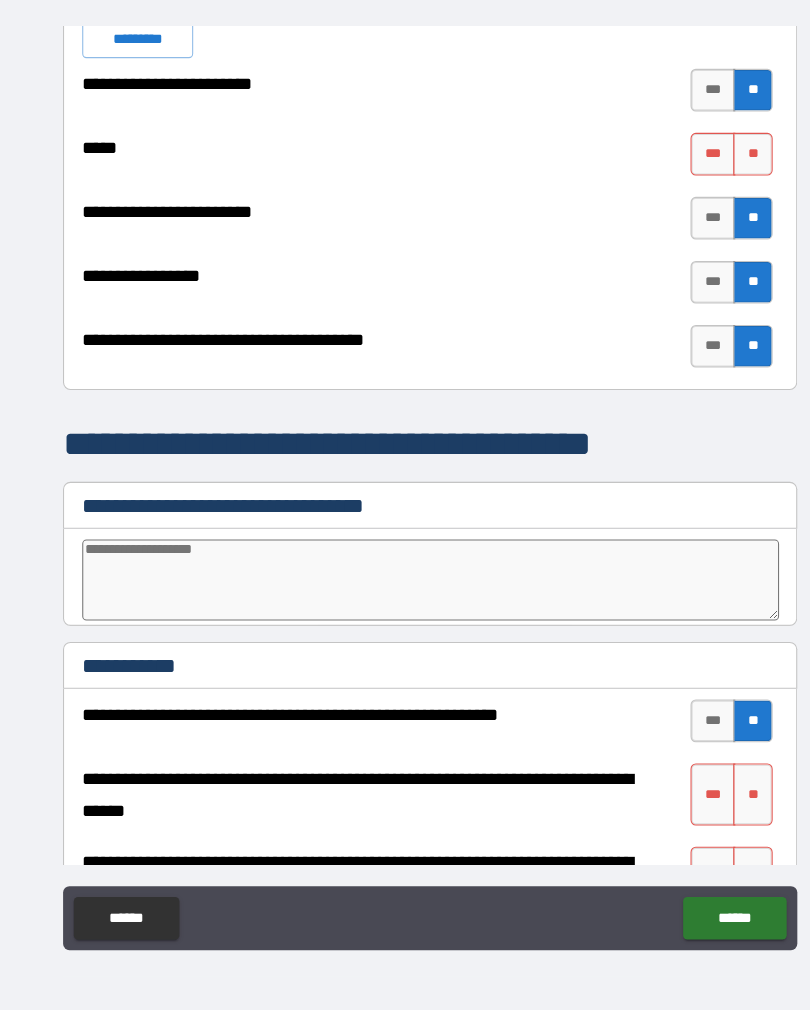 click on "***" at bounding box center (670, 779) 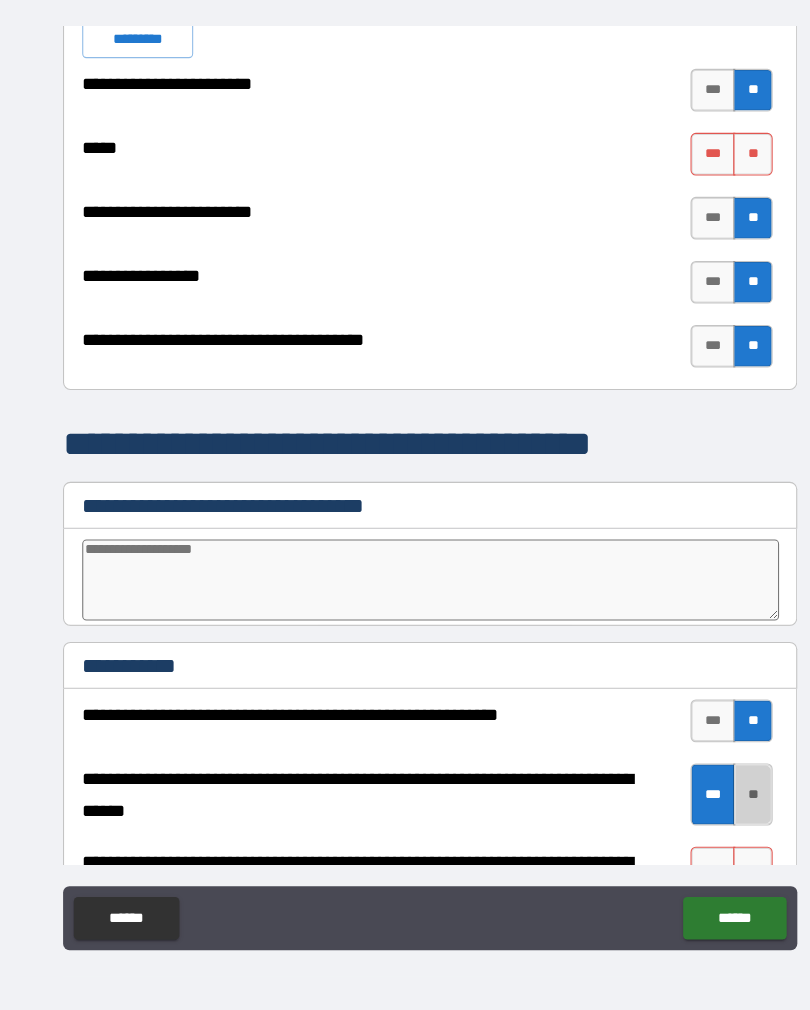 click on "**" at bounding box center [707, 779] 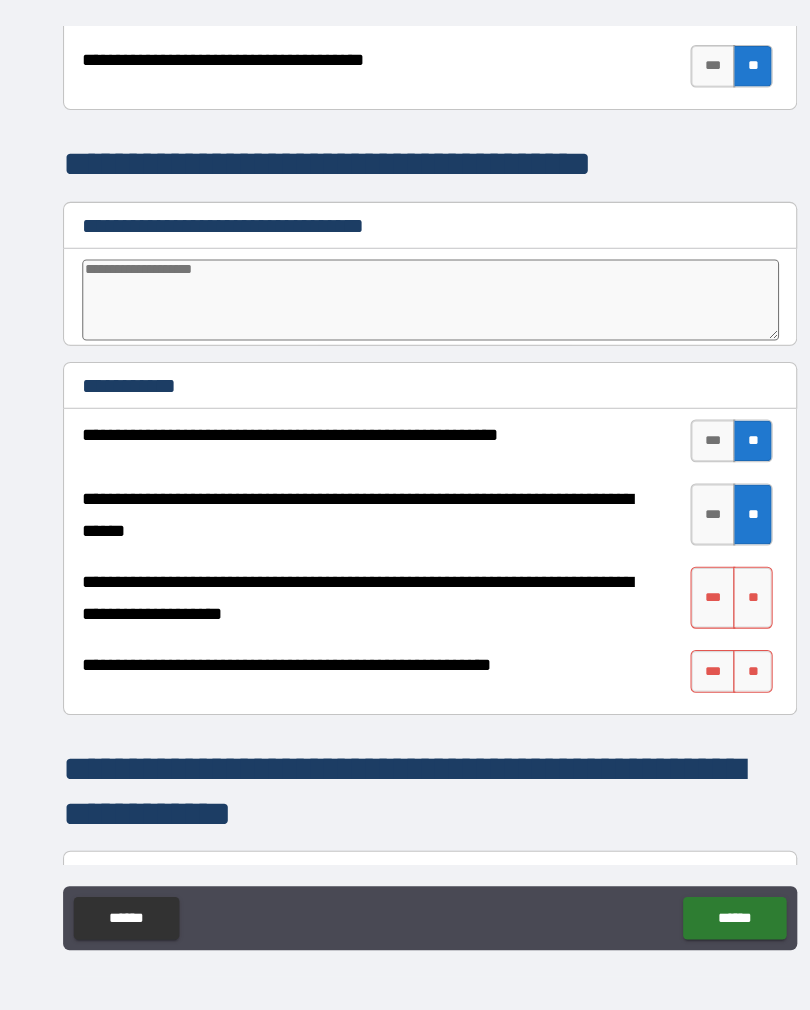 scroll, scrollTop: 3658, scrollLeft: 0, axis: vertical 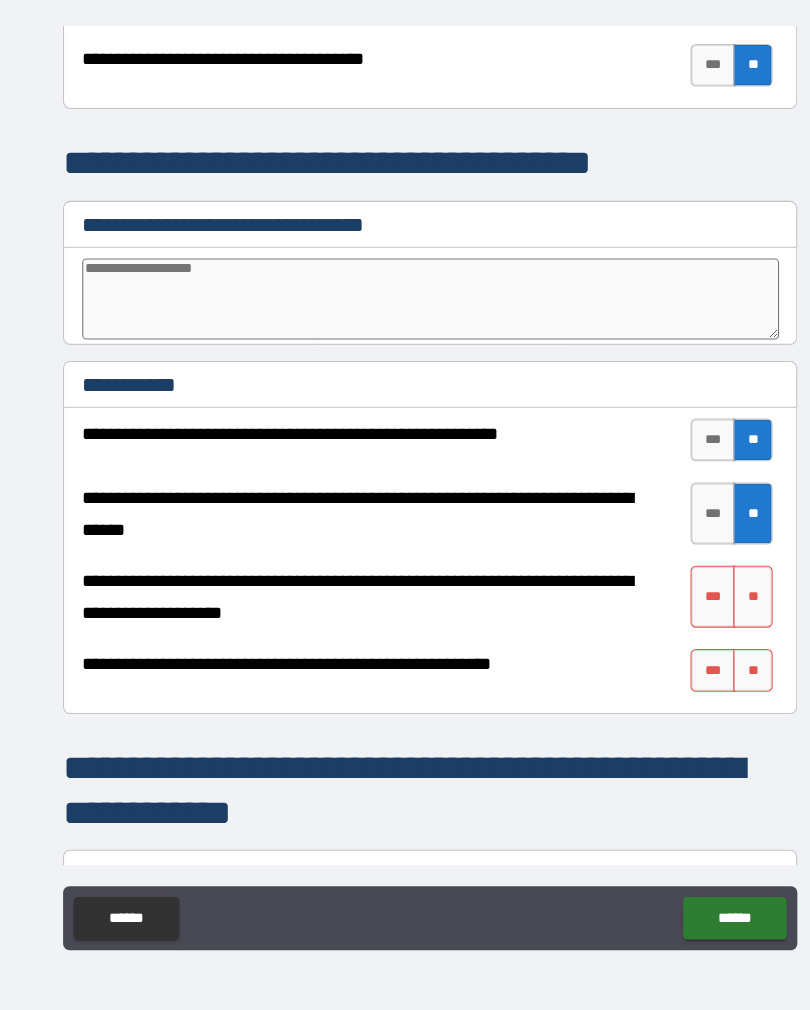 click on "**" at bounding box center (707, 594) 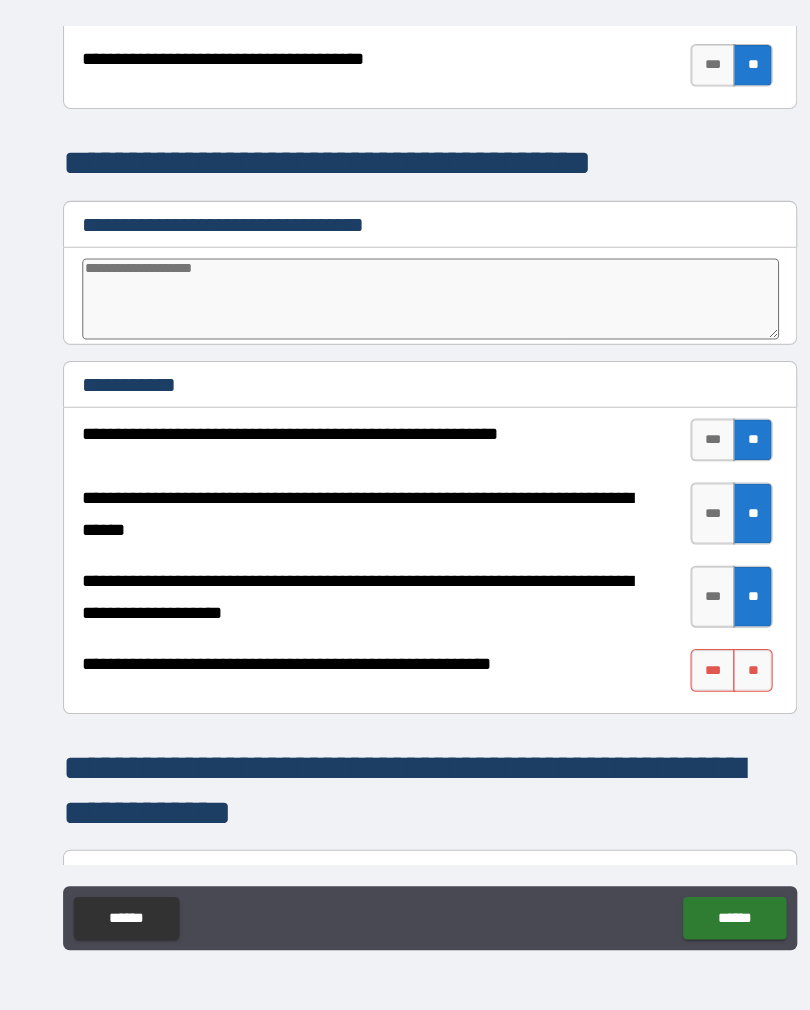 click on "**" at bounding box center (707, 663) 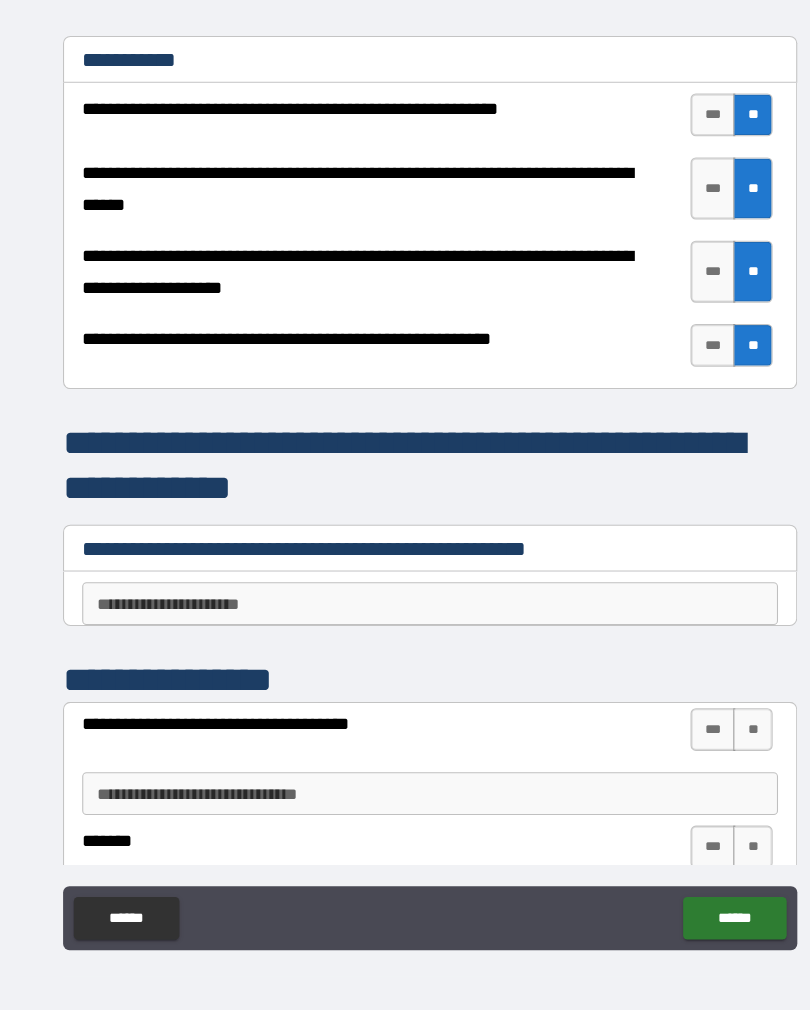 scroll, scrollTop: 3965, scrollLeft: 0, axis: vertical 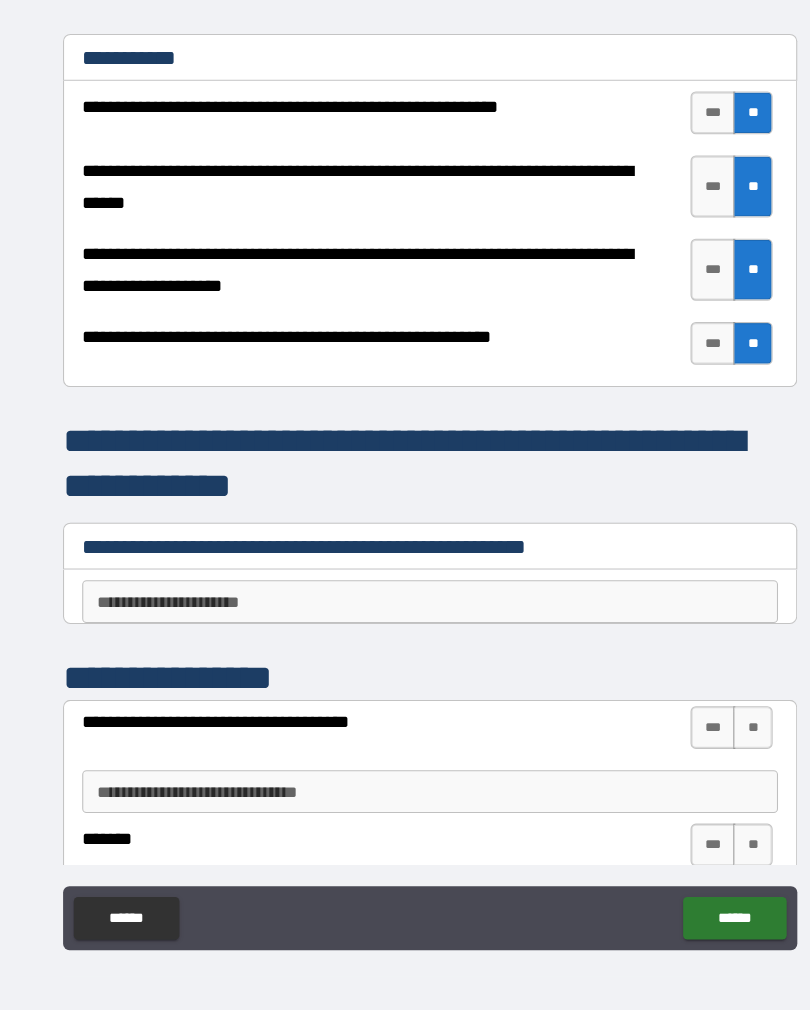 type on "*" 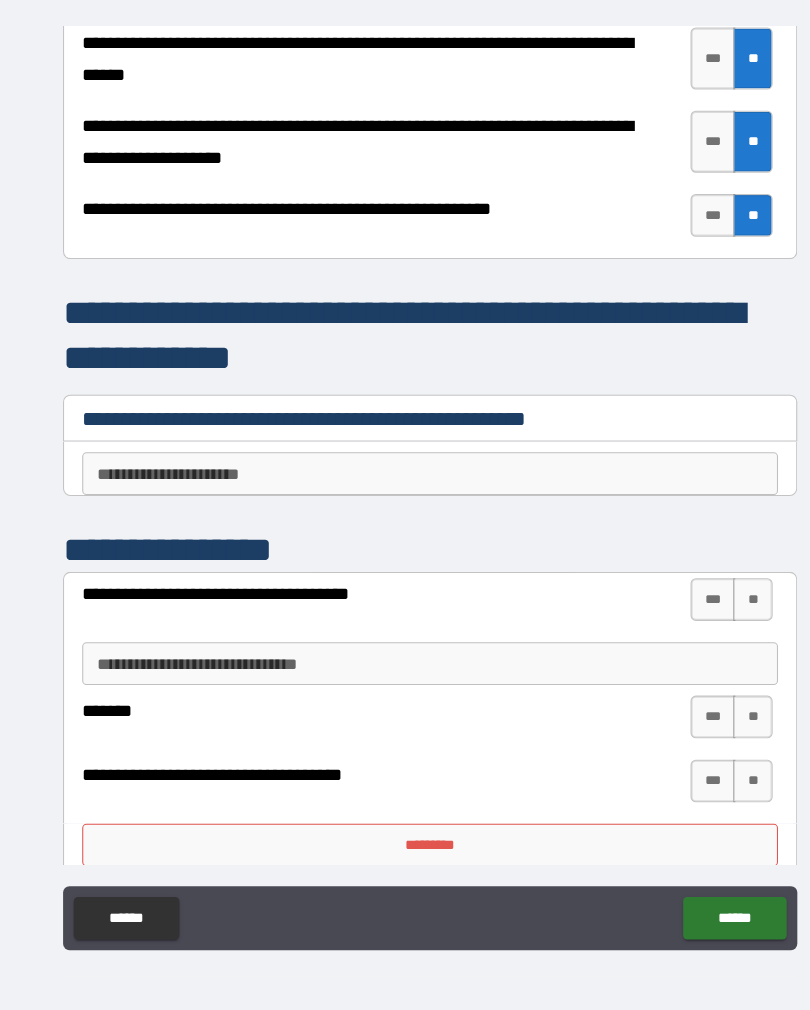 scroll, scrollTop: 4087, scrollLeft: 0, axis: vertical 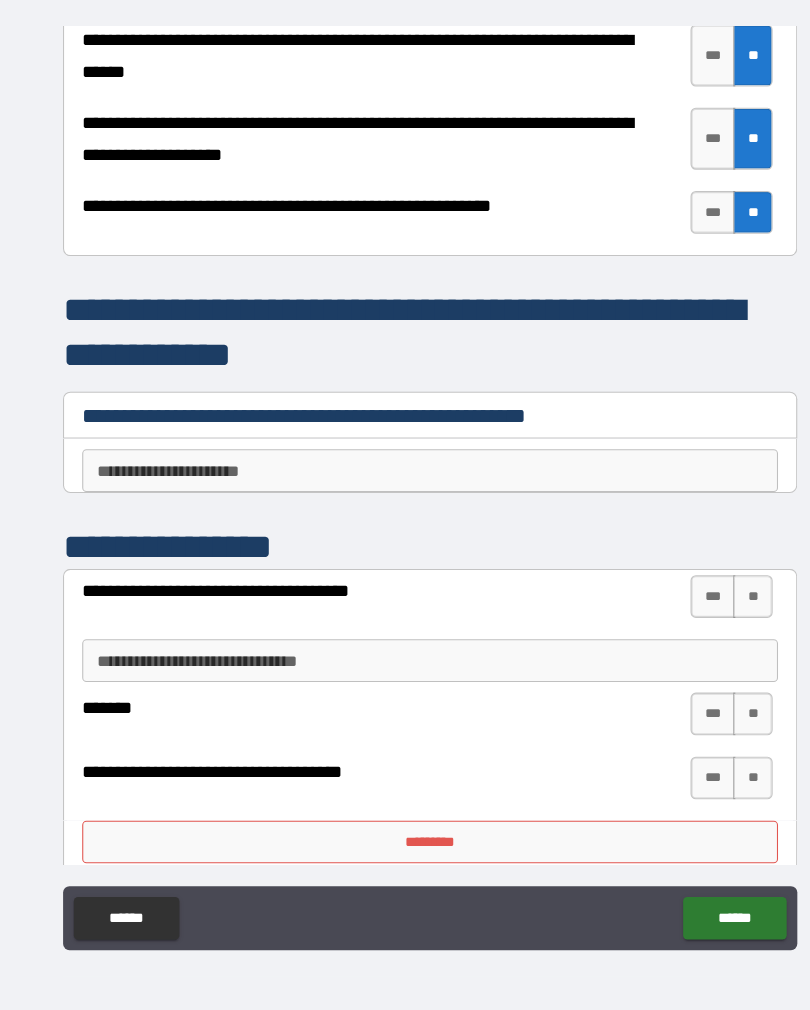 click on "**********" at bounding box center (405, 476) 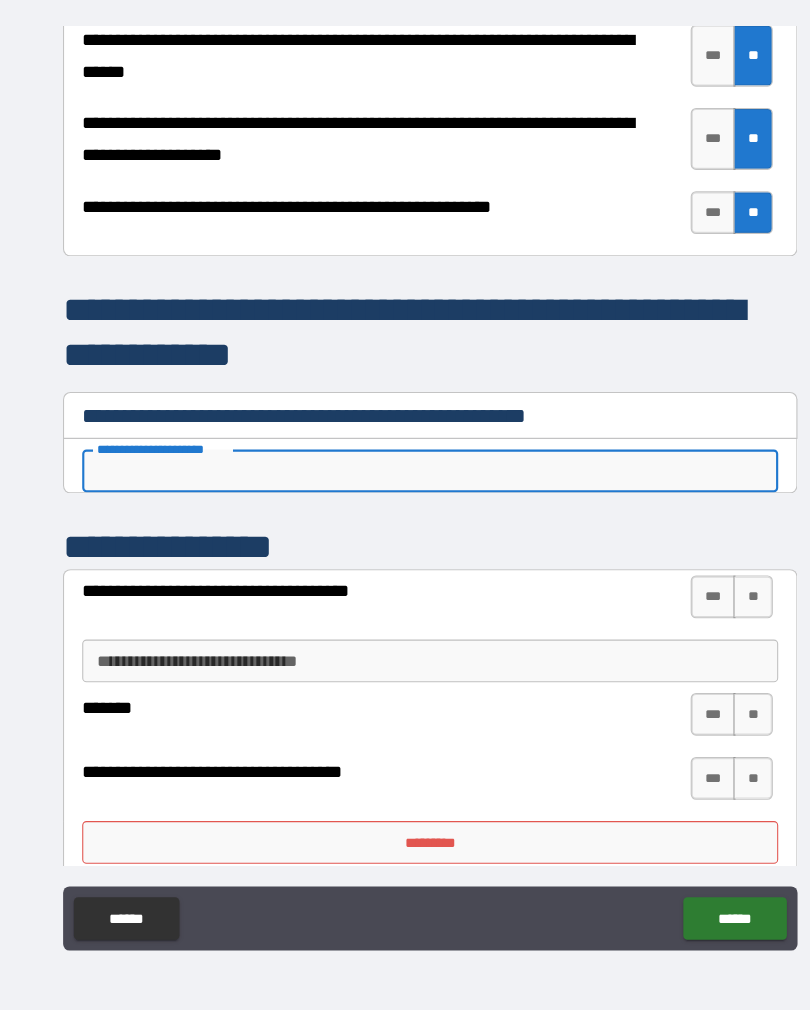 type on "*" 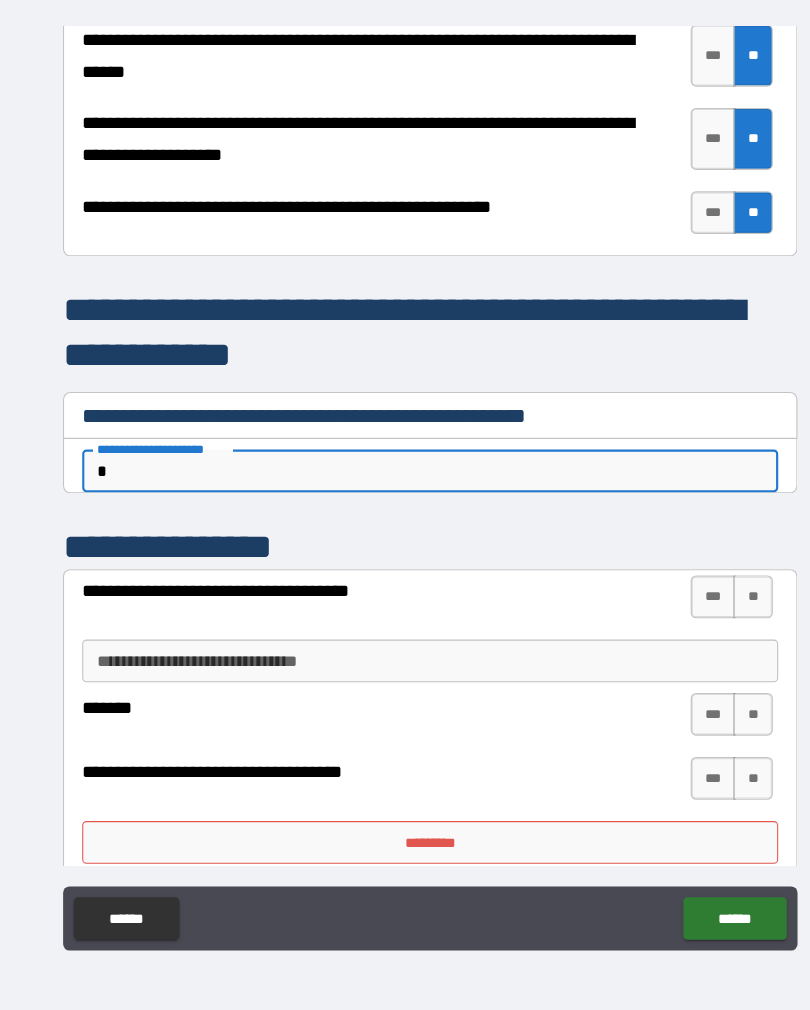 type on "*" 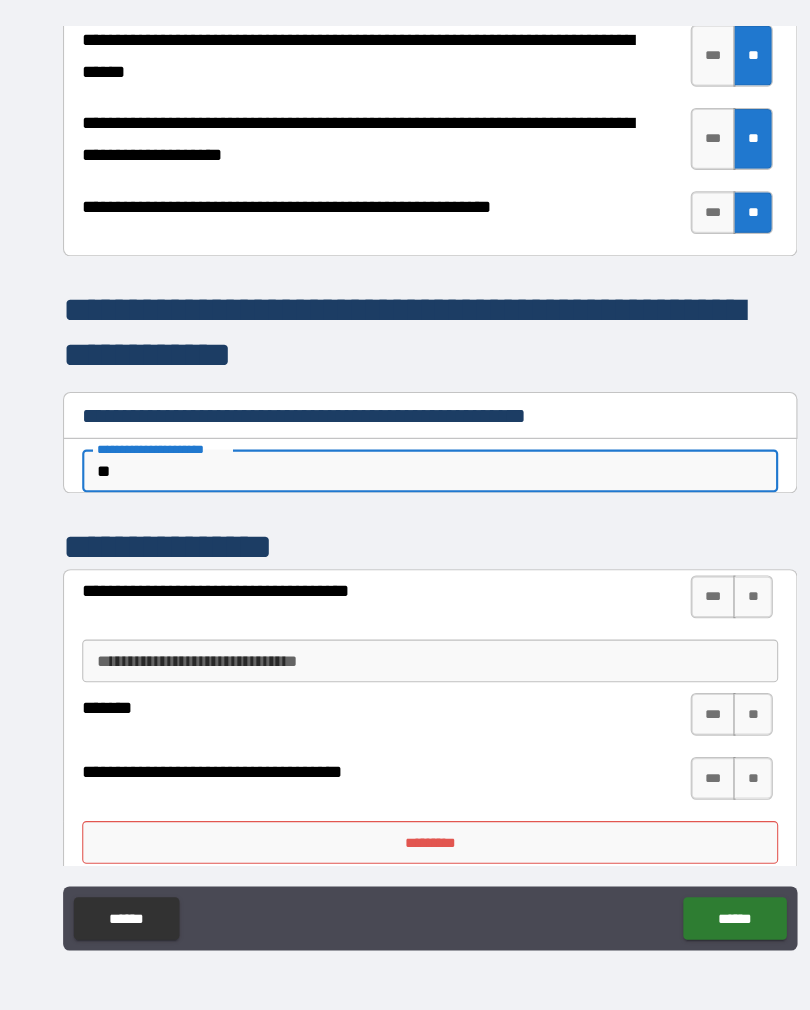 type on "*" 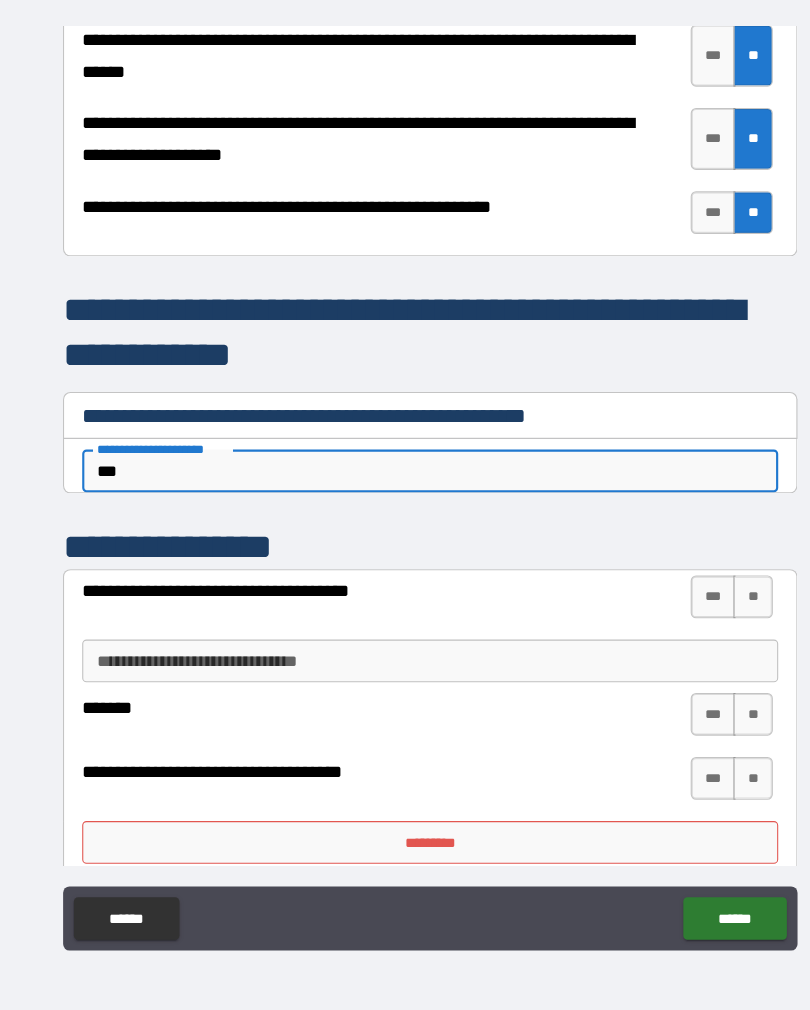 type on "*" 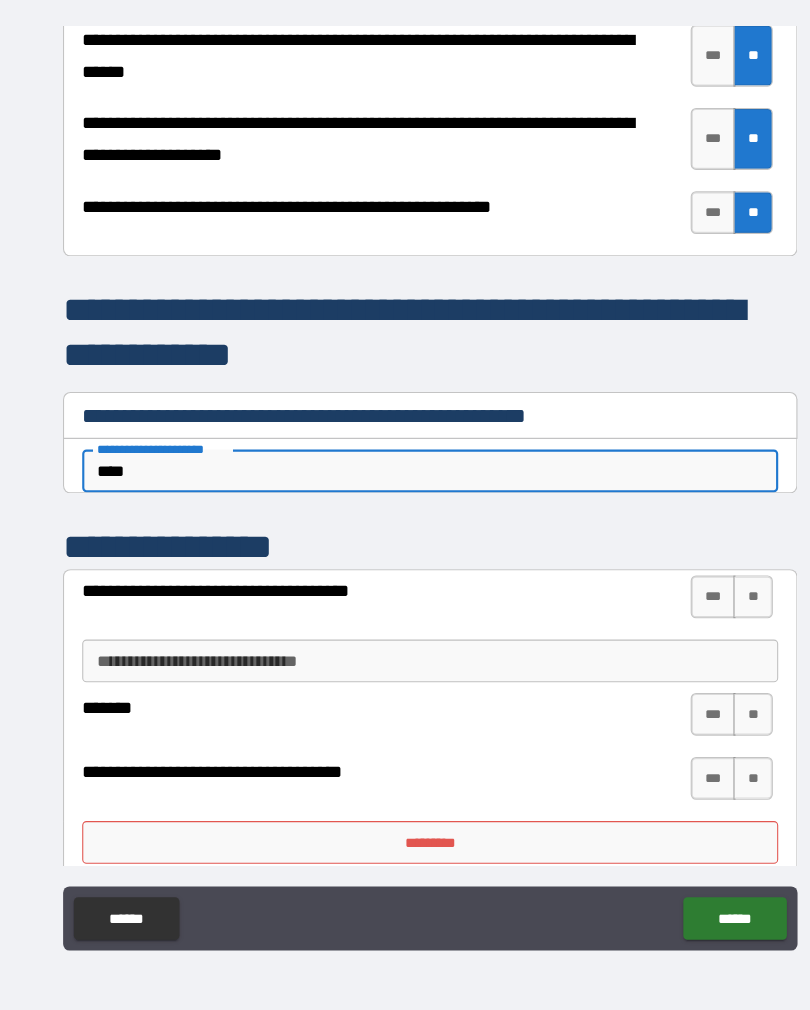type on "*" 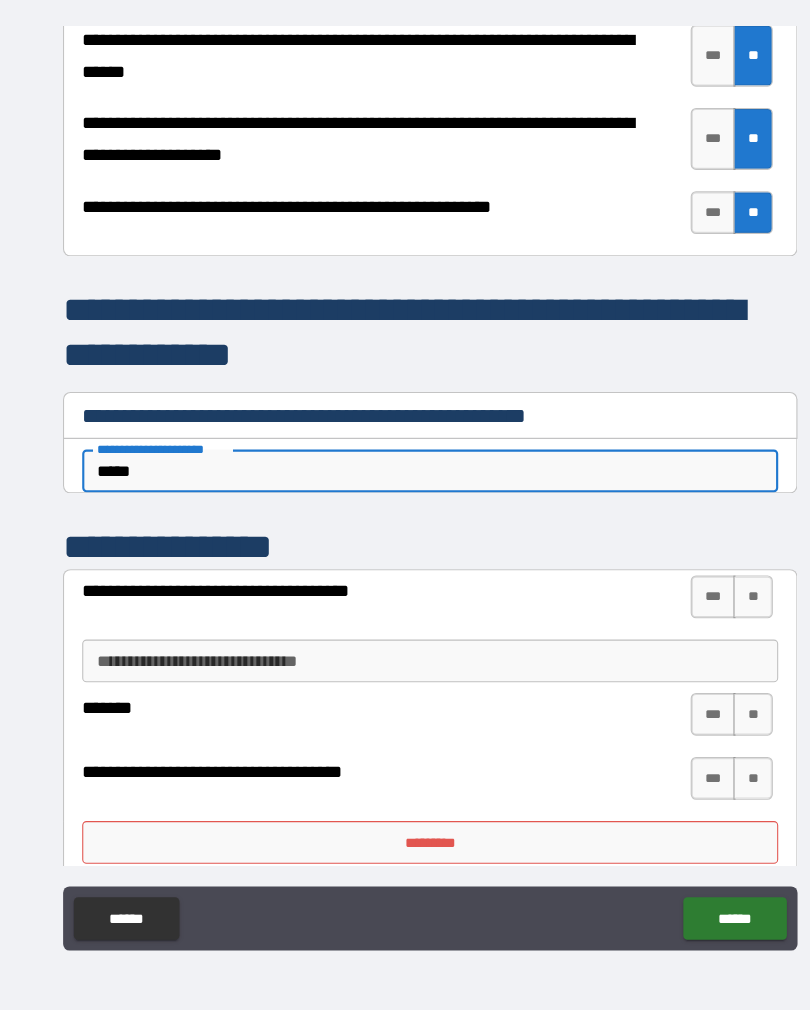 type on "*" 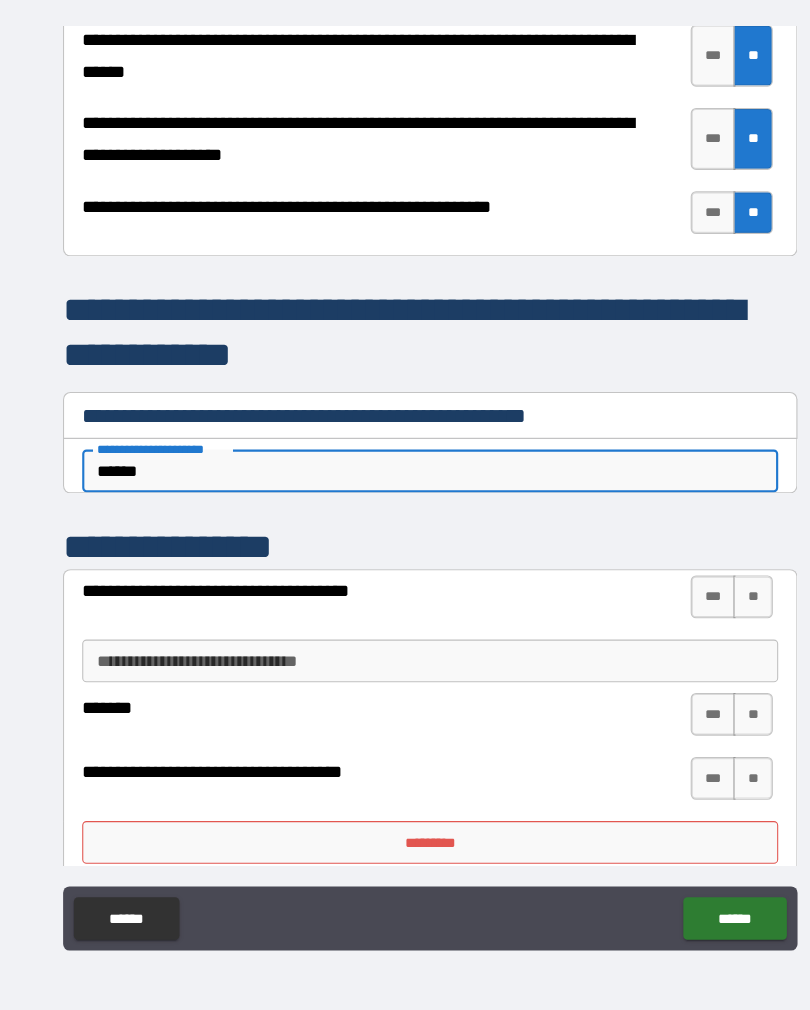 type on "*" 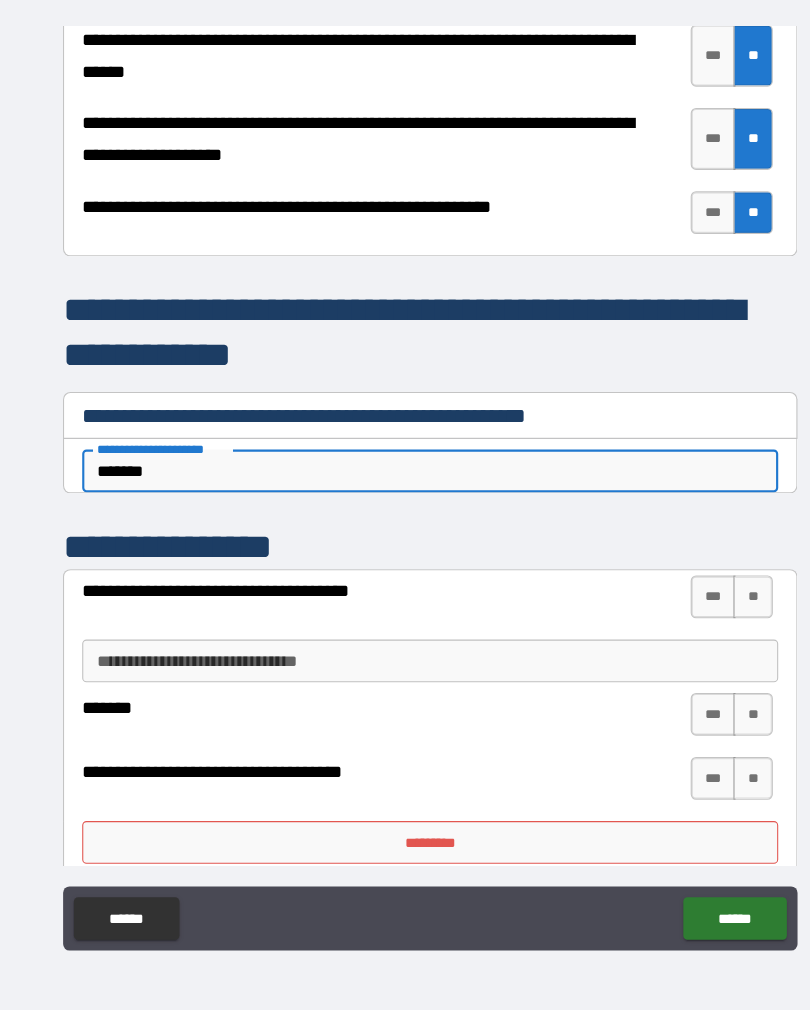 type on "*" 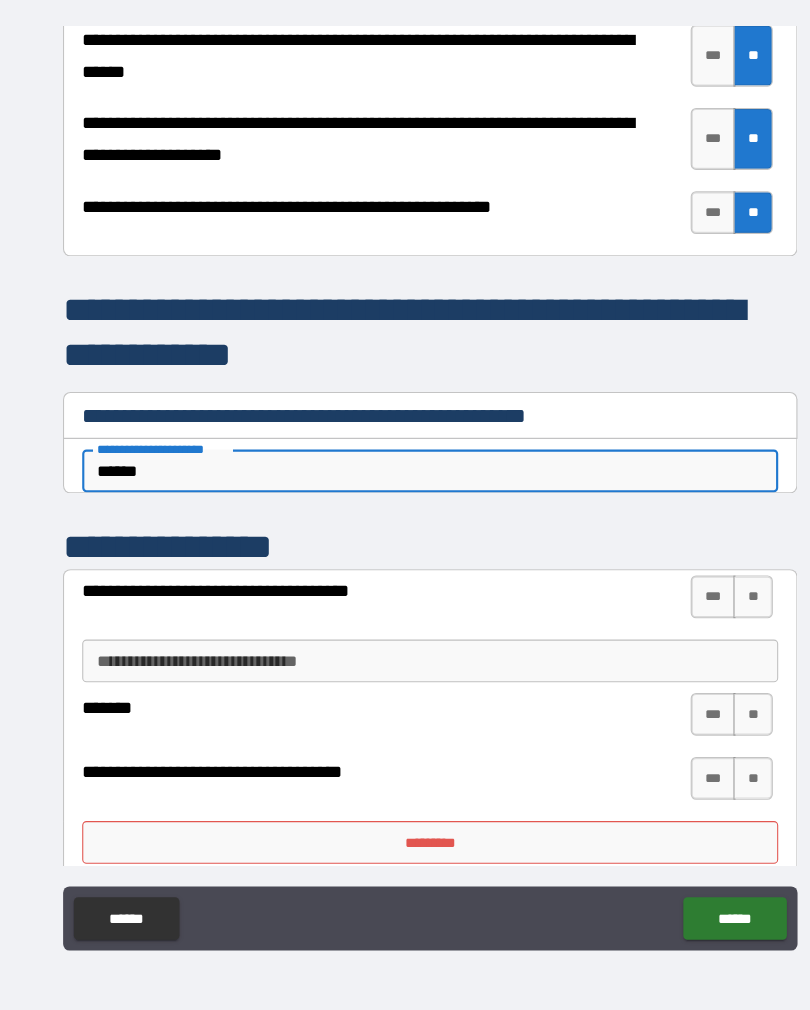 type on "*" 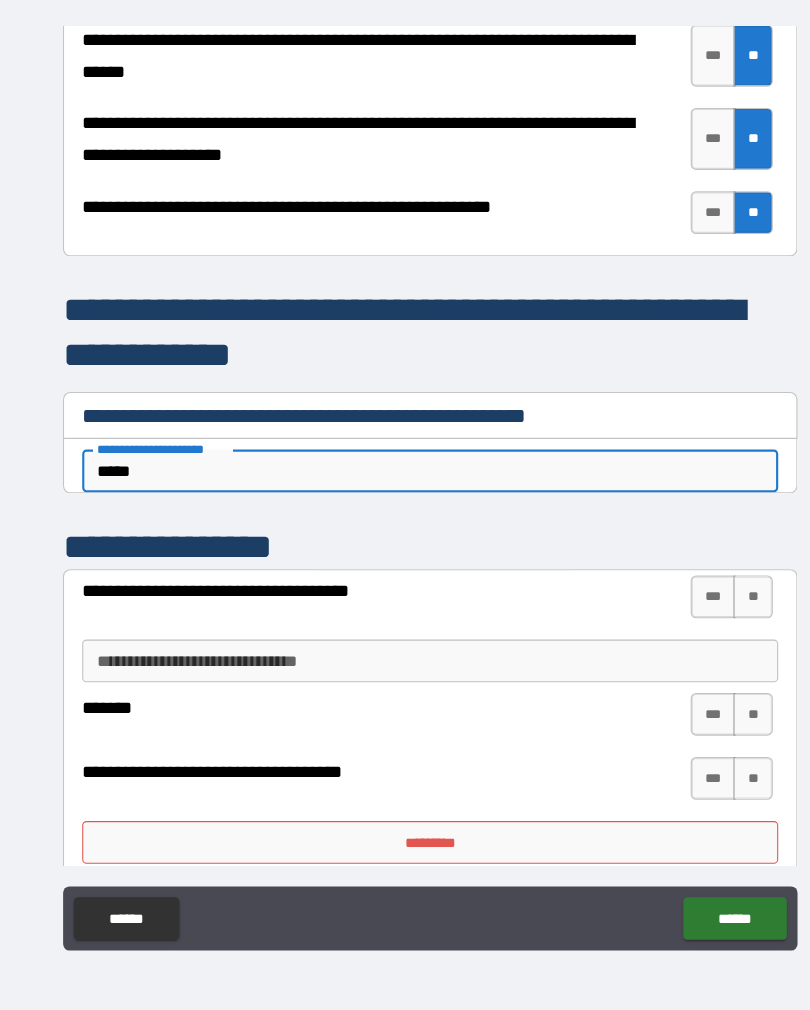 type on "*" 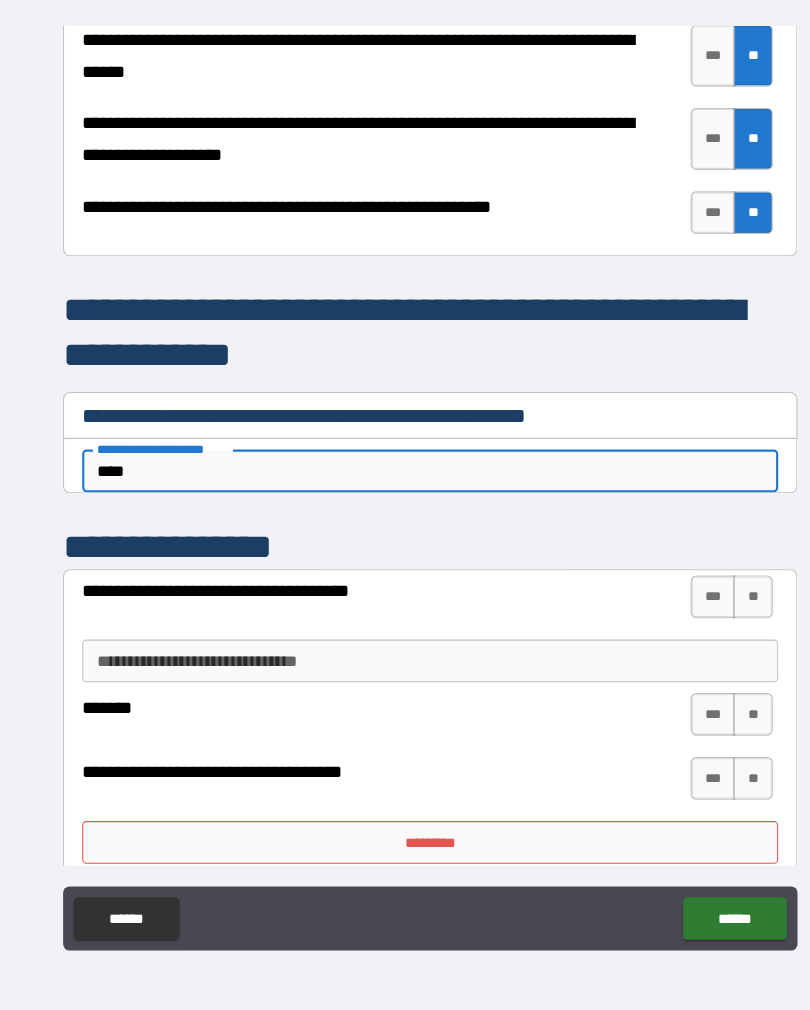 type on "*" 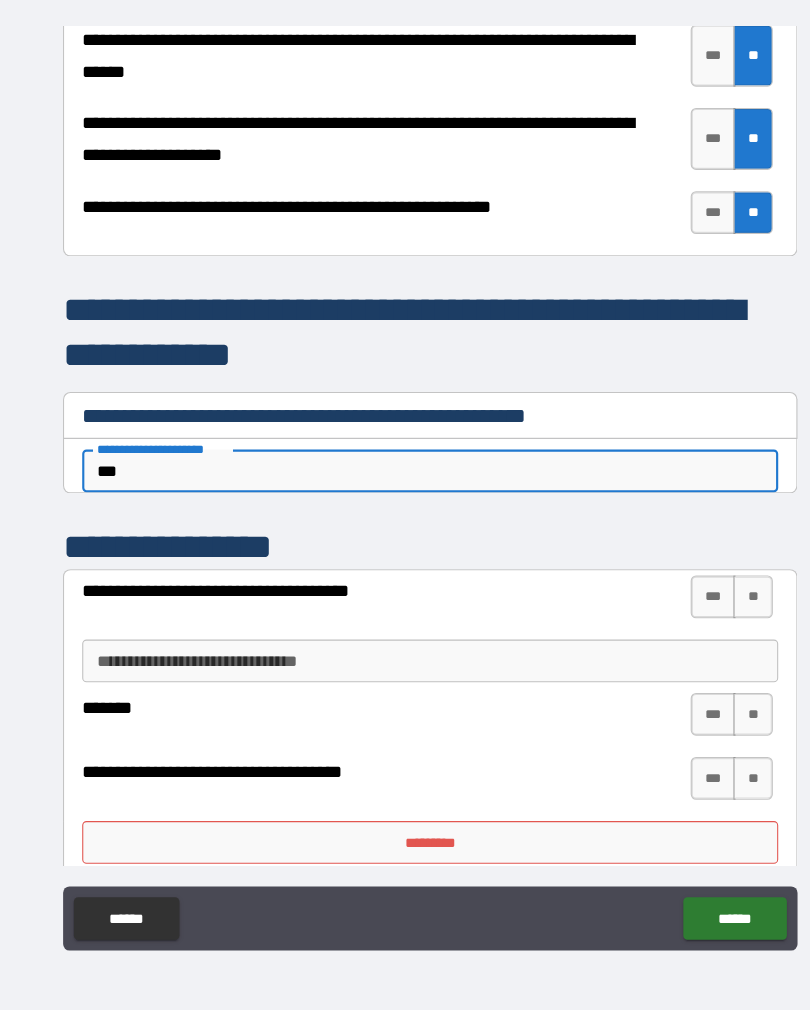 type on "*" 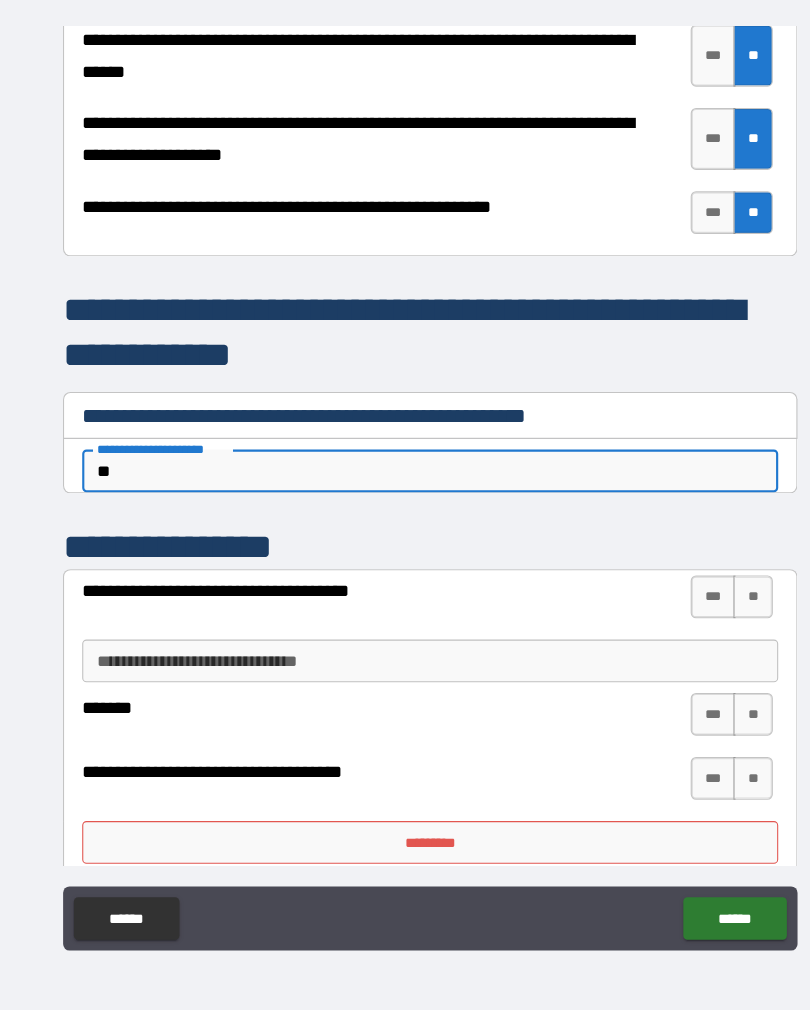 type on "*" 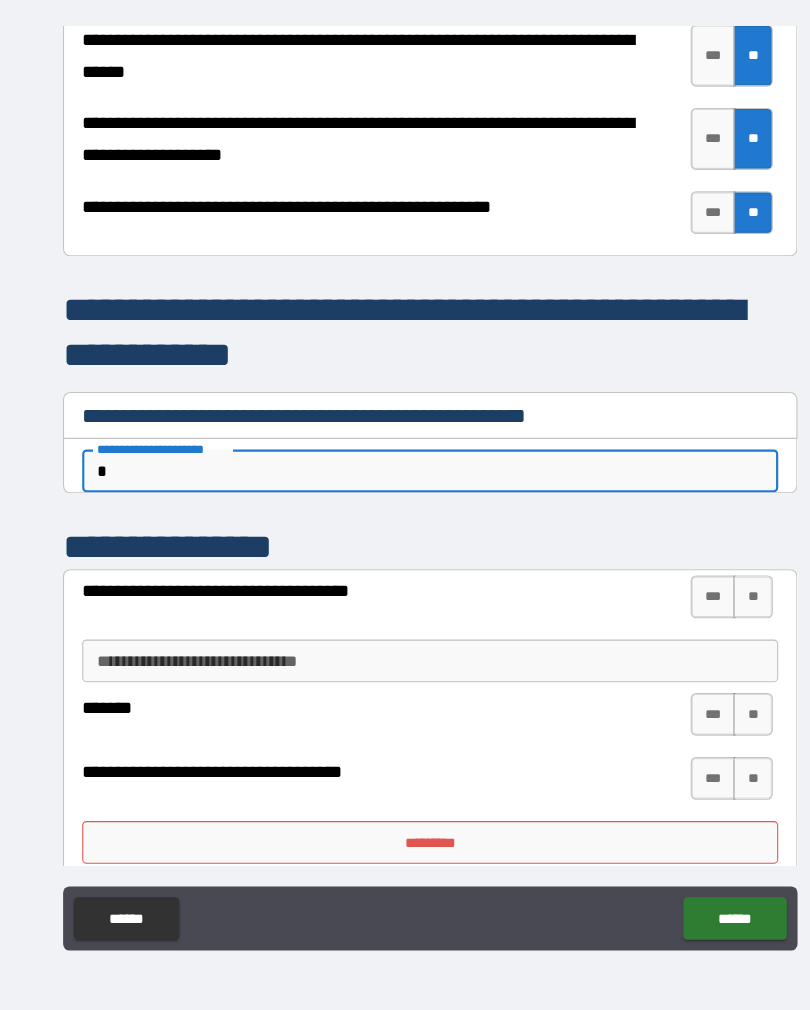 type on "*" 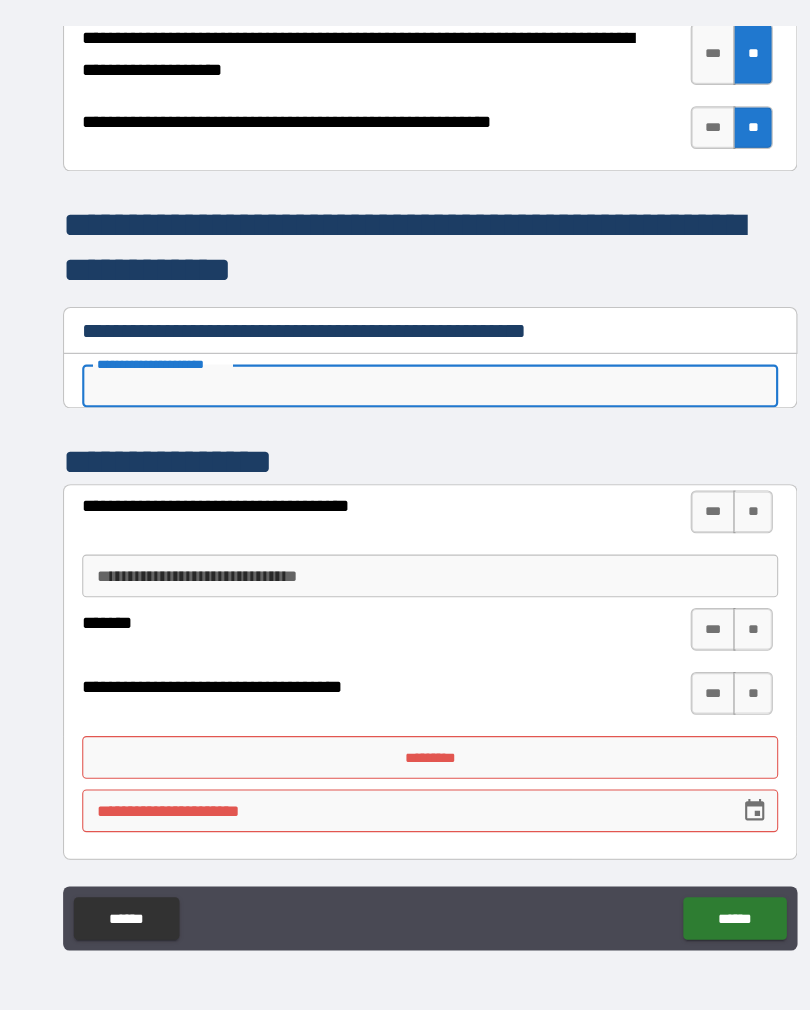scroll, scrollTop: 4167, scrollLeft: 0, axis: vertical 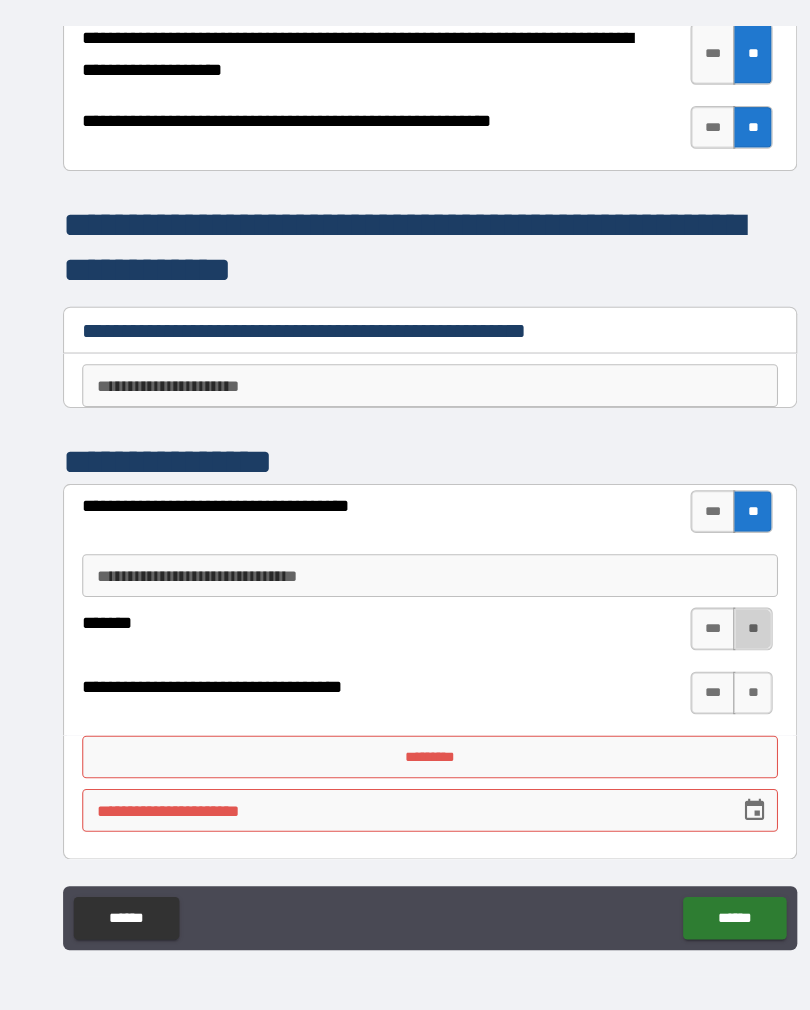 click on "**" at bounding box center [707, 624] 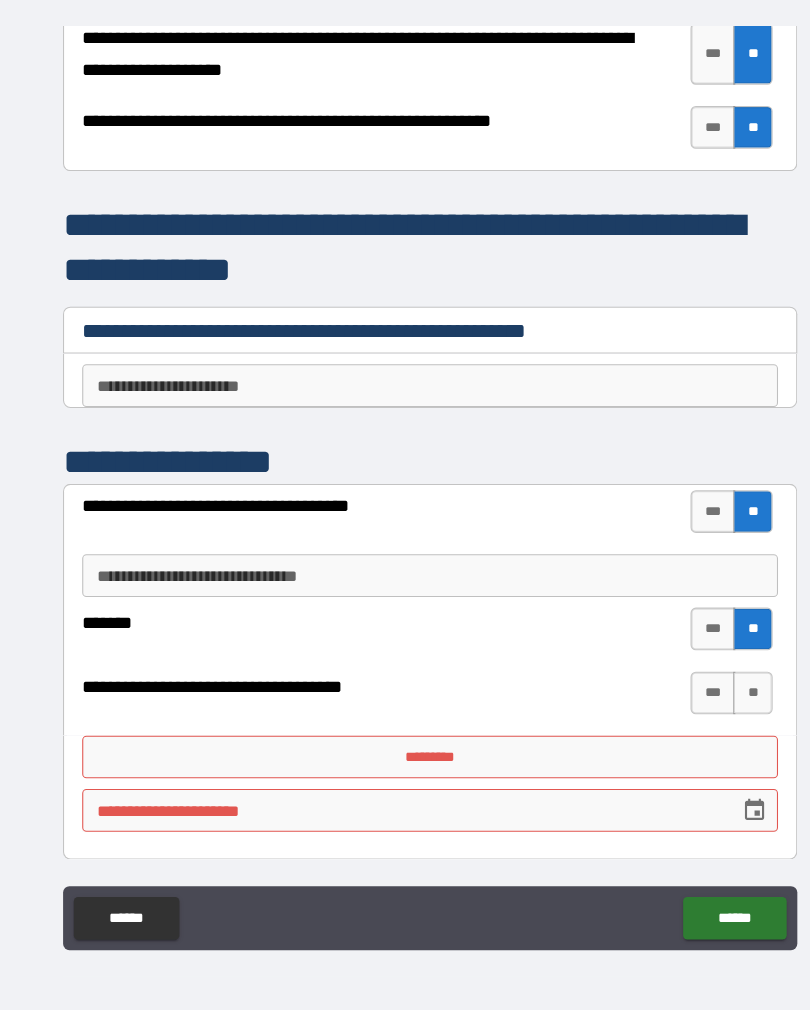 click on "**" at bounding box center (707, 684) 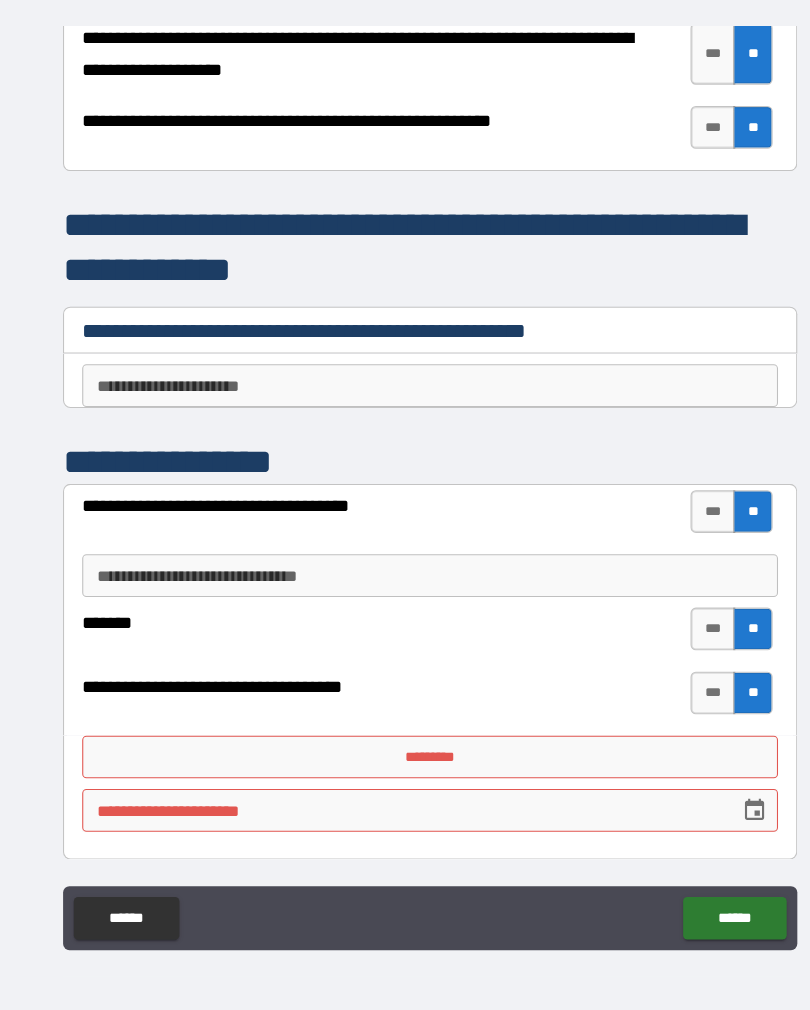 click on "**" at bounding box center [707, 684] 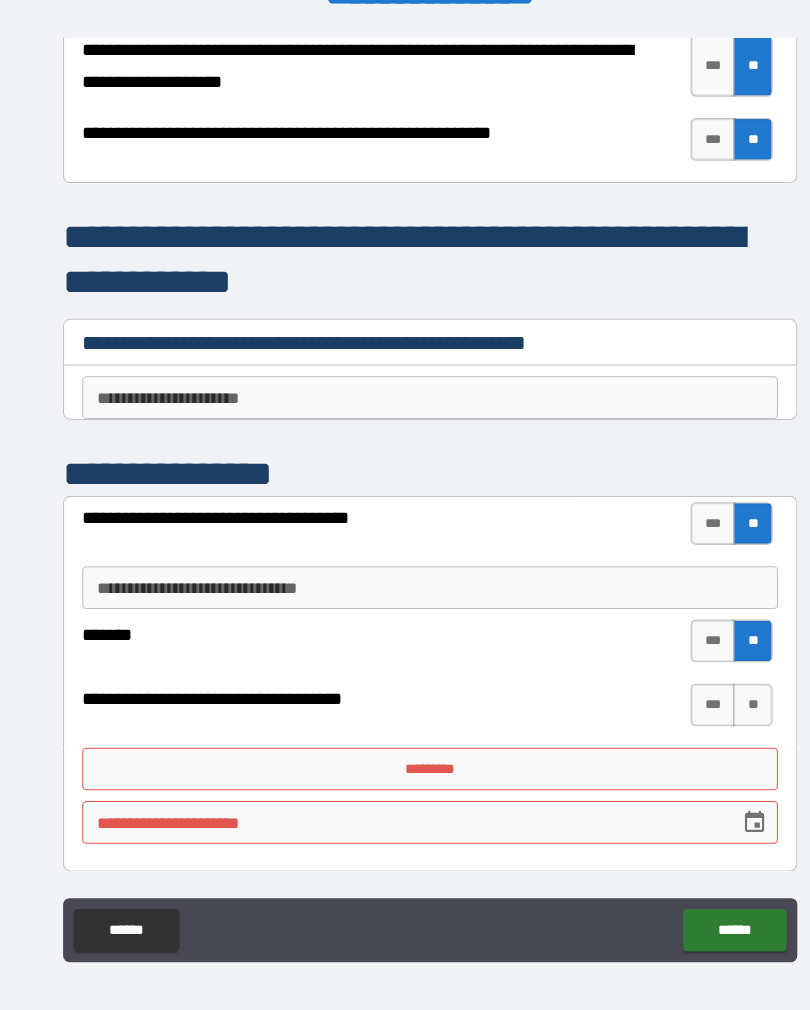 scroll, scrollTop: 3, scrollLeft: 0, axis: vertical 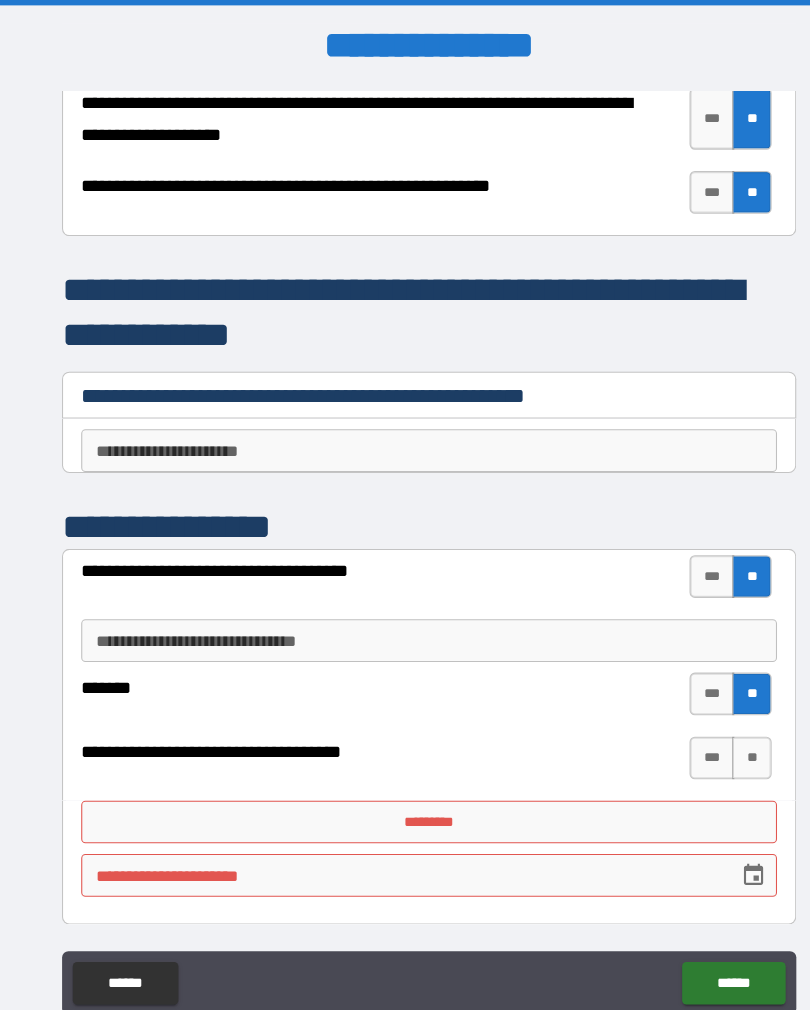 click on "**********" at bounding box center [380, 822] 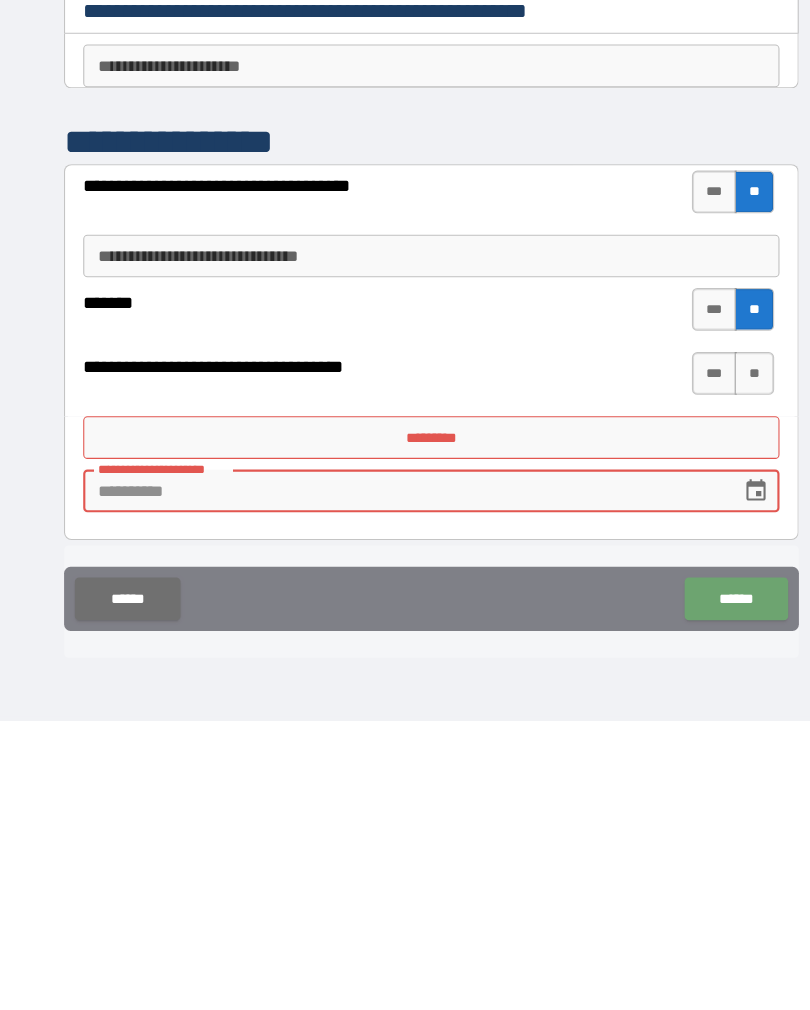click on "******" at bounding box center (690, 896) 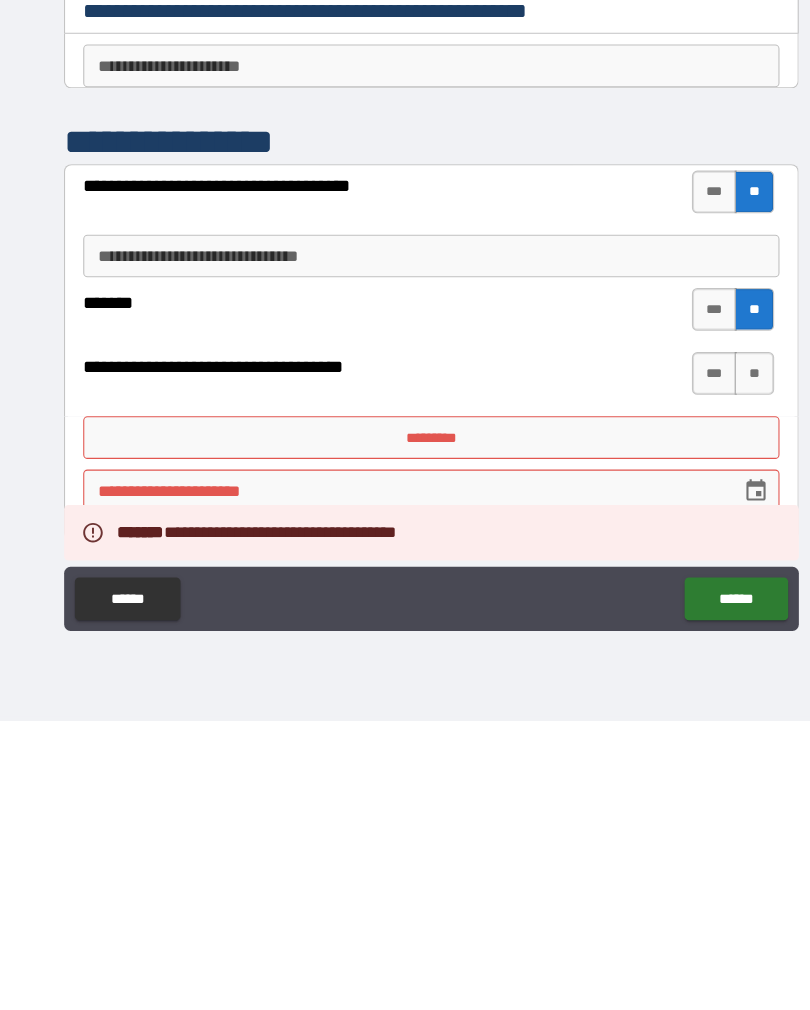 scroll, scrollTop: 31, scrollLeft: 0, axis: vertical 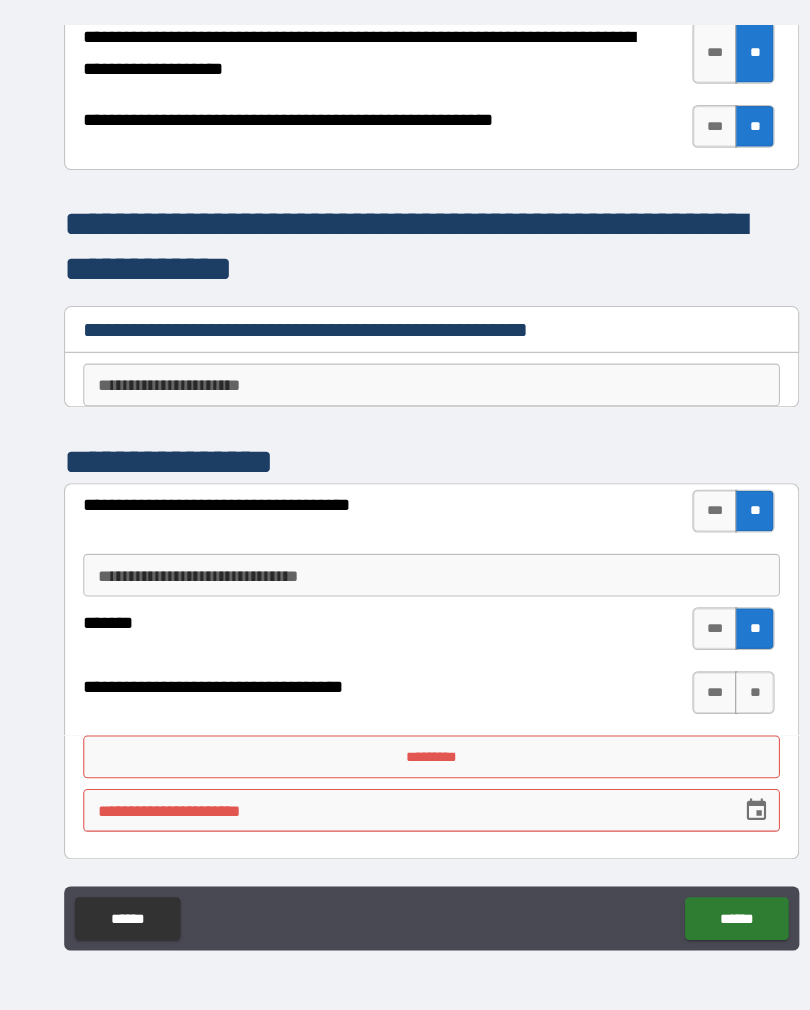 click on "******" at bounding box center [690, 895] 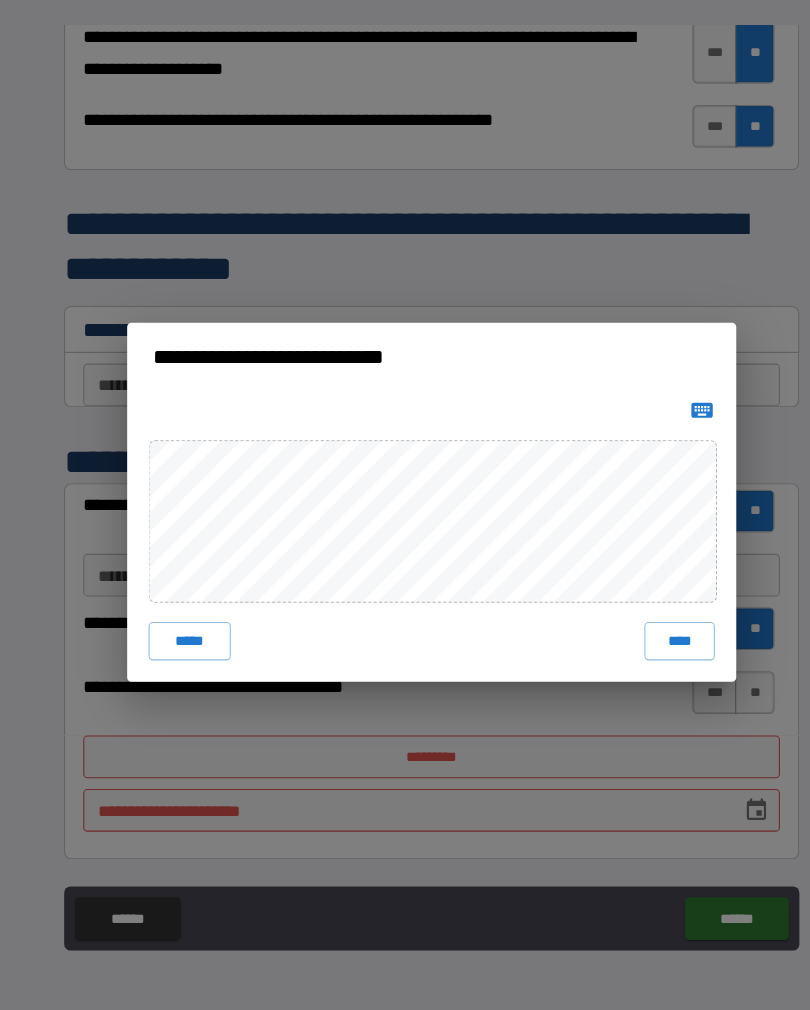 click on "****" at bounding box center [637, 635] 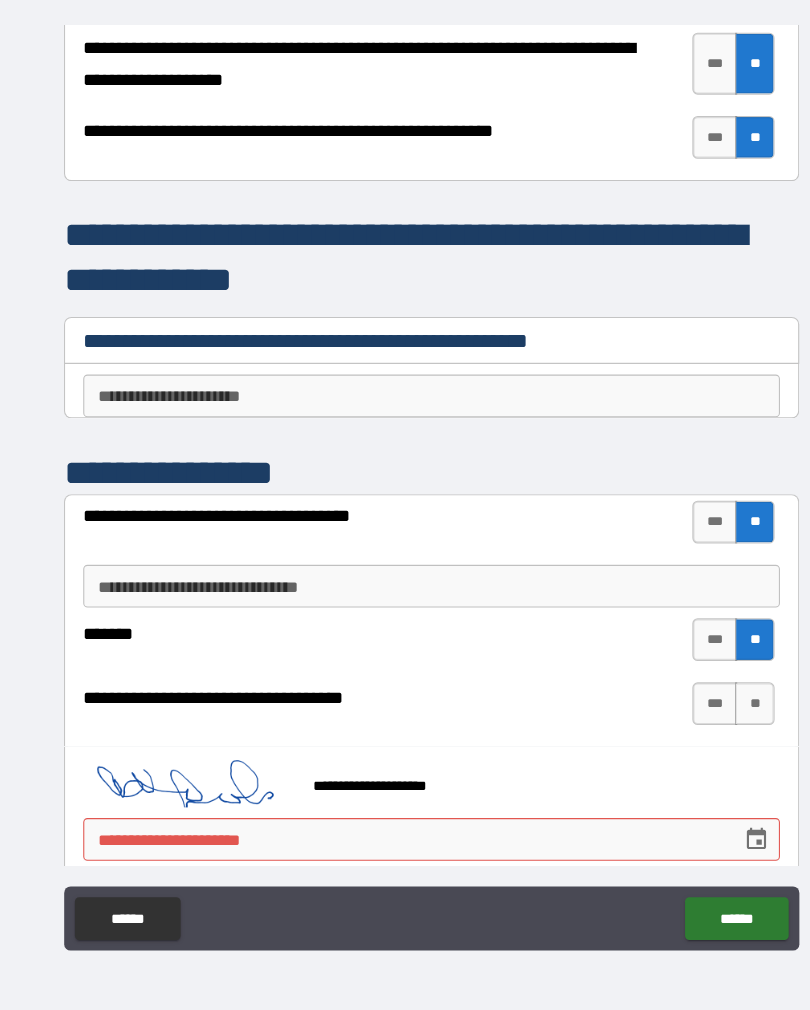 scroll, scrollTop: 4156, scrollLeft: 0, axis: vertical 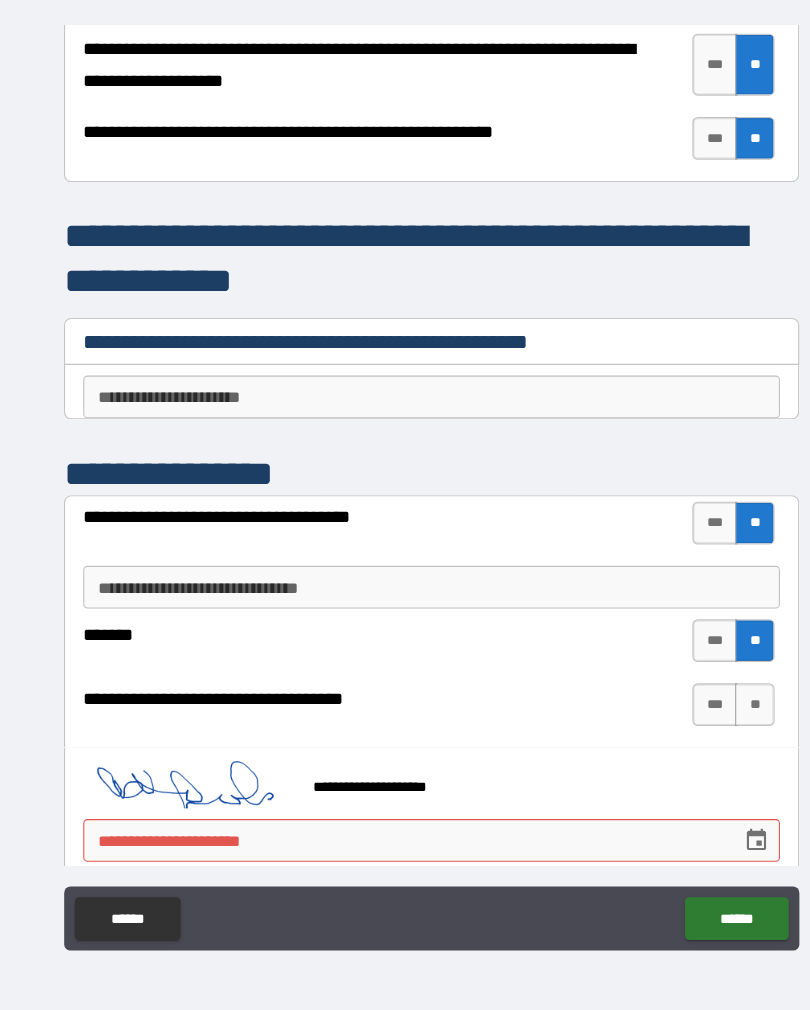 click 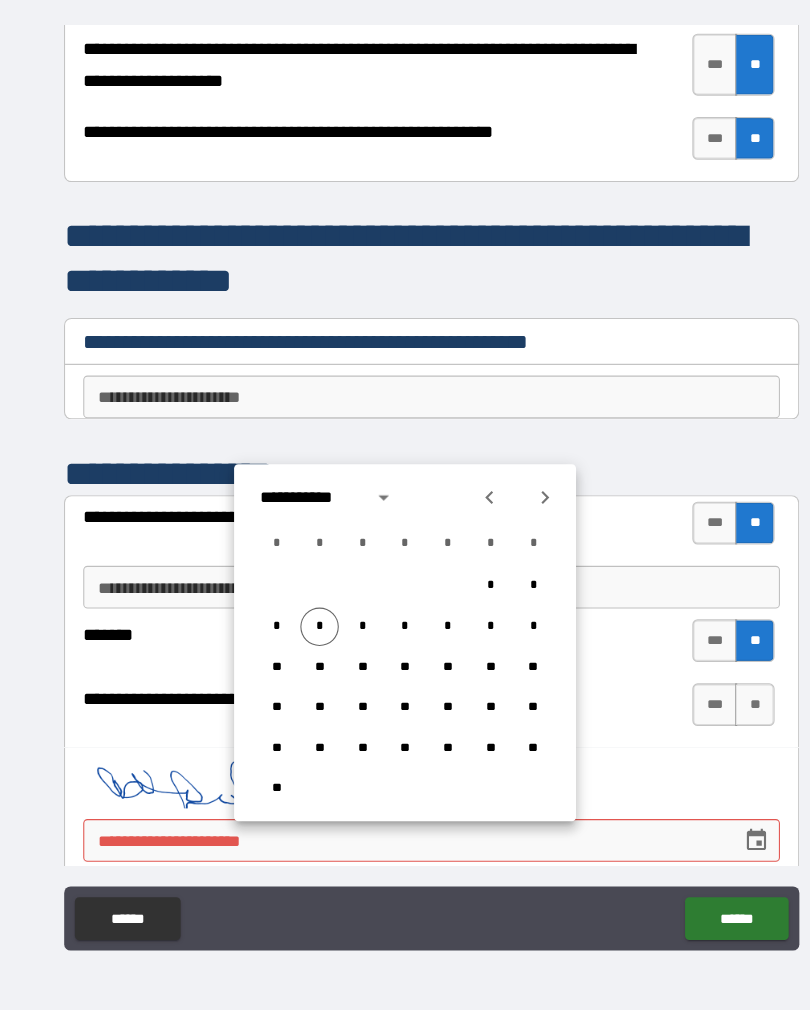 click on "* *" at bounding box center [380, 584] 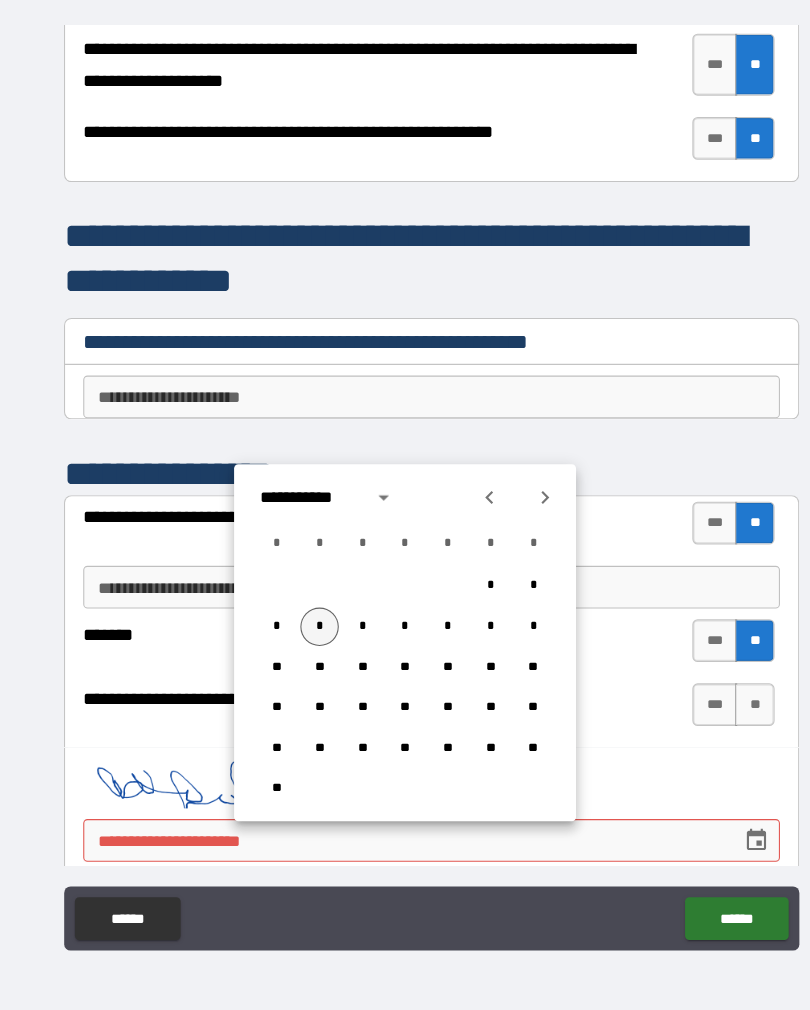 click on "*" at bounding box center (300, 622) 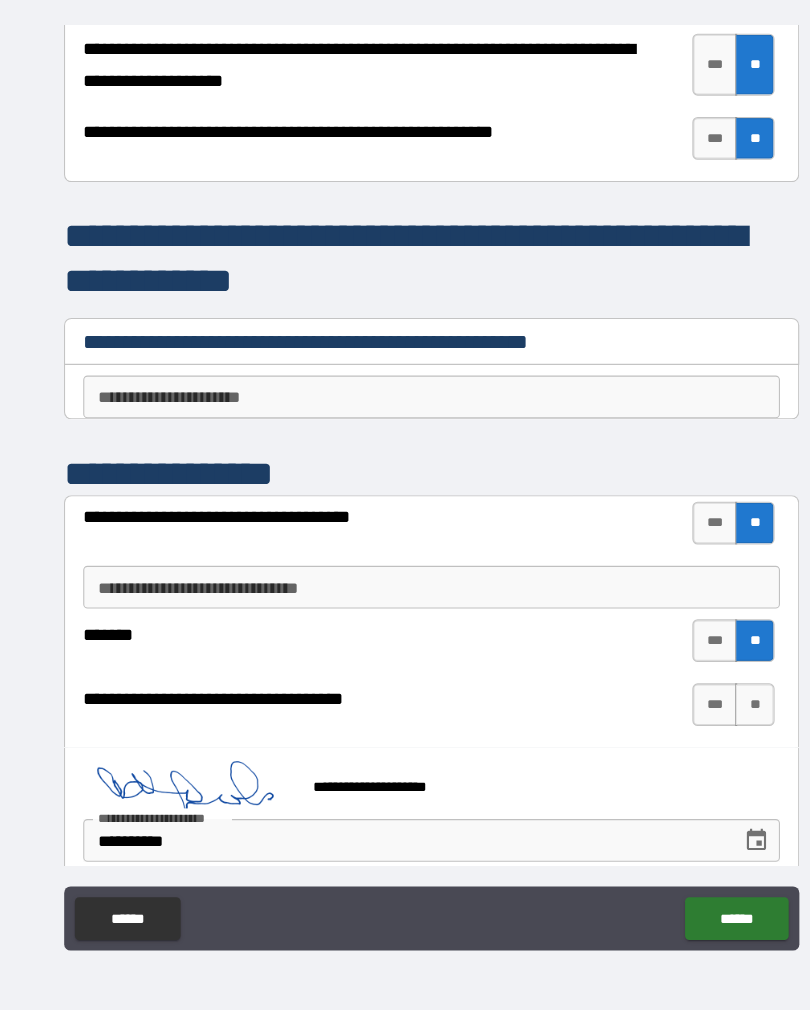 click on "******" at bounding box center (690, 895) 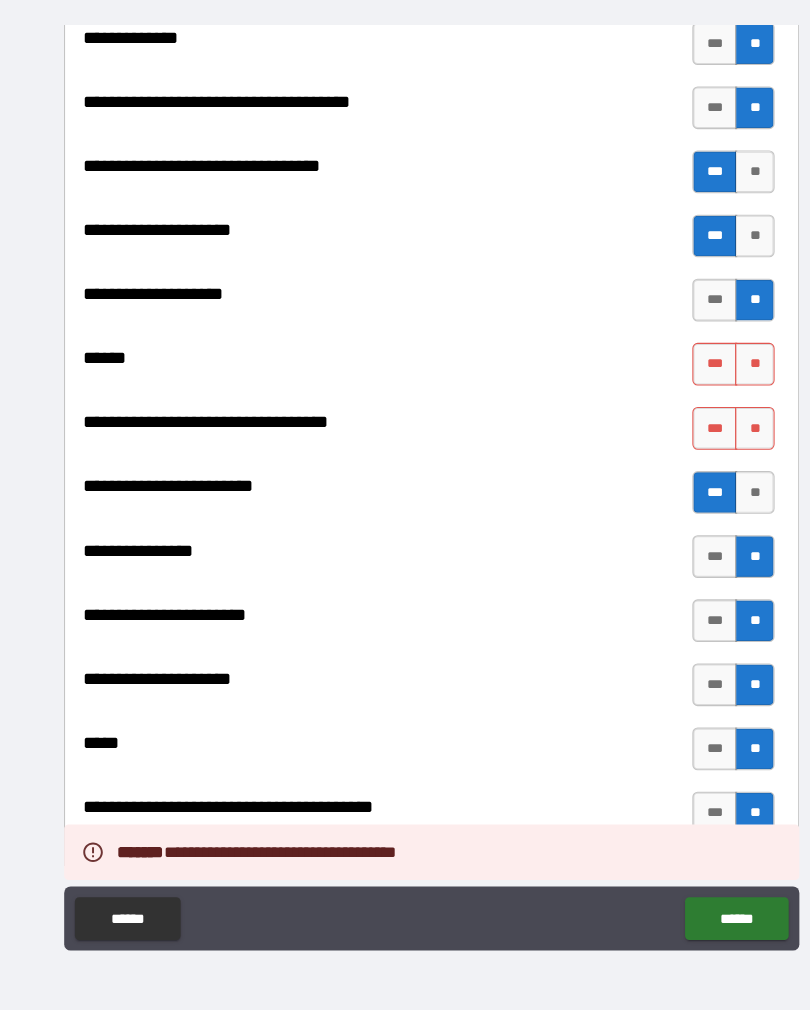 scroll, scrollTop: 946, scrollLeft: 0, axis: vertical 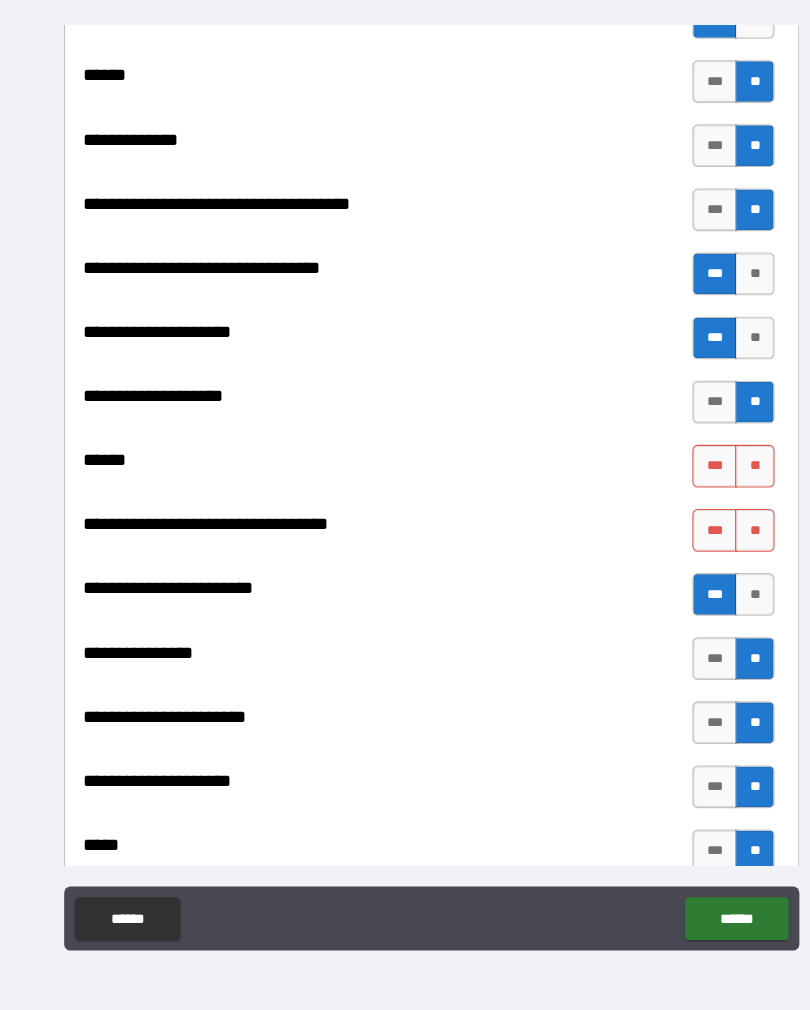 click on "**" at bounding box center [707, 472] 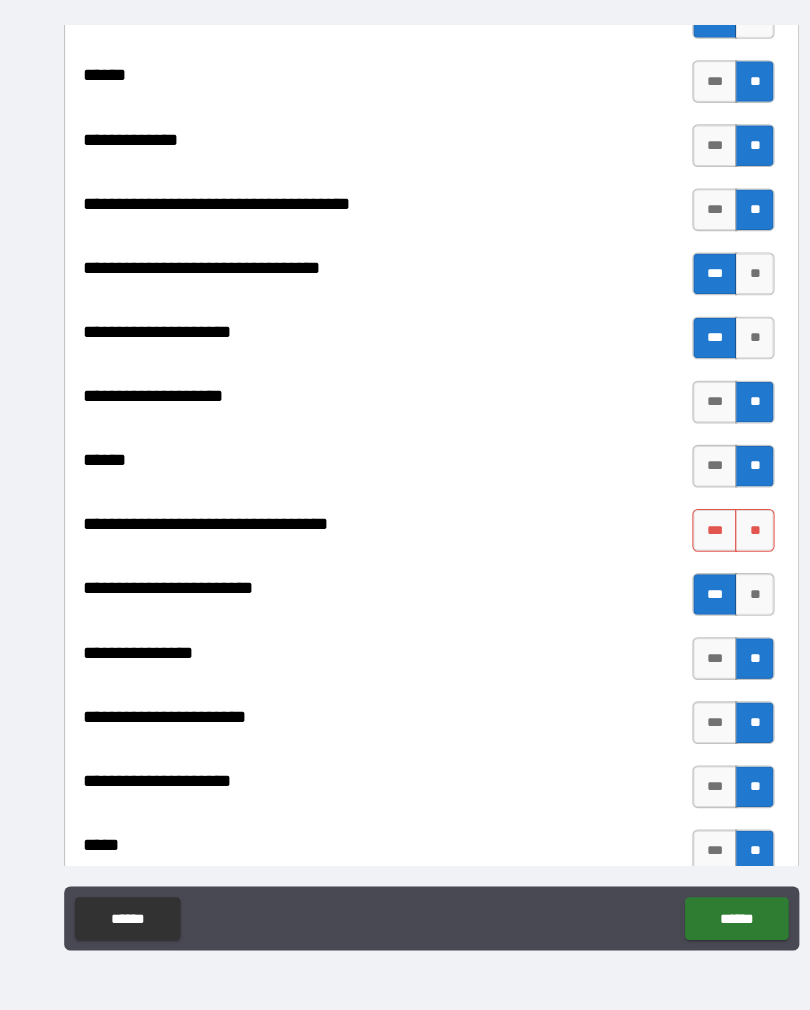 click on "**" at bounding box center (707, 532) 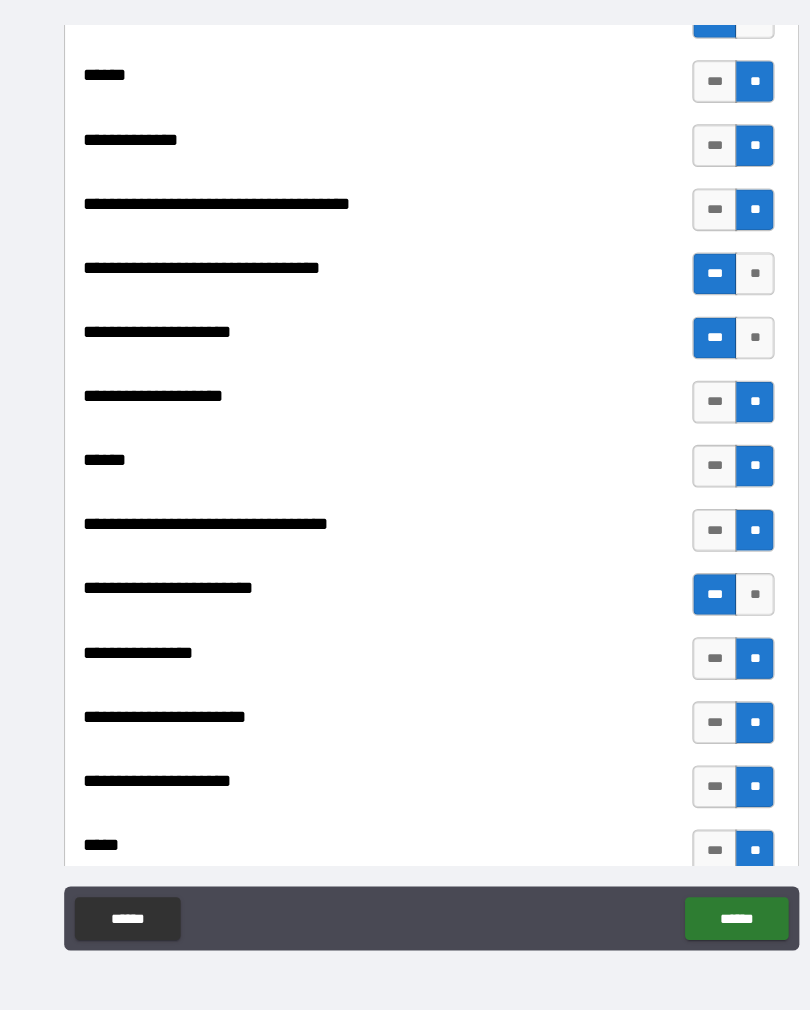 type on "*" 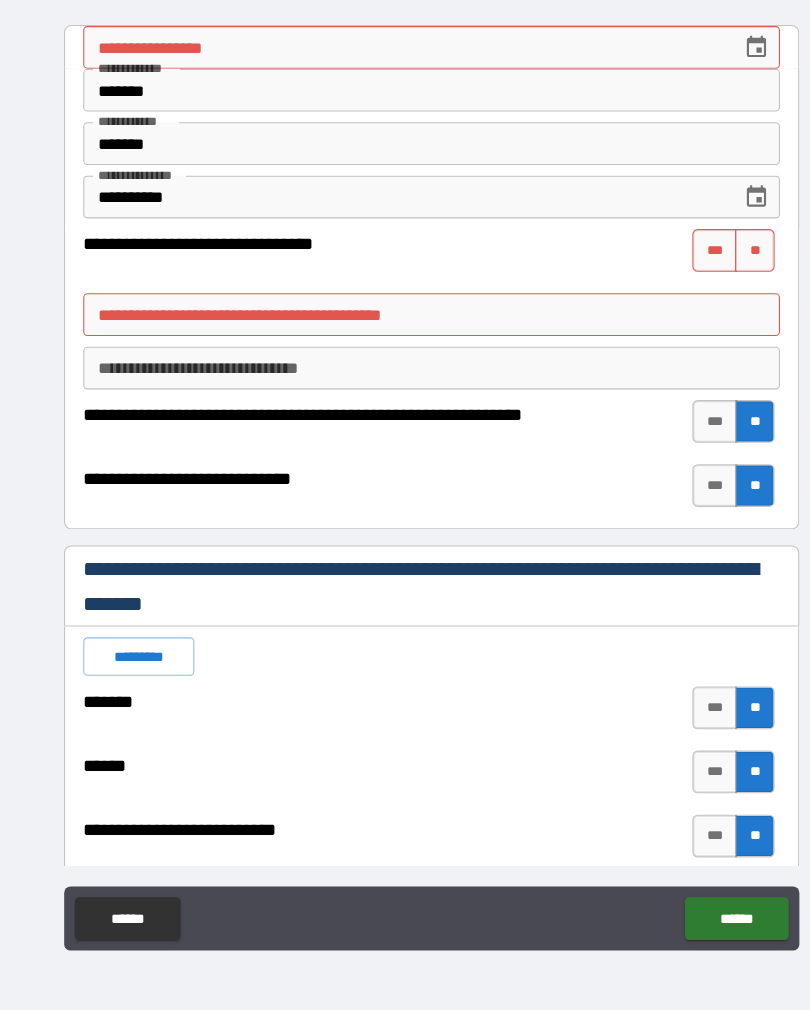 scroll, scrollTop: 0, scrollLeft: 0, axis: both 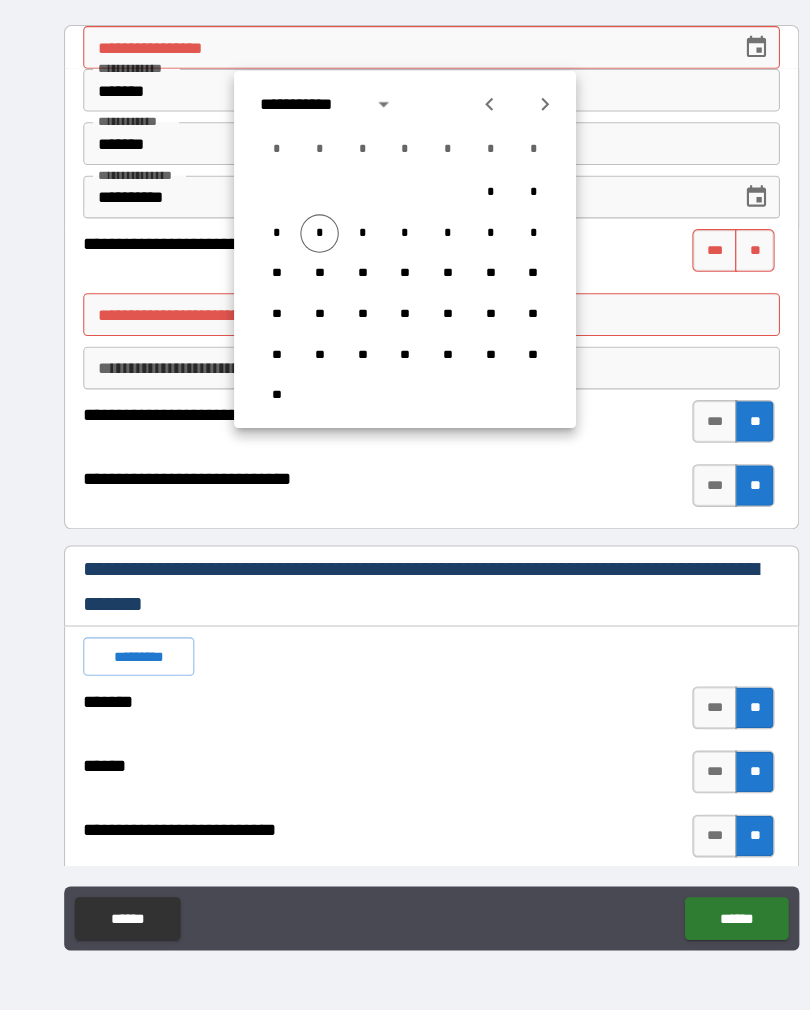 click on "*" at bounding box center [300, 254] 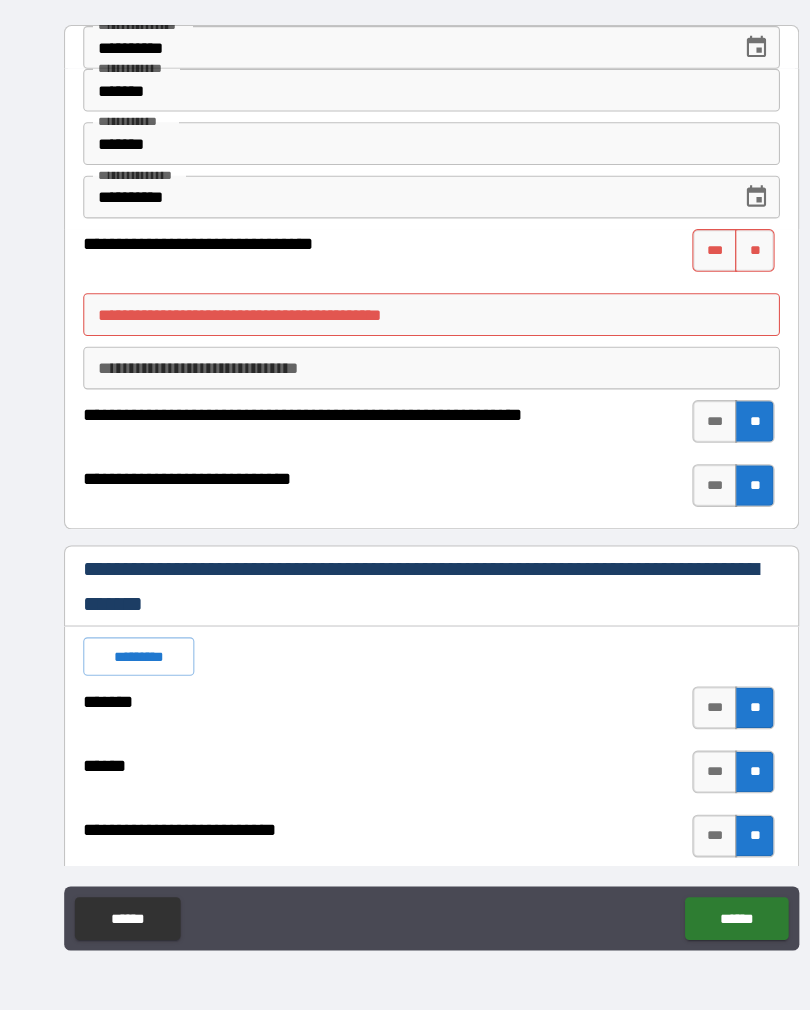 type on "**********" 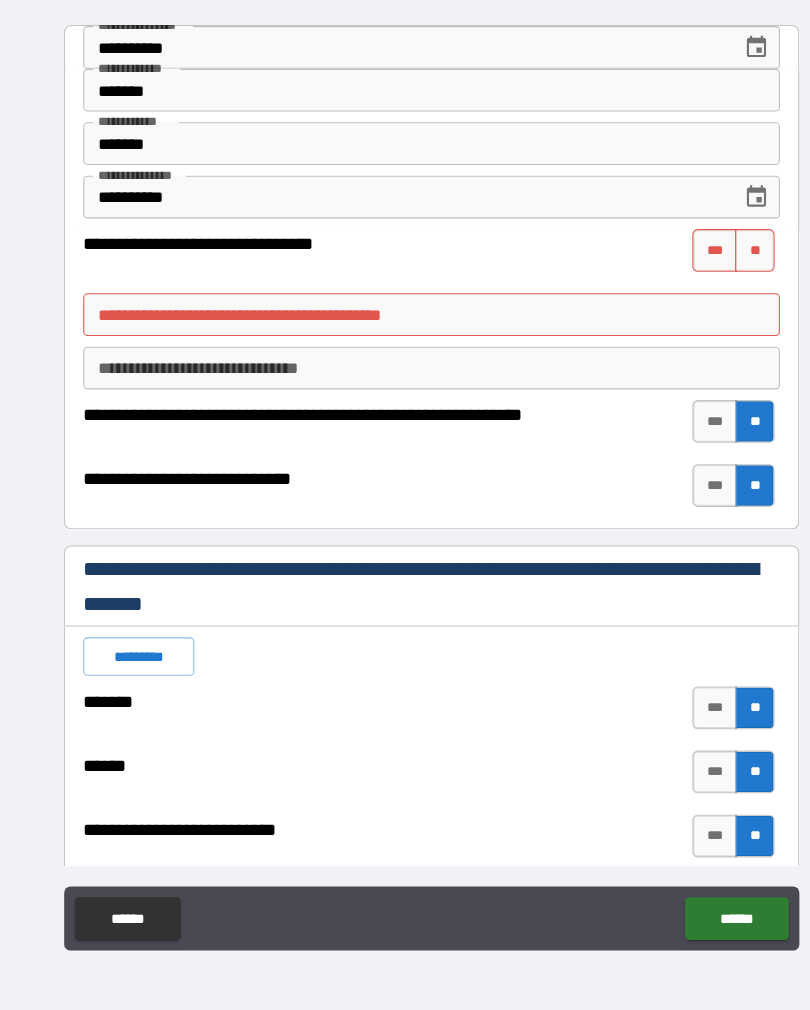 click on "**********" at bounding box center (380, 220) 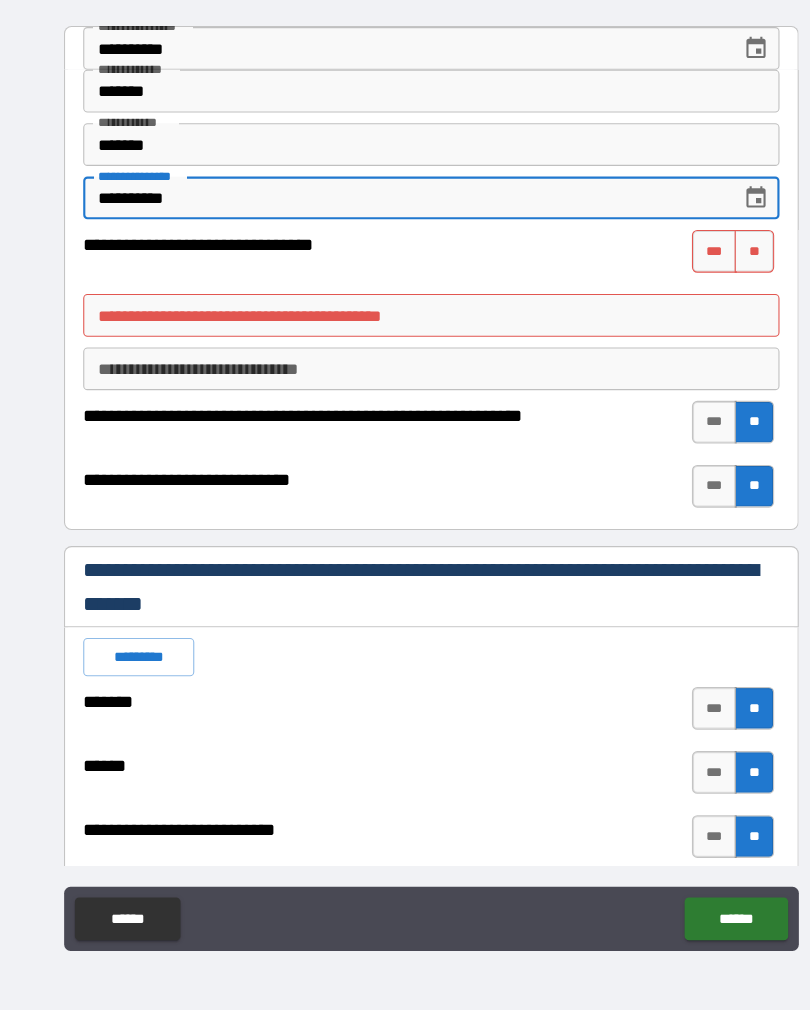 click on "***" at bounding box center (670, 271) 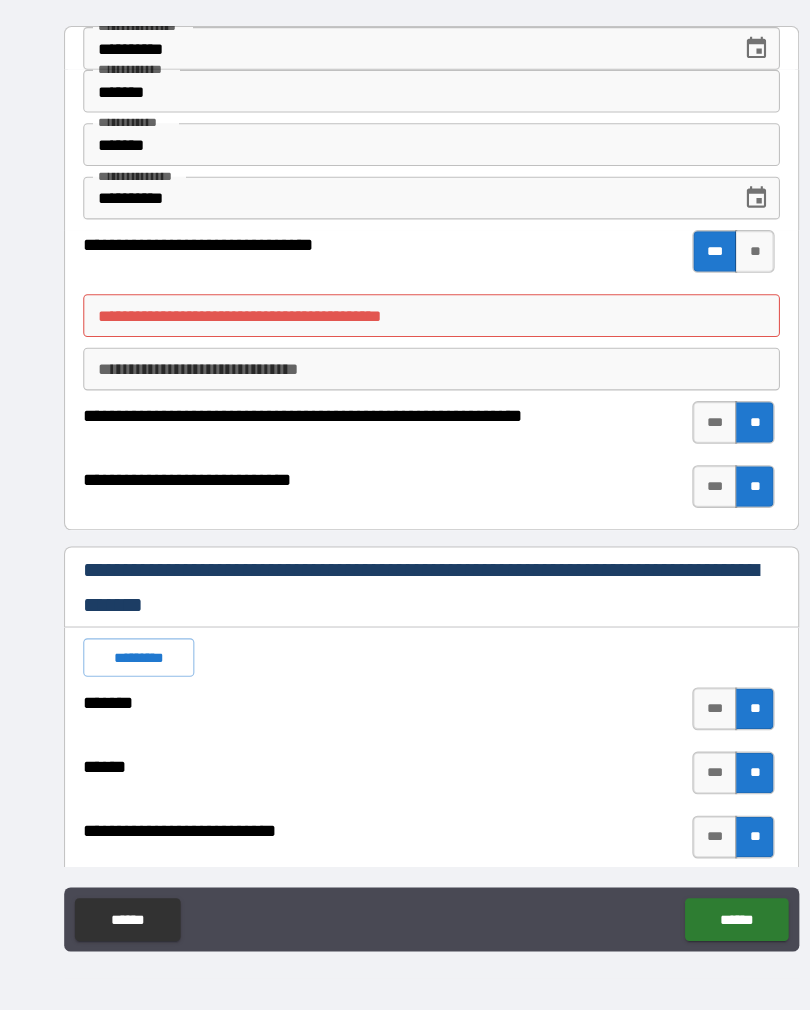 type on "*" 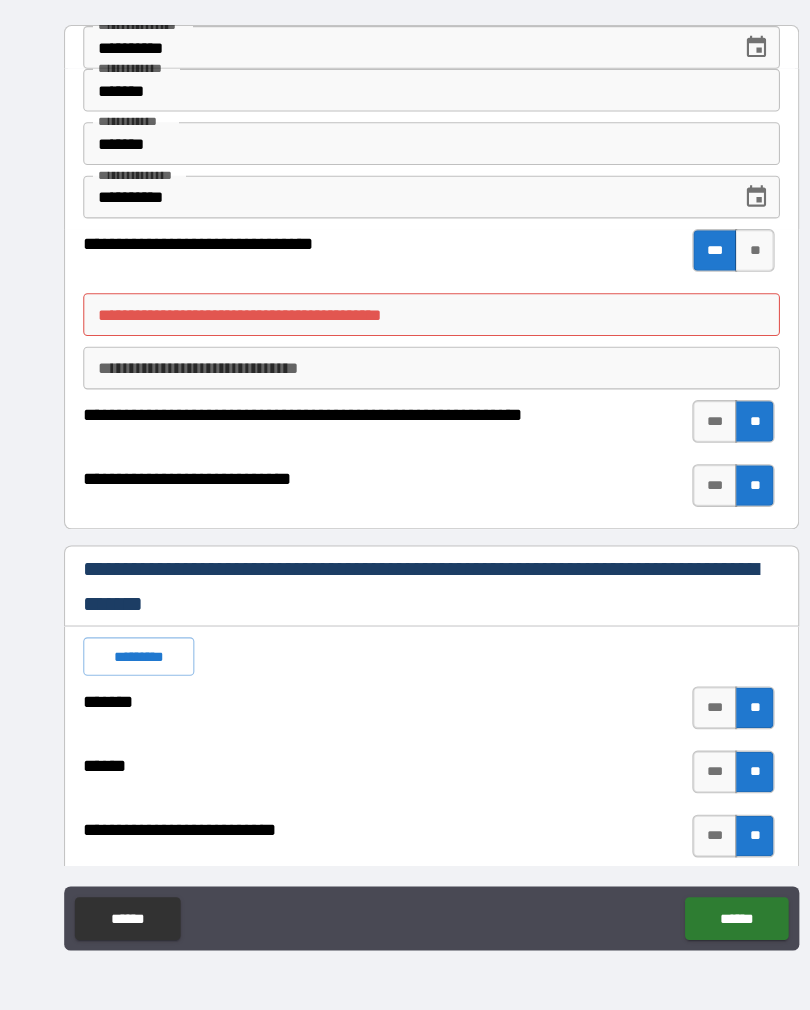 click on "**********" at bounding box center [405, 330] 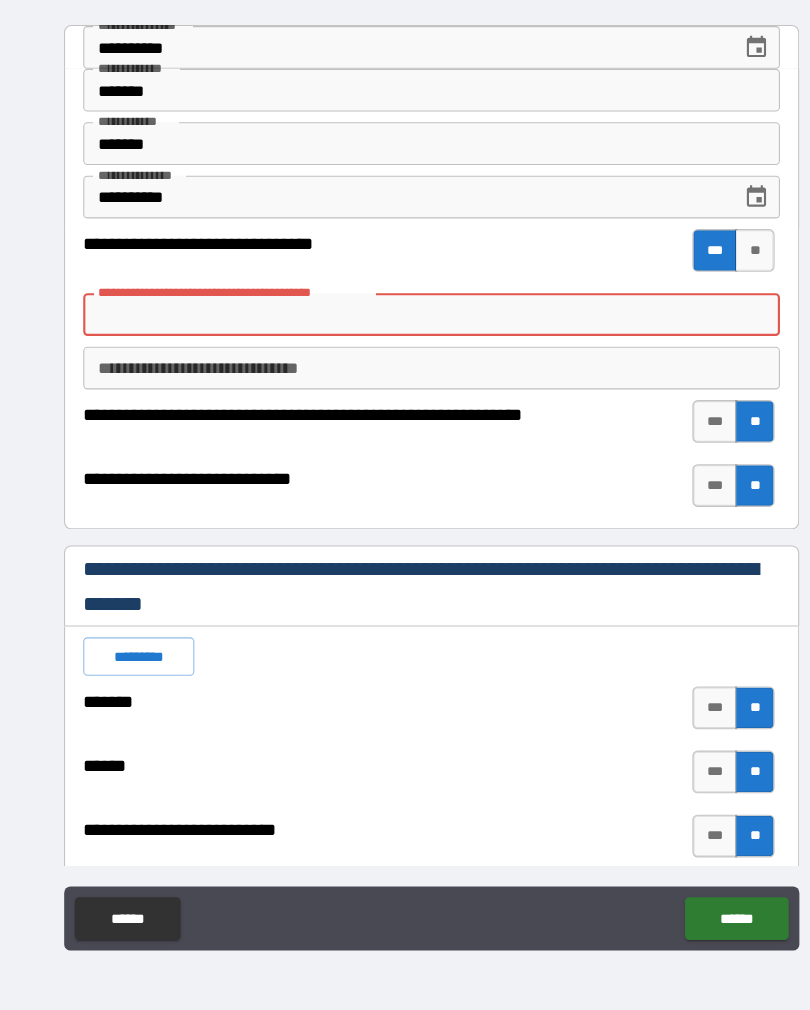 scroll, scrollTop: 30, scrollLeft: 0, axis: vertical 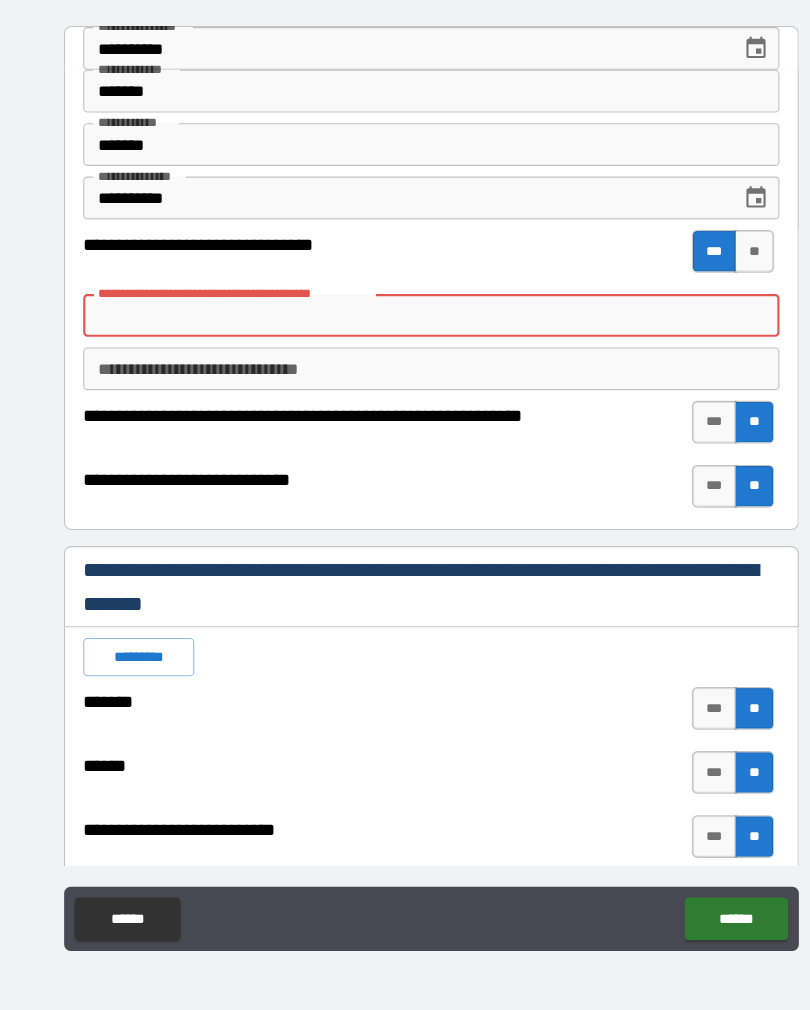 type on "*" 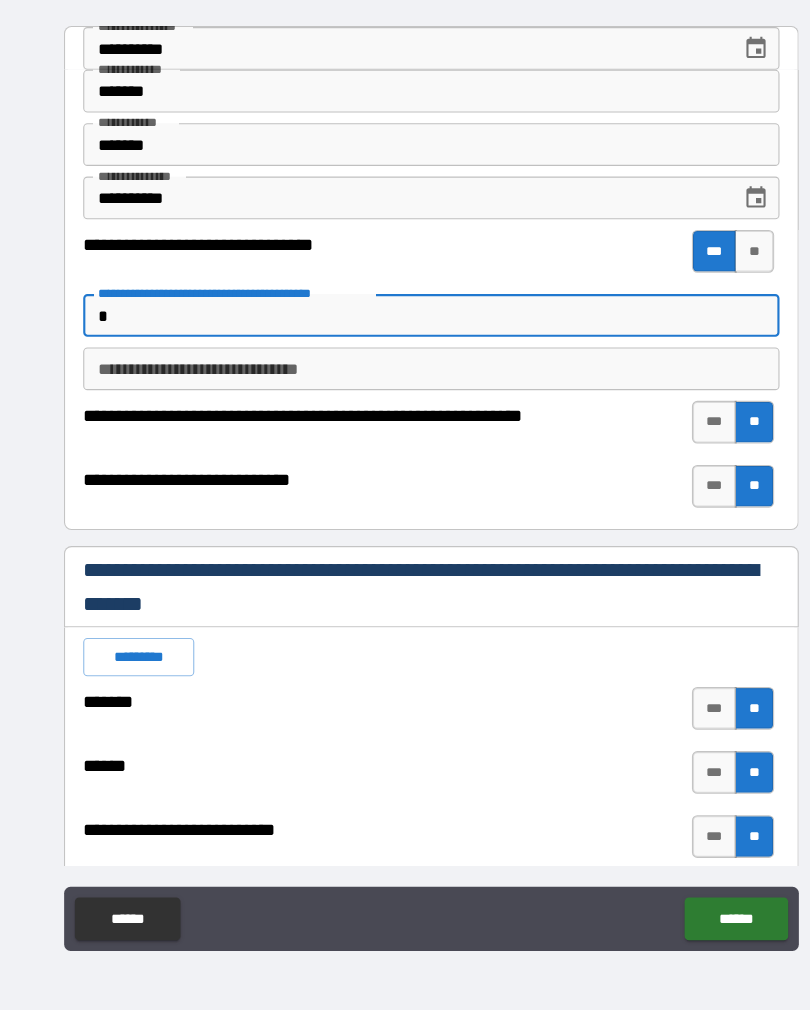 type on "*" 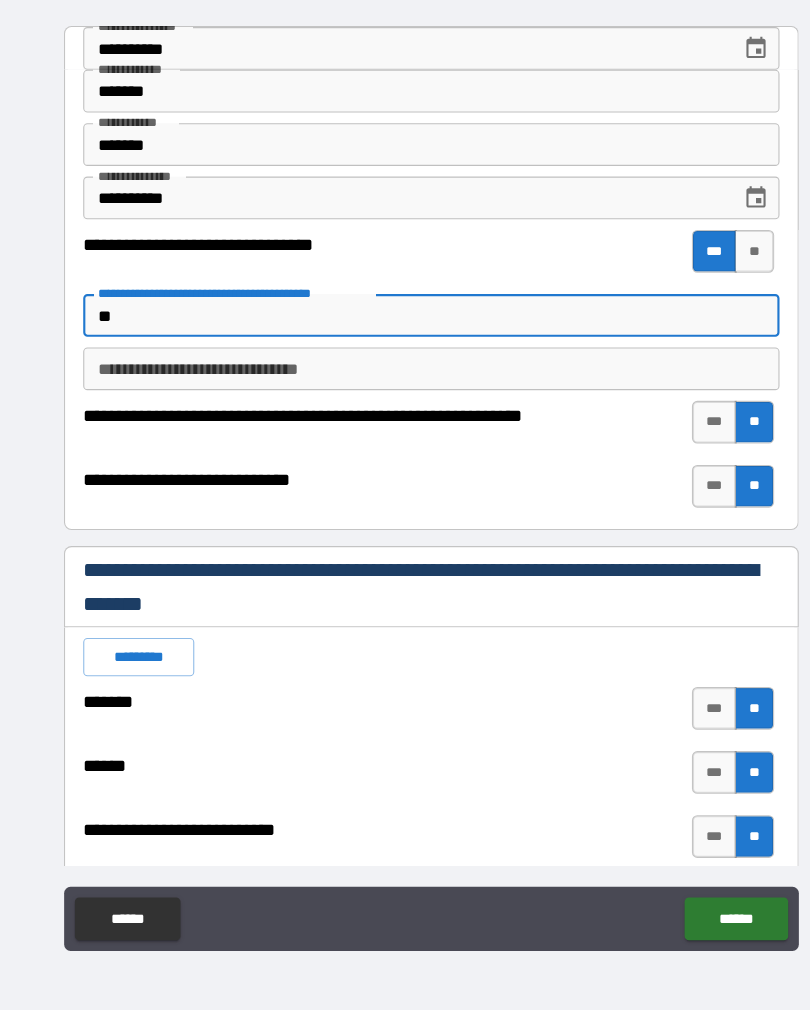 type on "***" 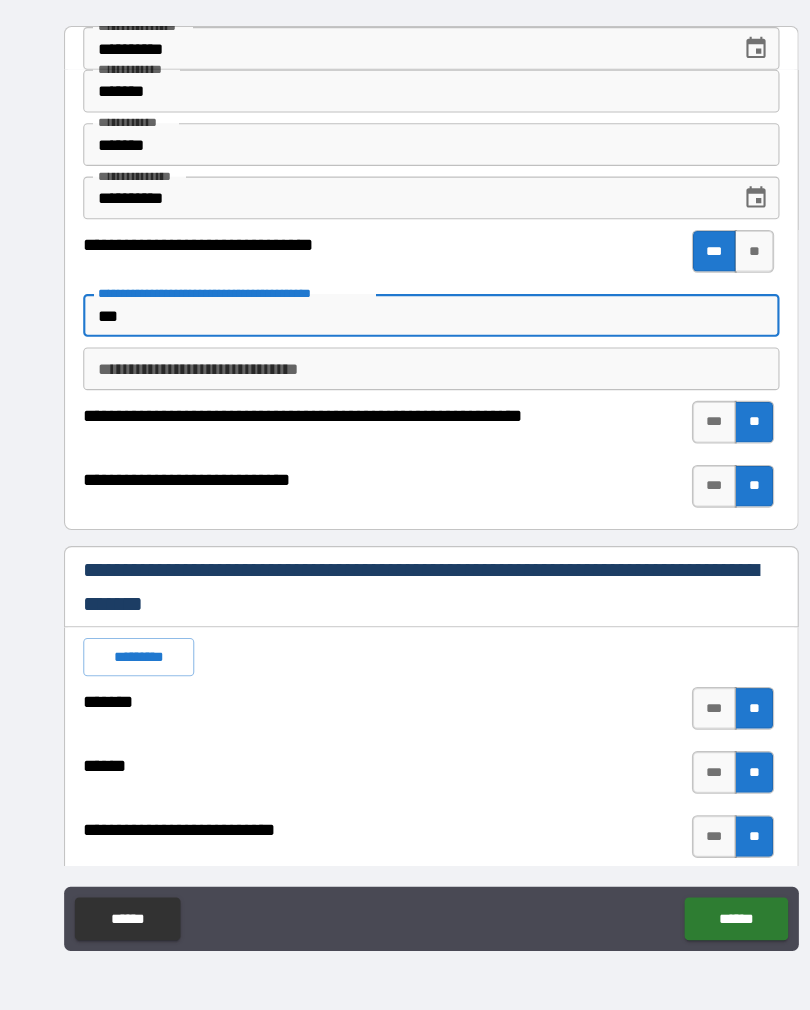 type on "*" 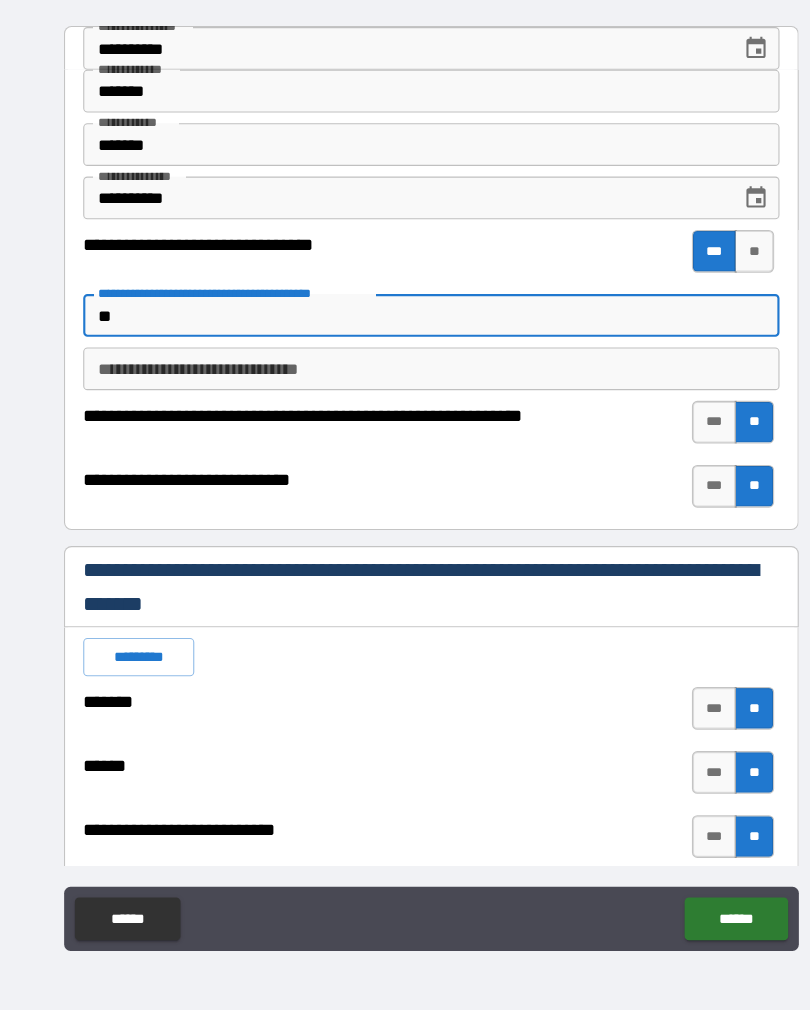 type on "*" 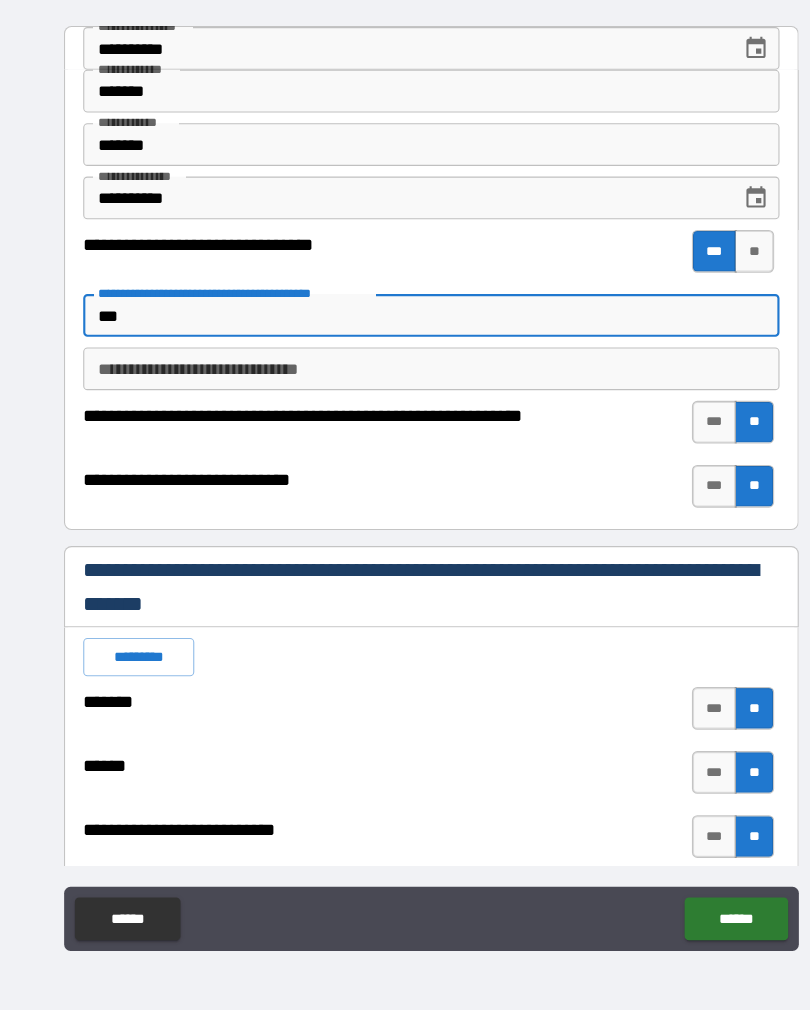 type on "*" 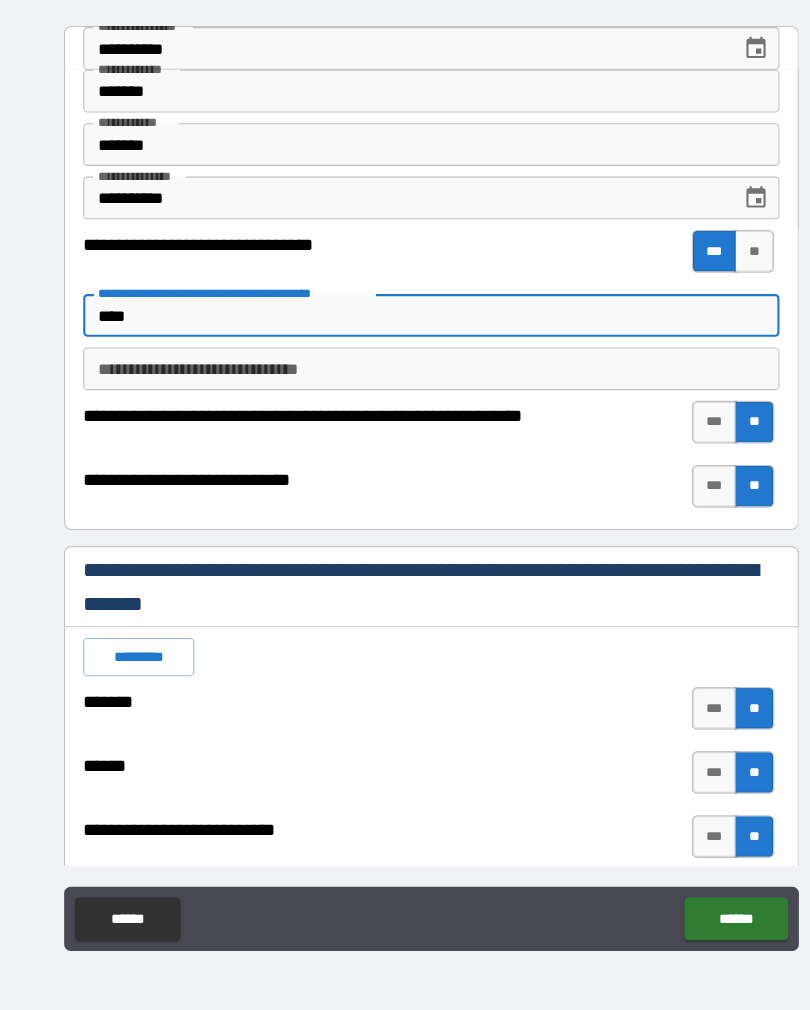 type on "*****" 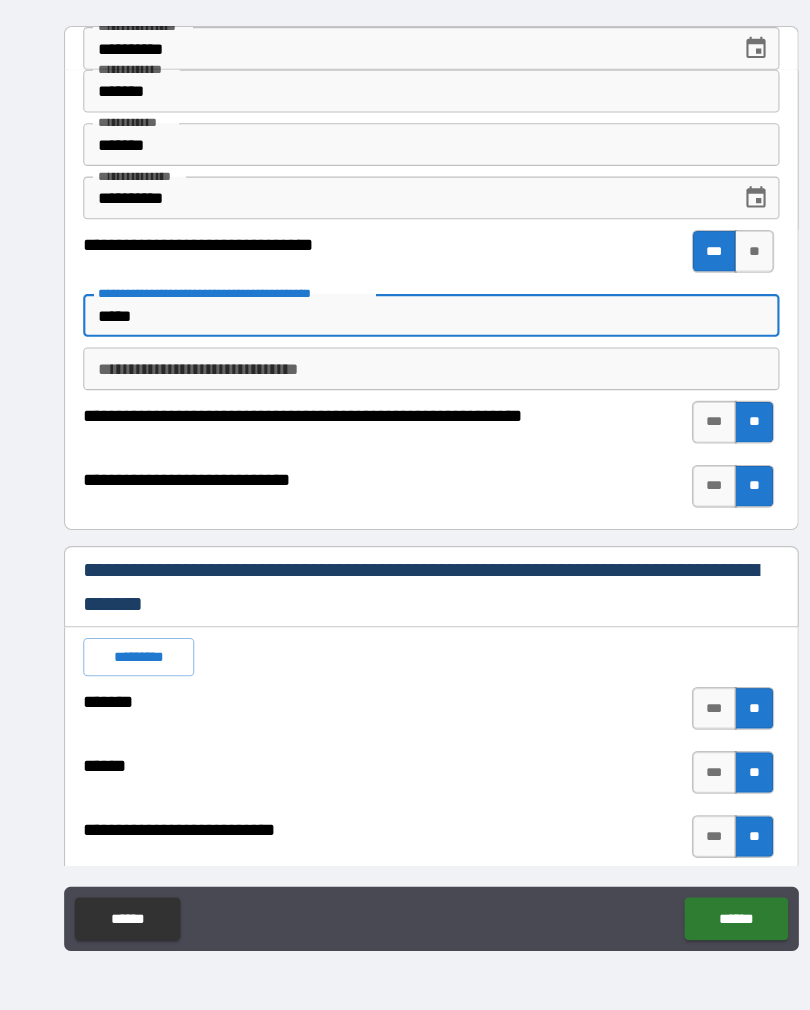 type on "*" 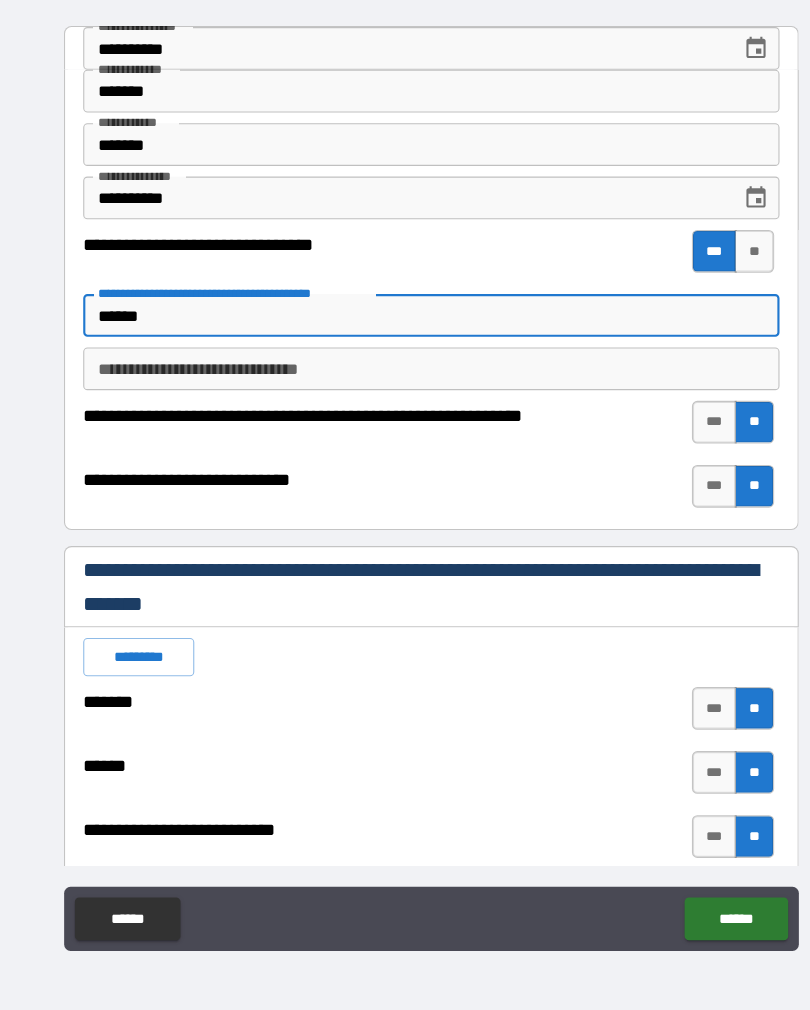 type on "*" 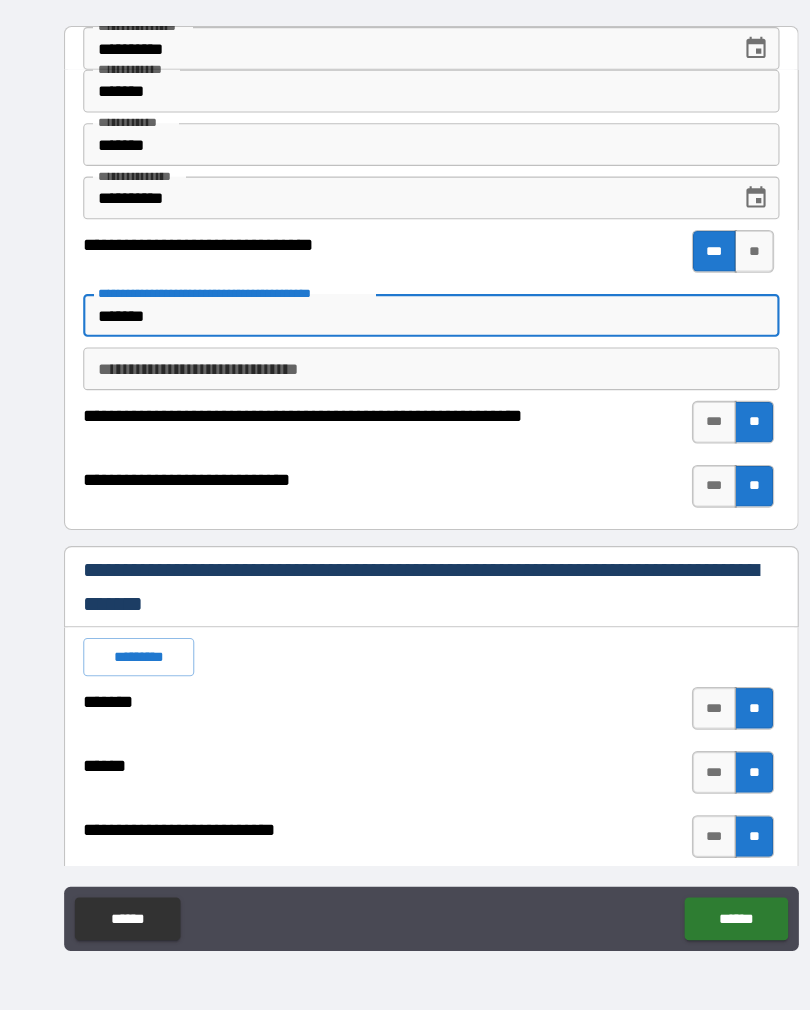 type on "*" 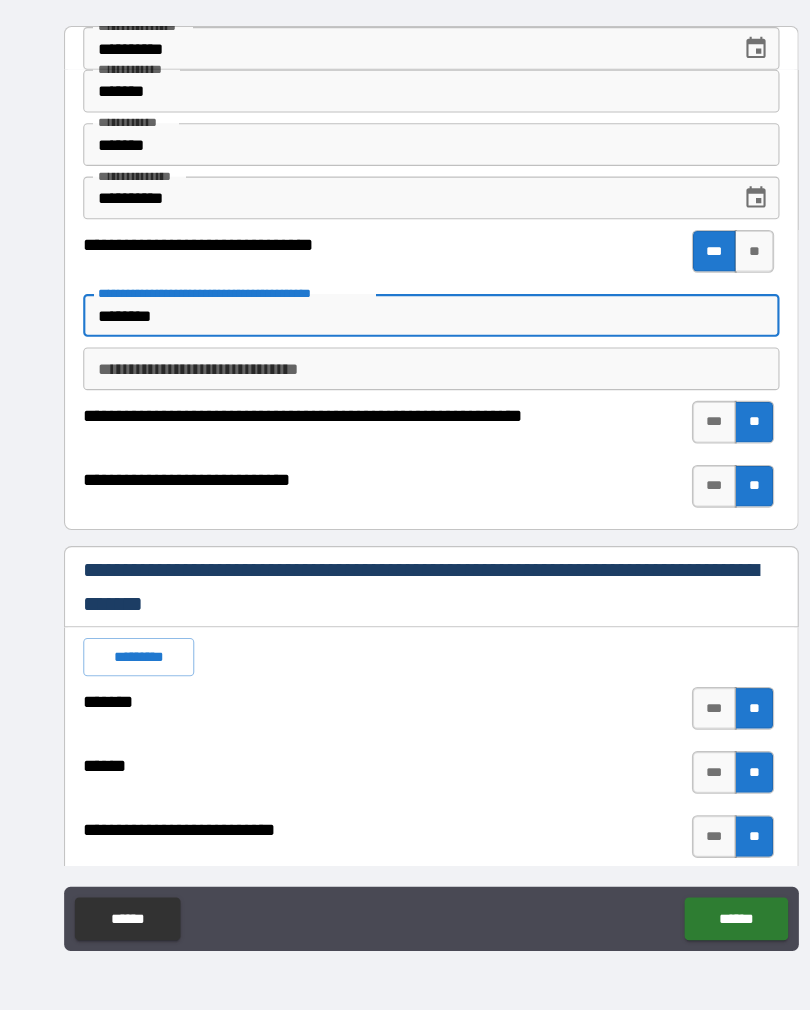 type on "*" 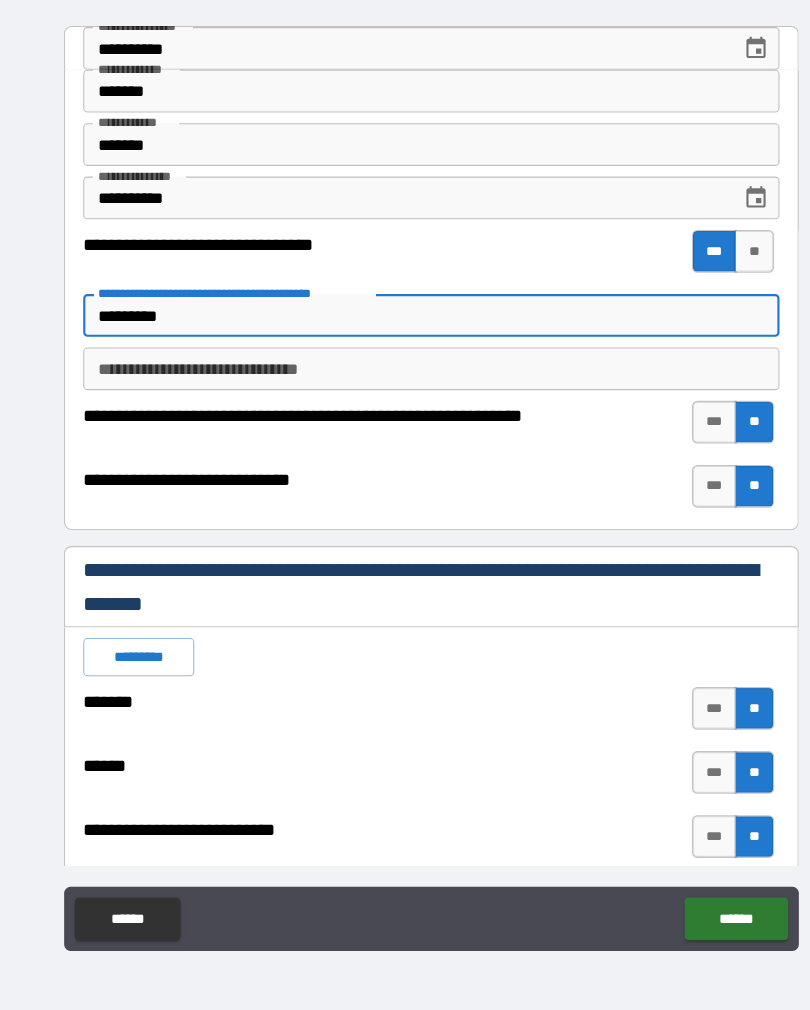 type on "*" 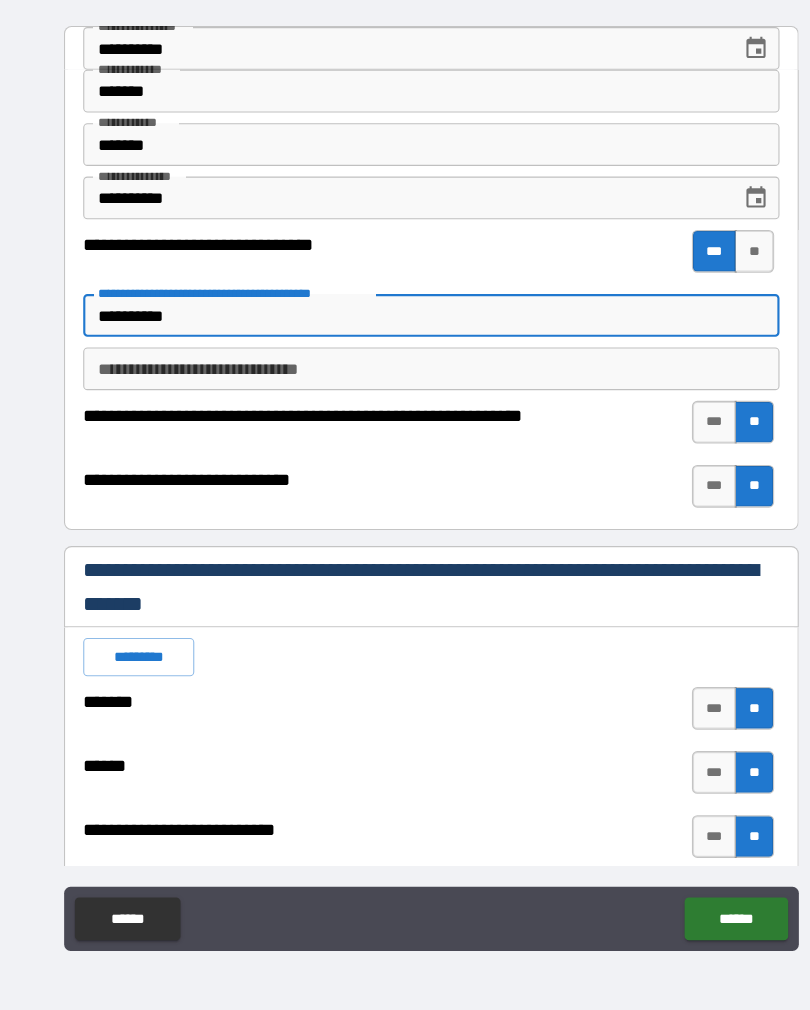 type on "*" 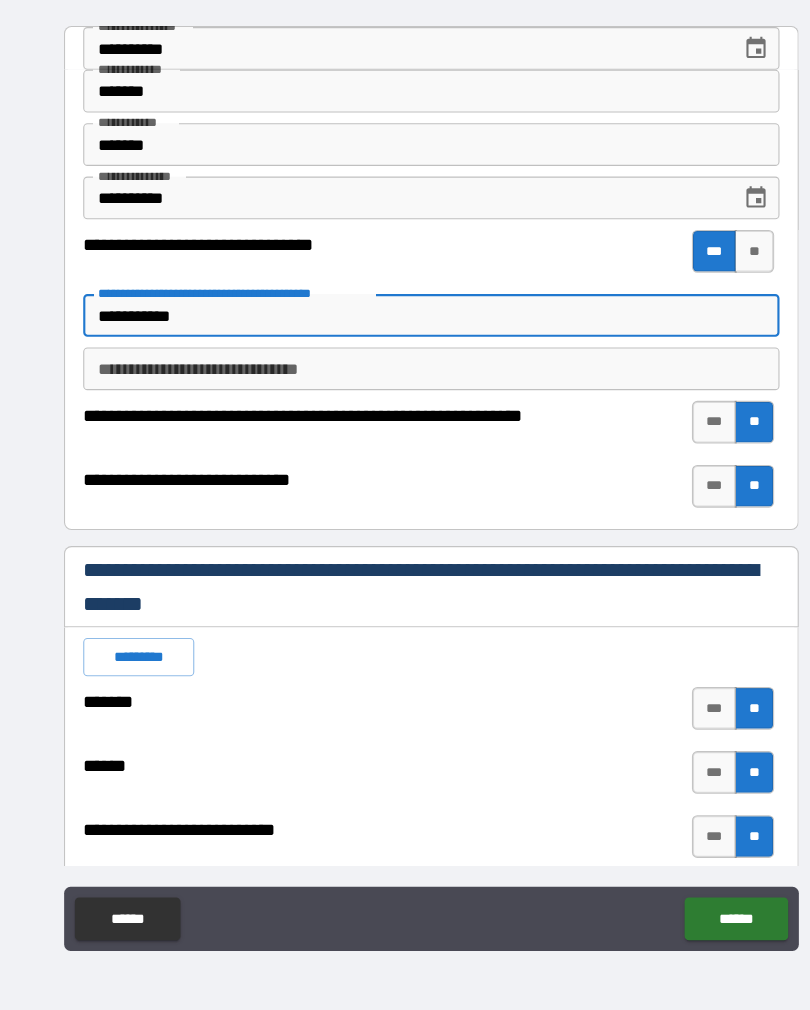 type on "*" 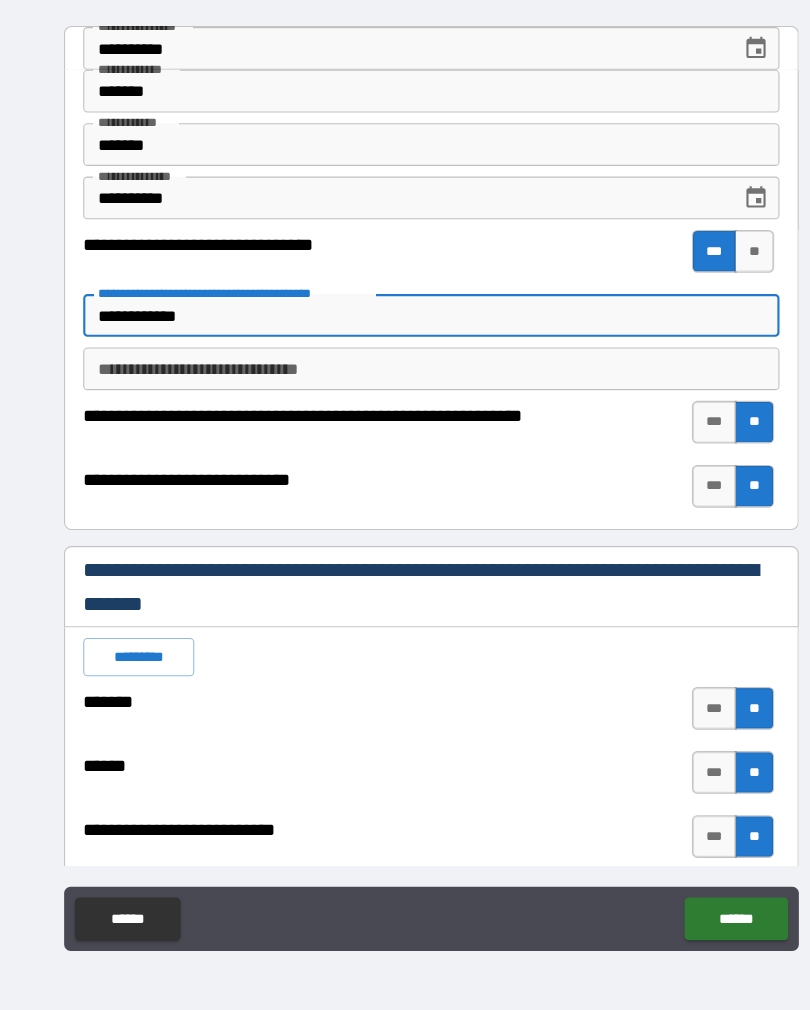 type on "*" 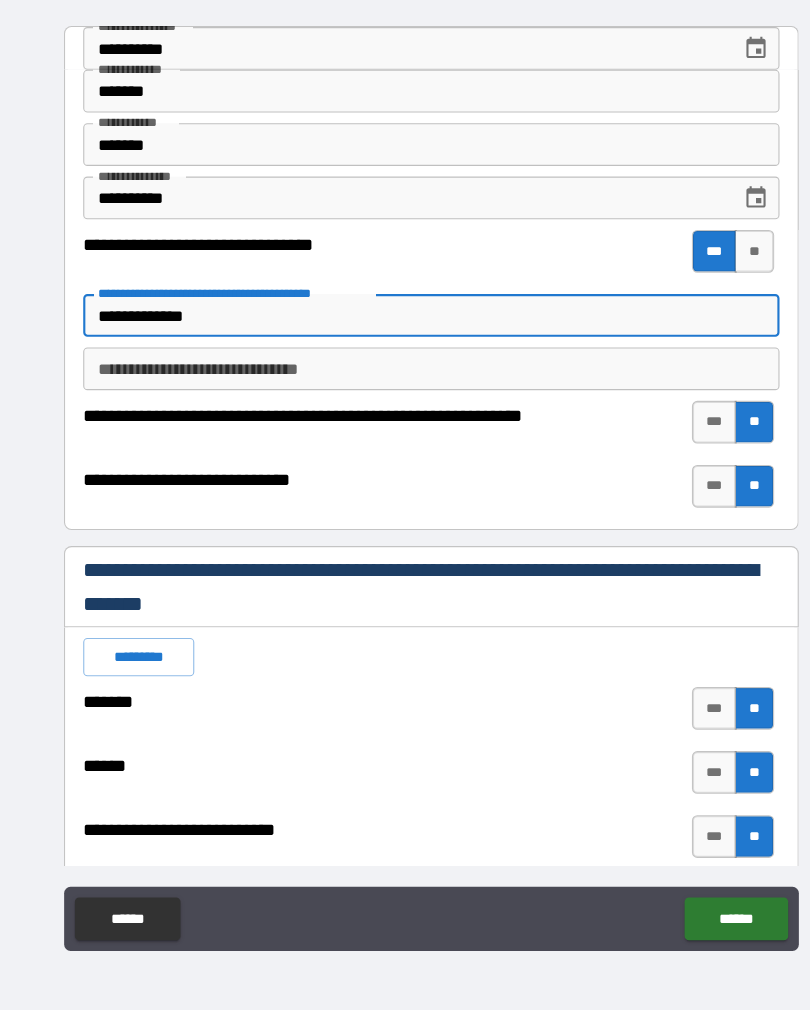 type on "*" 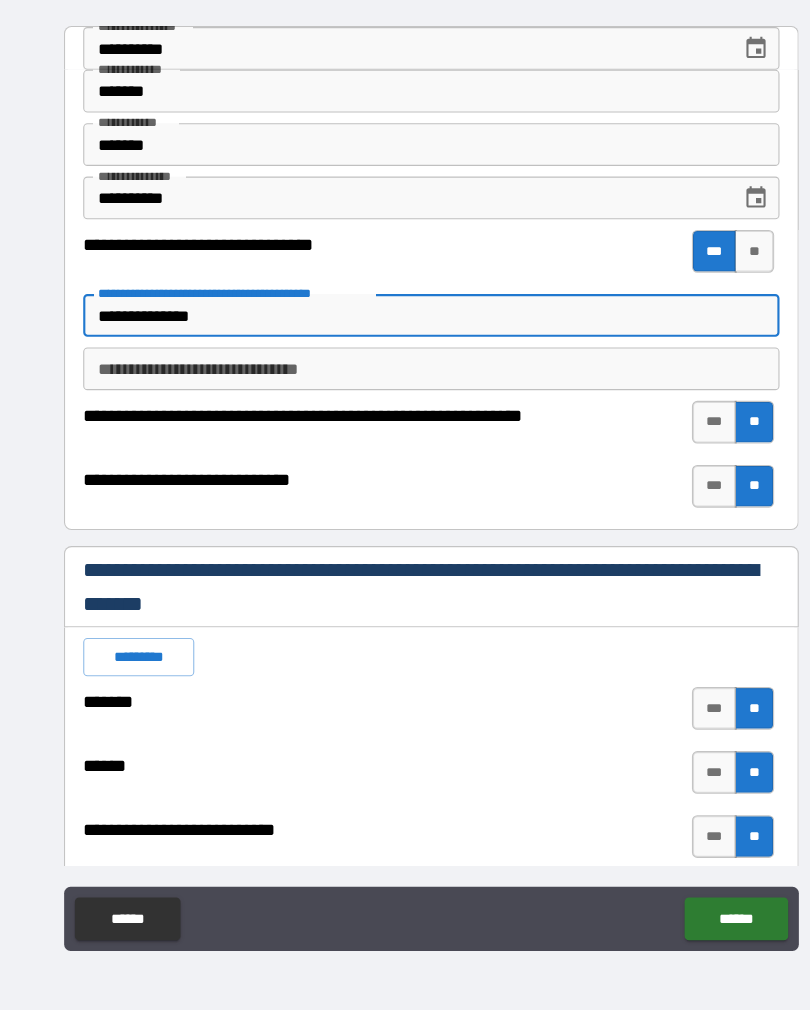 type on "*" 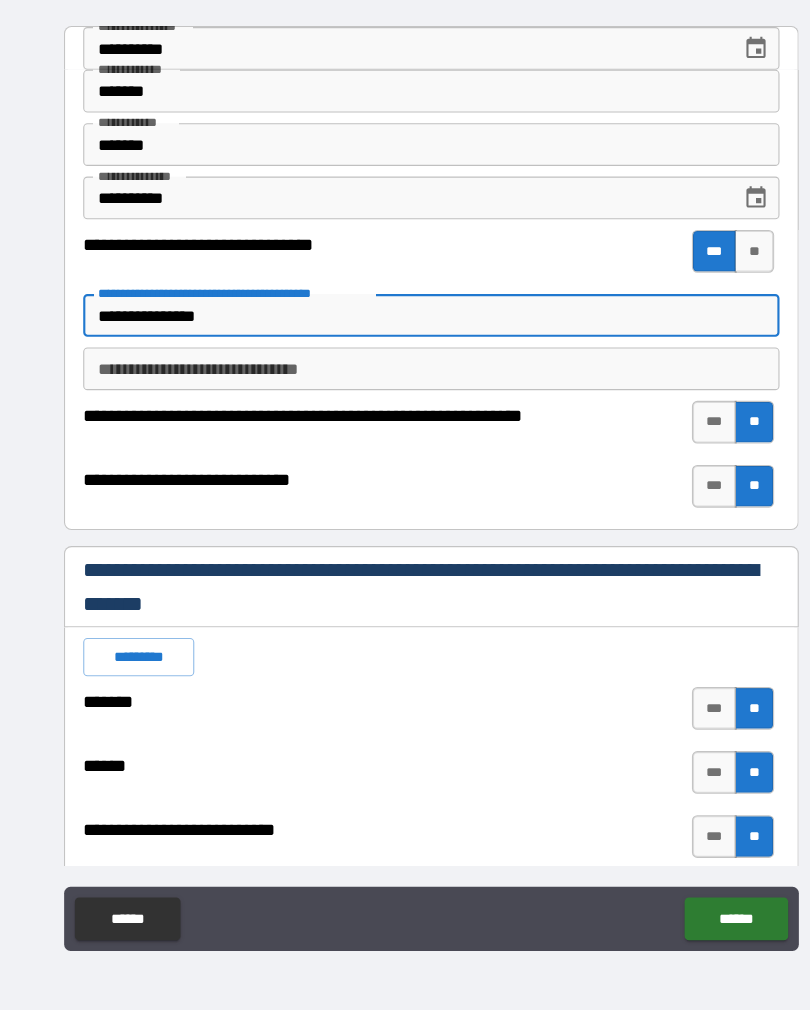 type on "*" 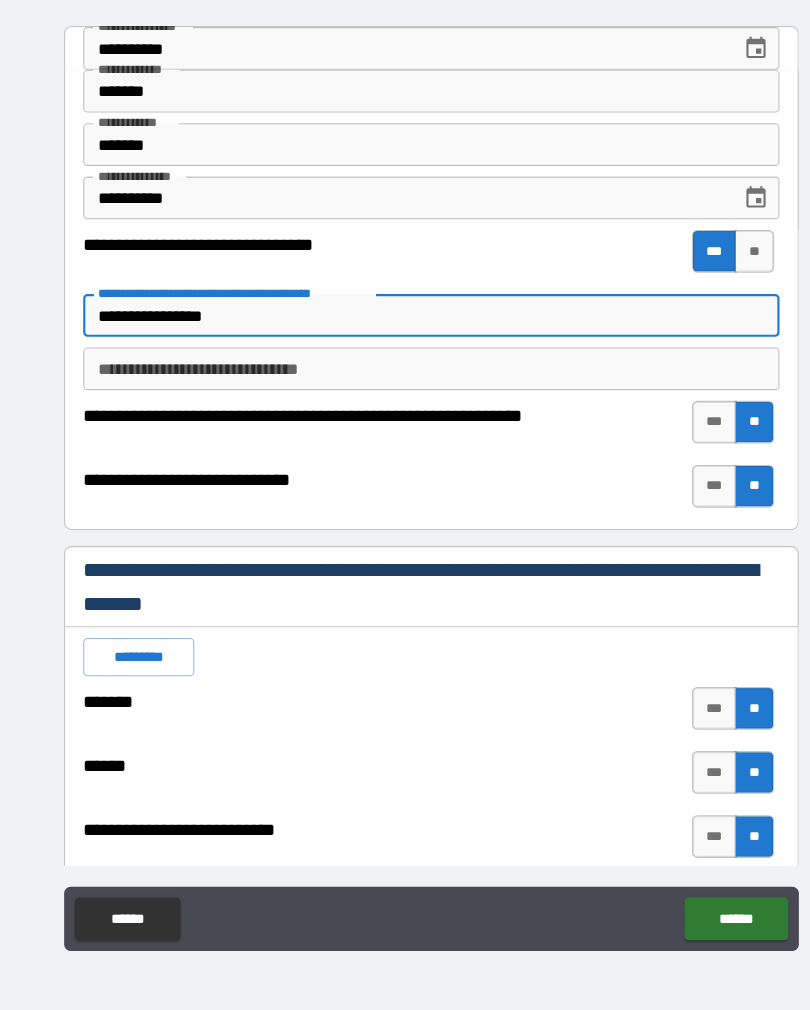 type on "*" 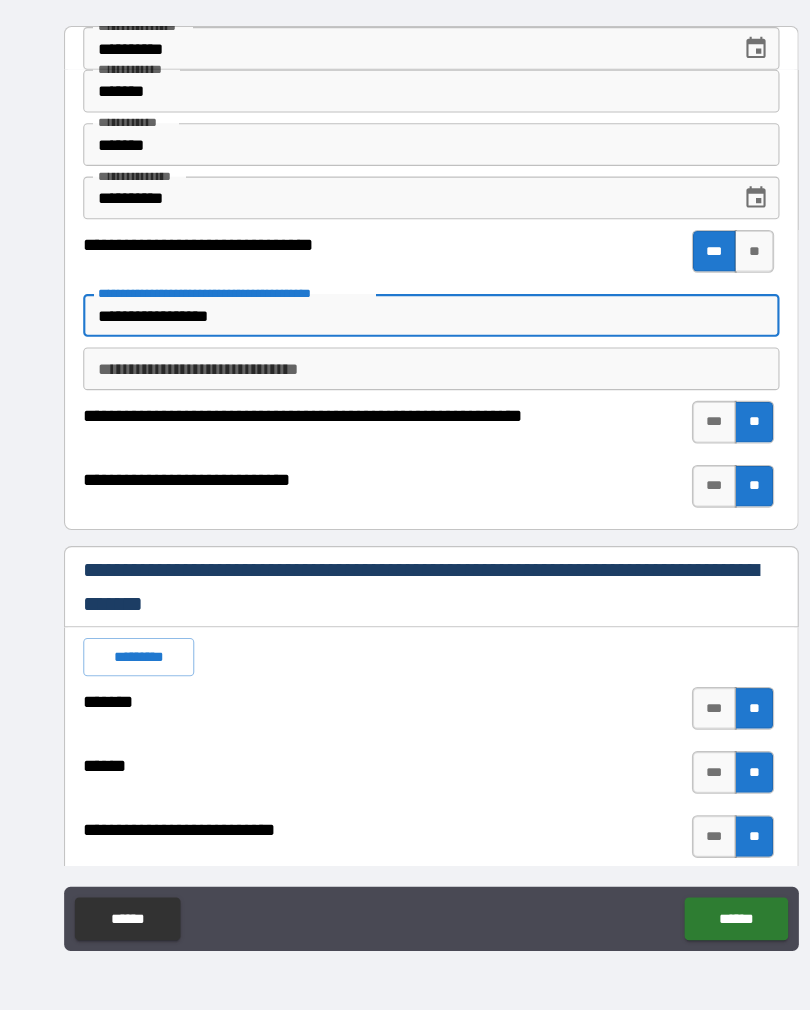 type on "*" 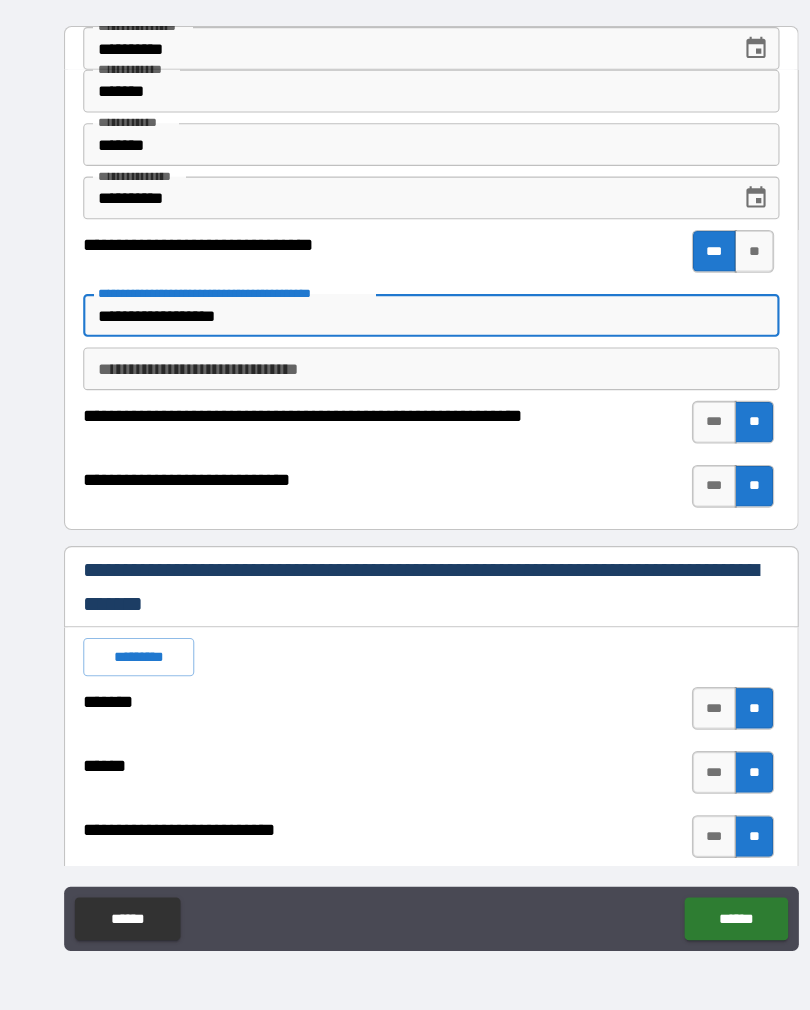type on "*" 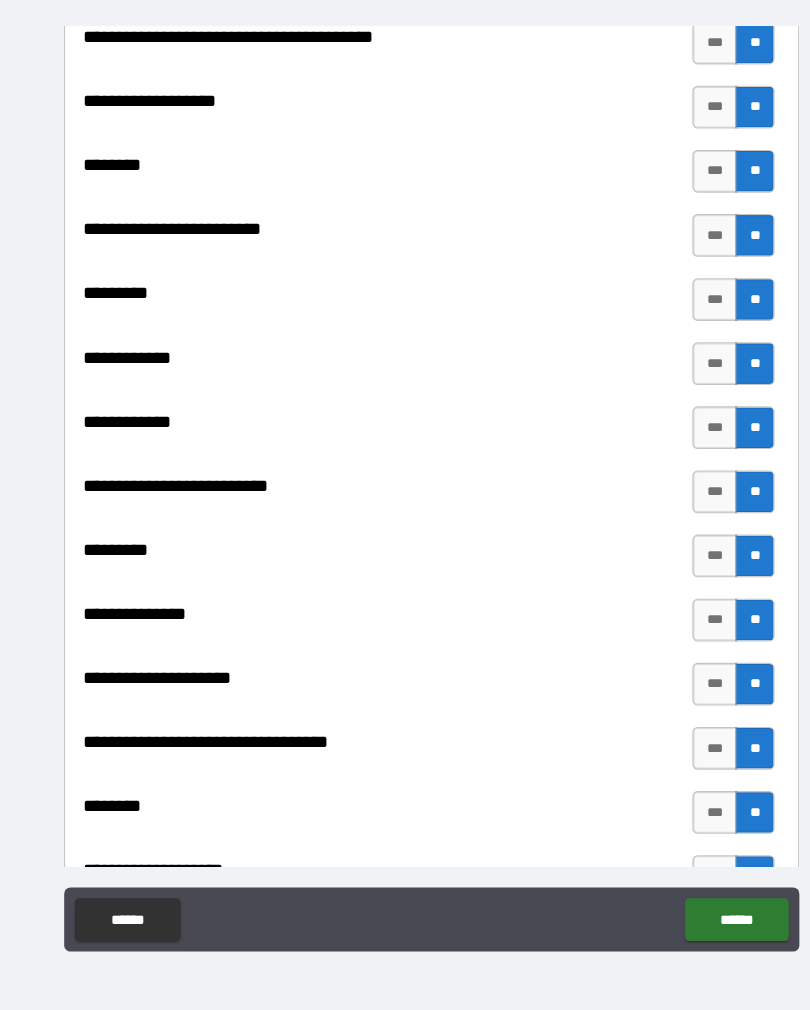 scroll, scrollTop: 2046, scrollLeft: 0, axis: vertical 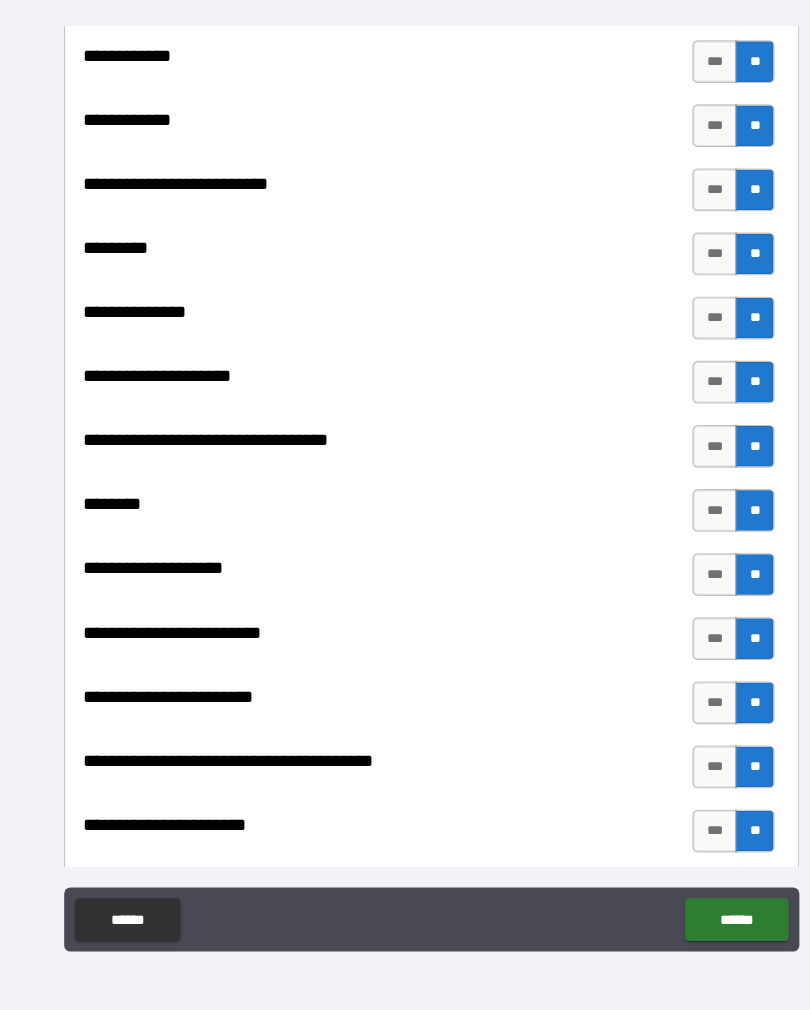 click on "******" at bounding box center [690, 896] 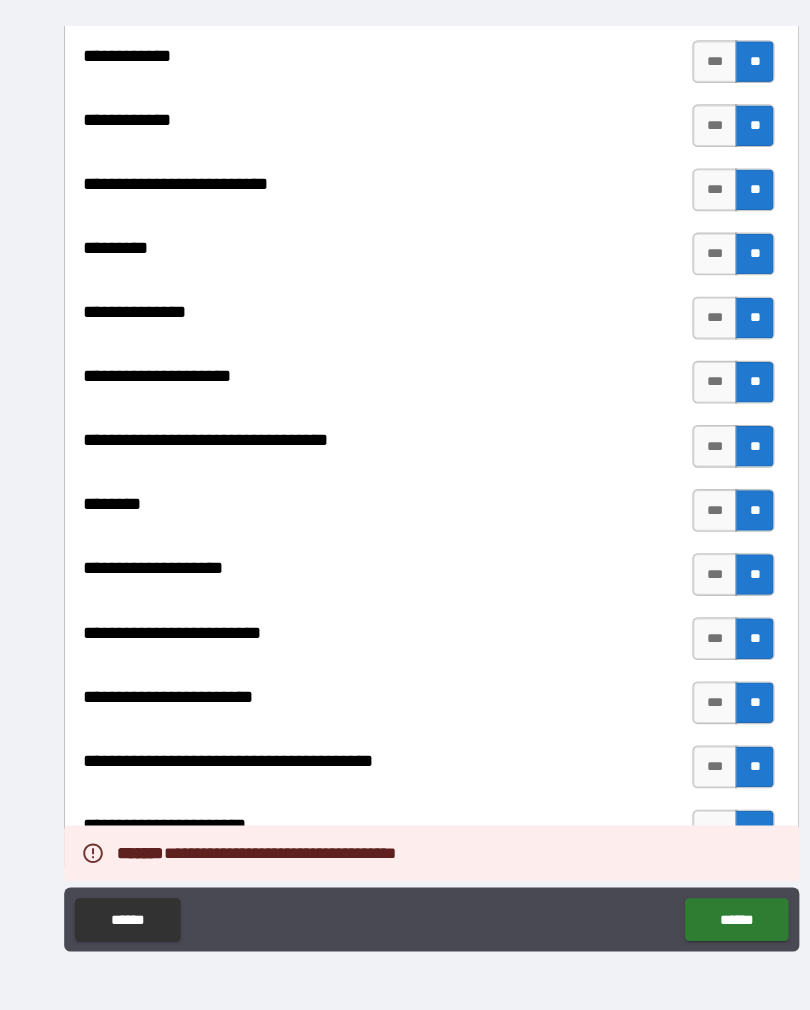 scroll, scrollTop: 31, scrollLeft: 0, axis: vertical 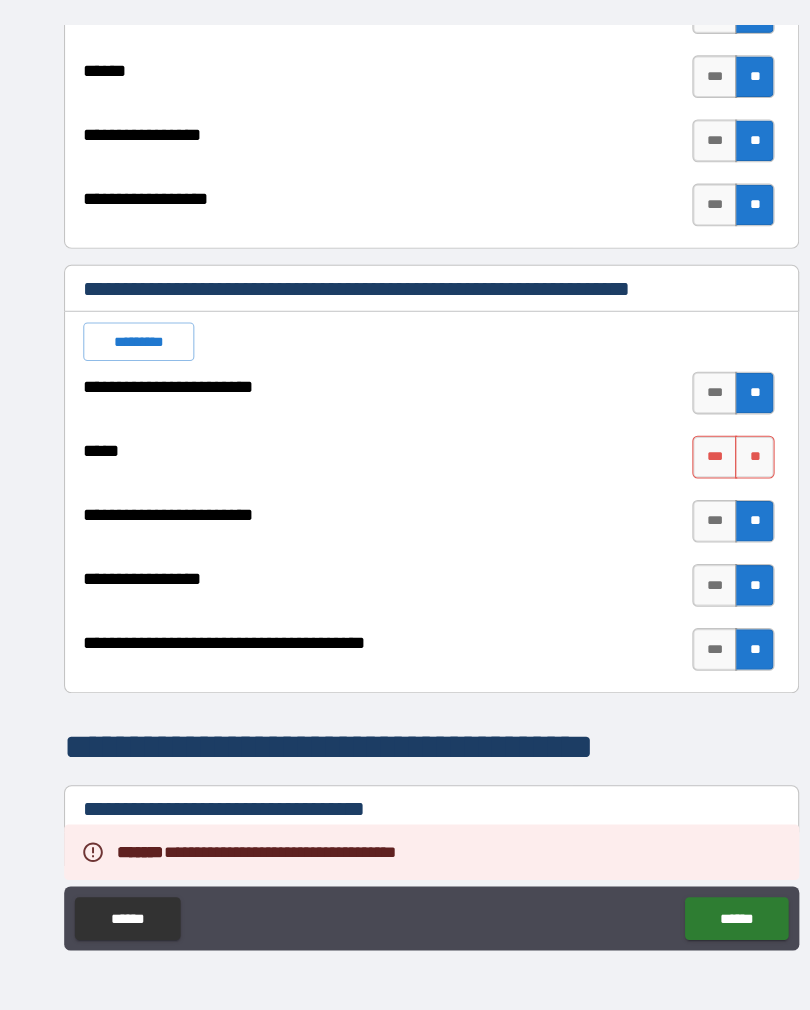 click on "**" at bounding box center (707, 463) 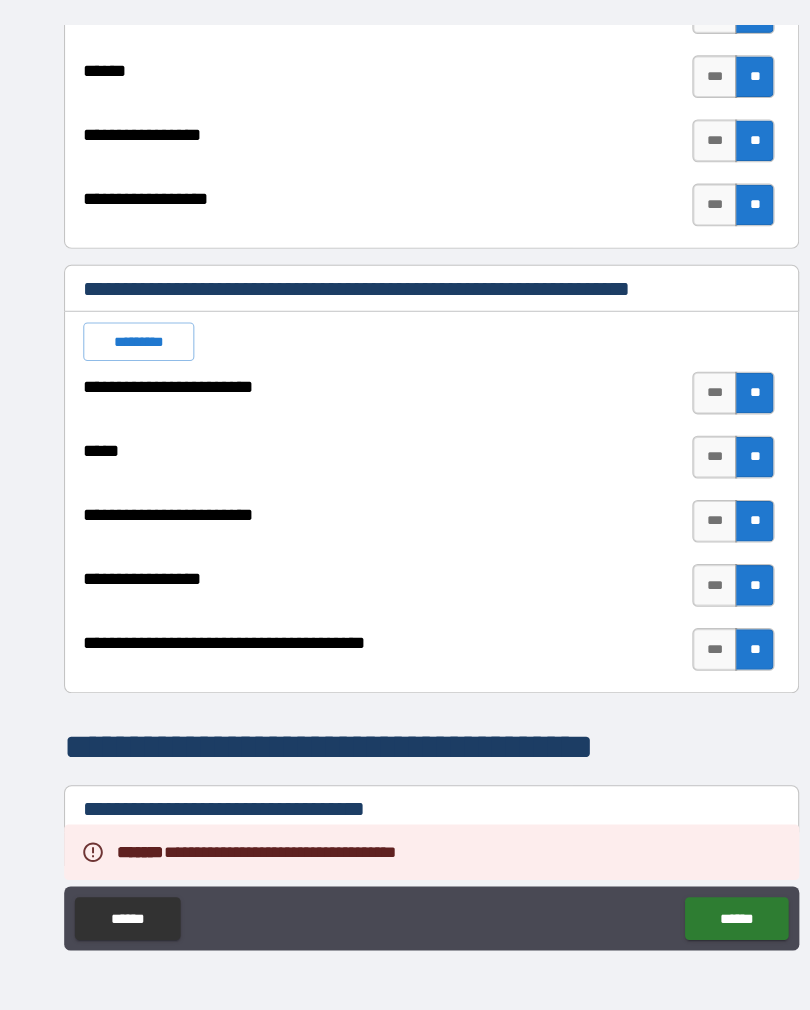 type on "*" 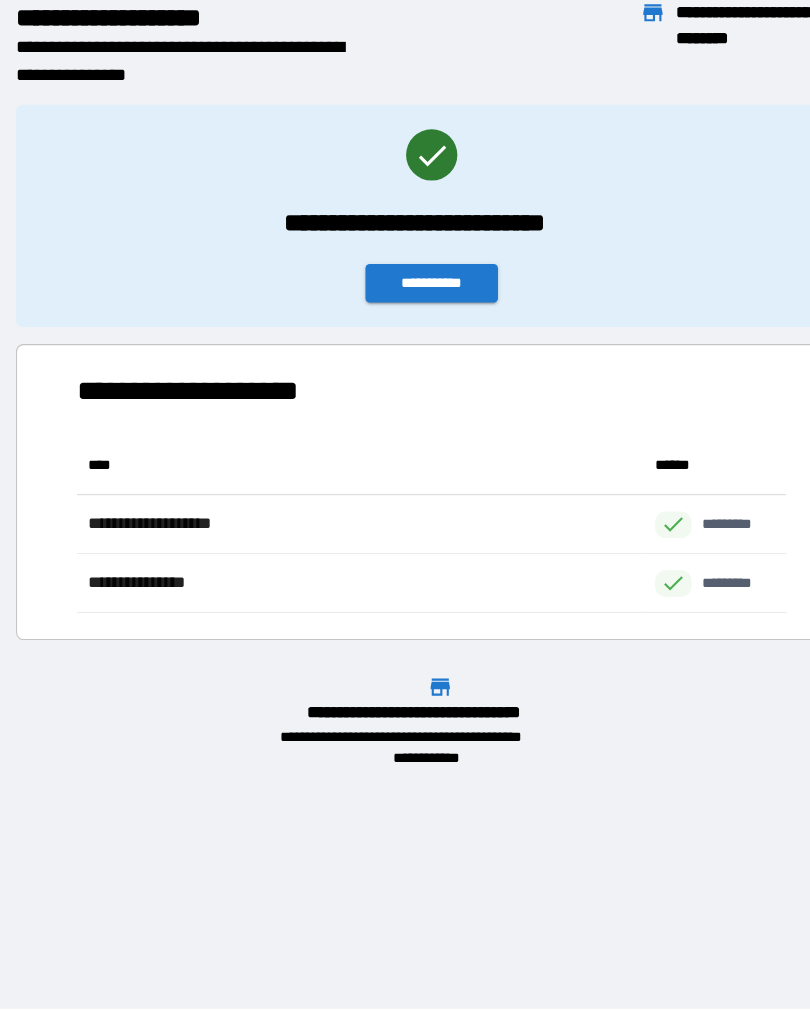 scroll, scrollTop: 166, scrollLeft: 664, axis: both 